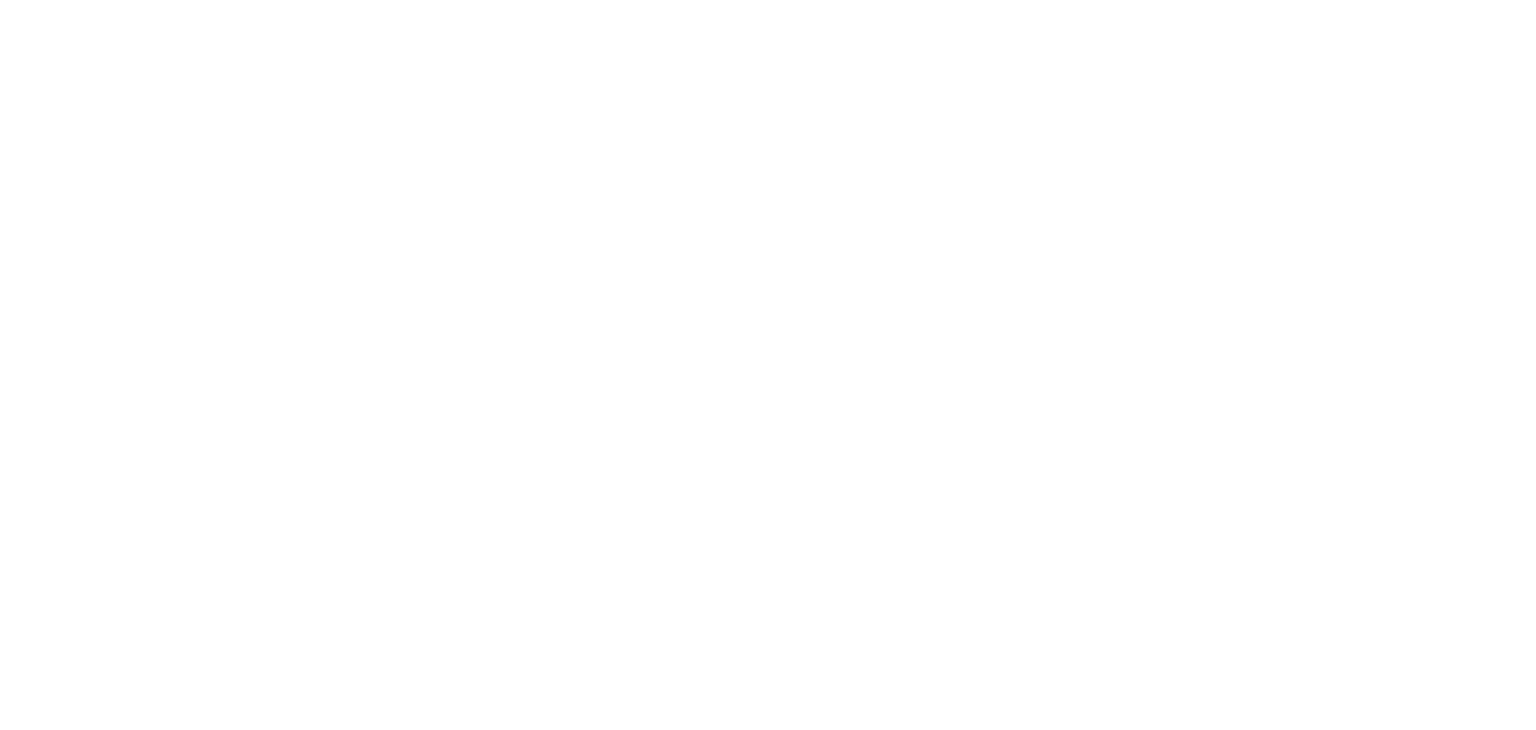 scroll, scrollTop: 0, scrollLeft: 0, axis: both 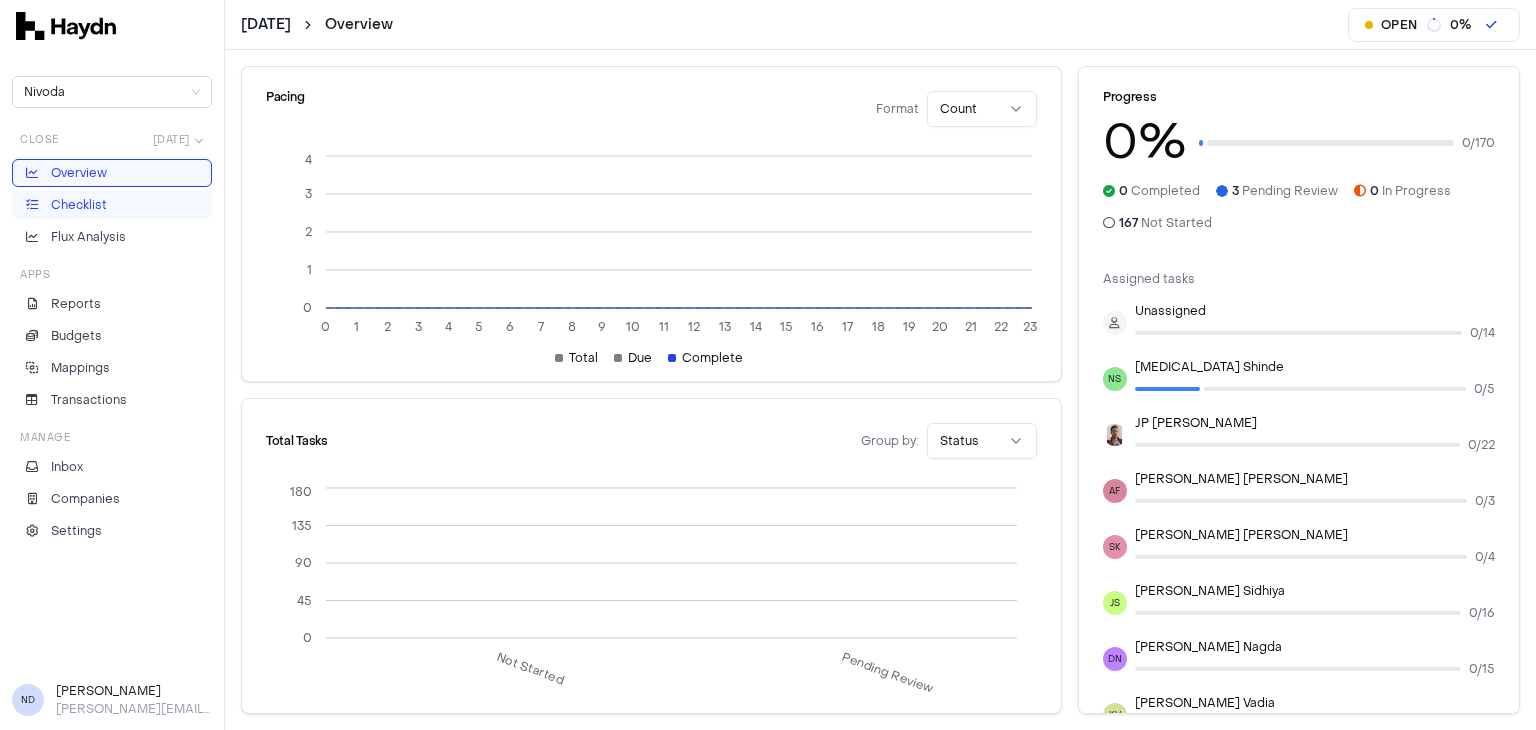 click on "Checklist" at bounding box center (112, 205) 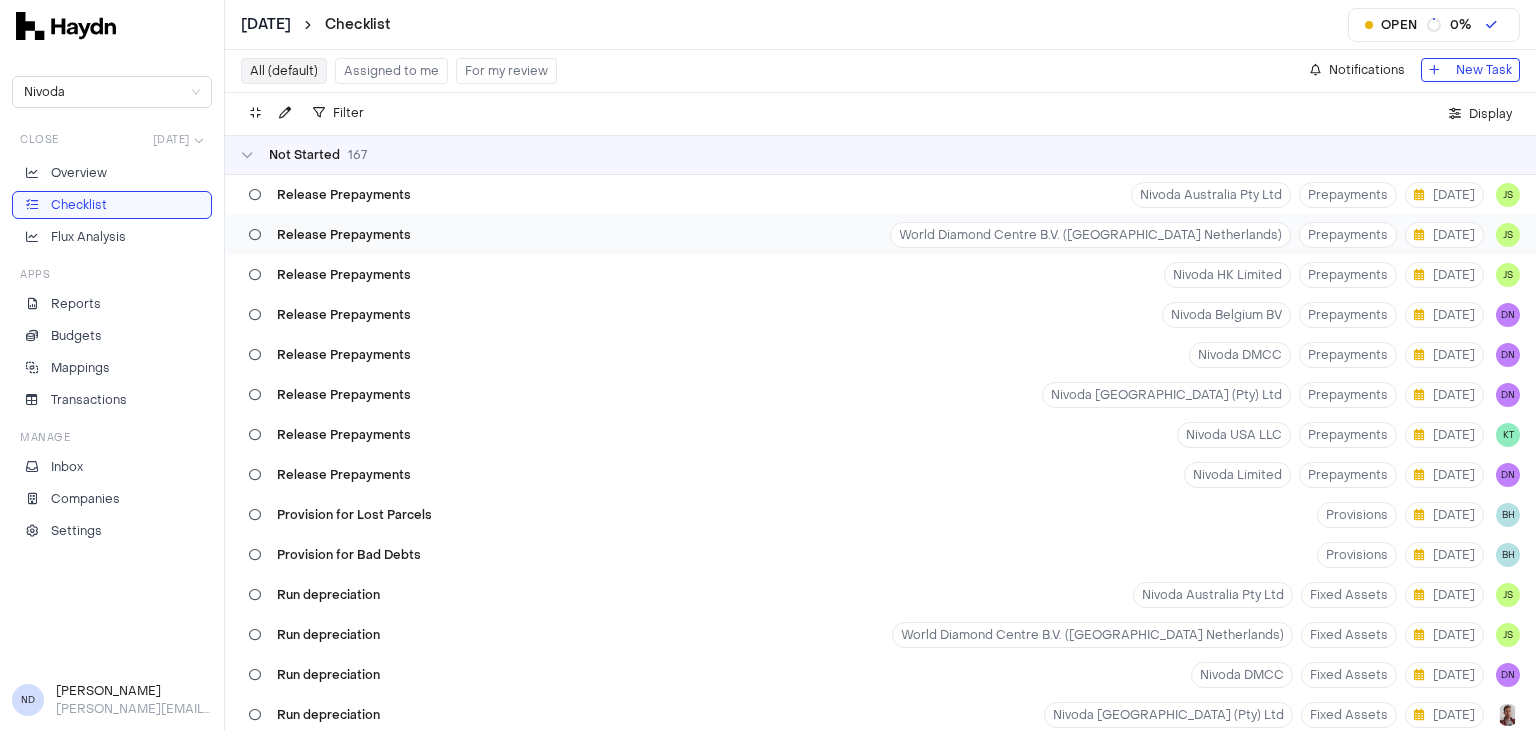 click on "Release Prepayments World Diamond Centre B.V. (Nivoda Netherlands) Prepayments [DATE] JS" at bounding box center [880, 235] 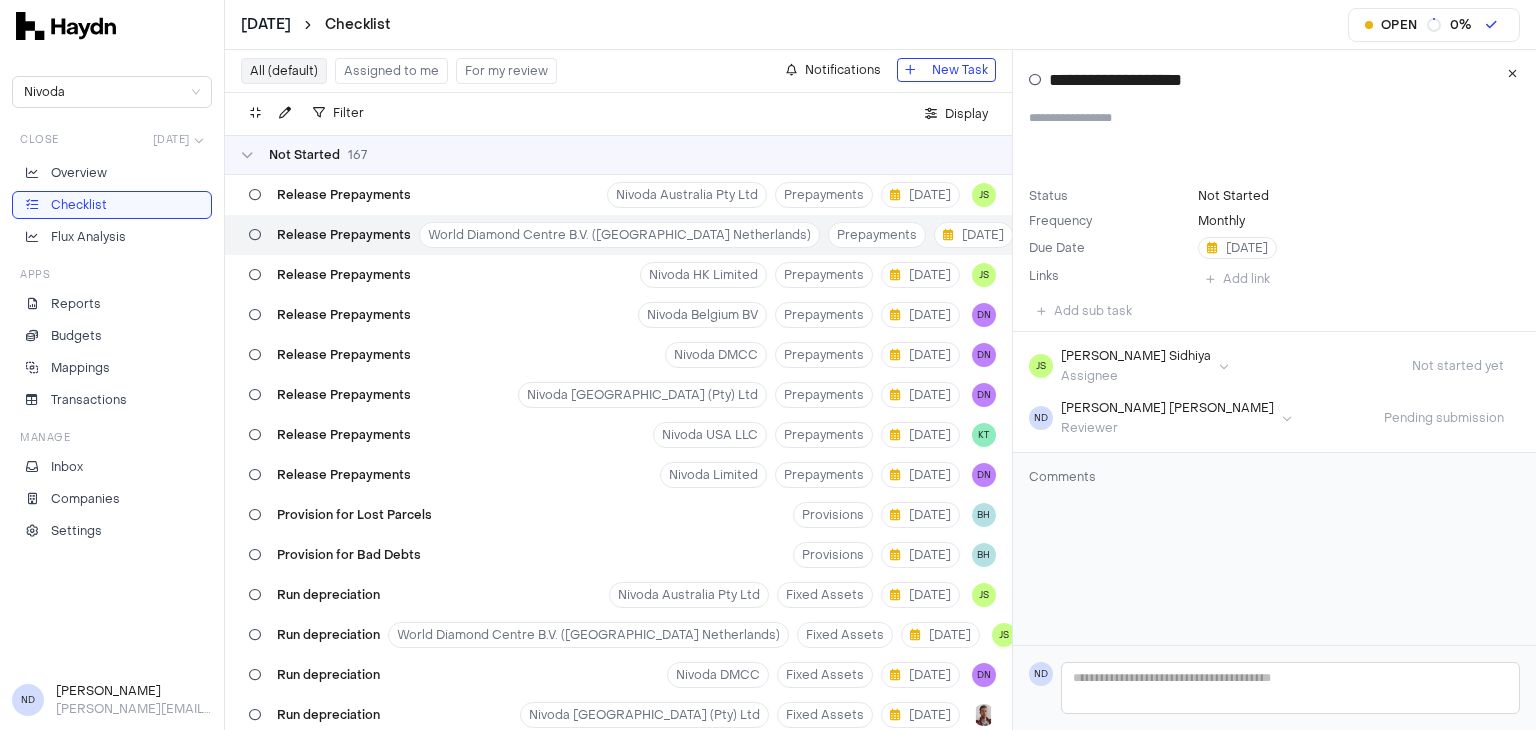 type 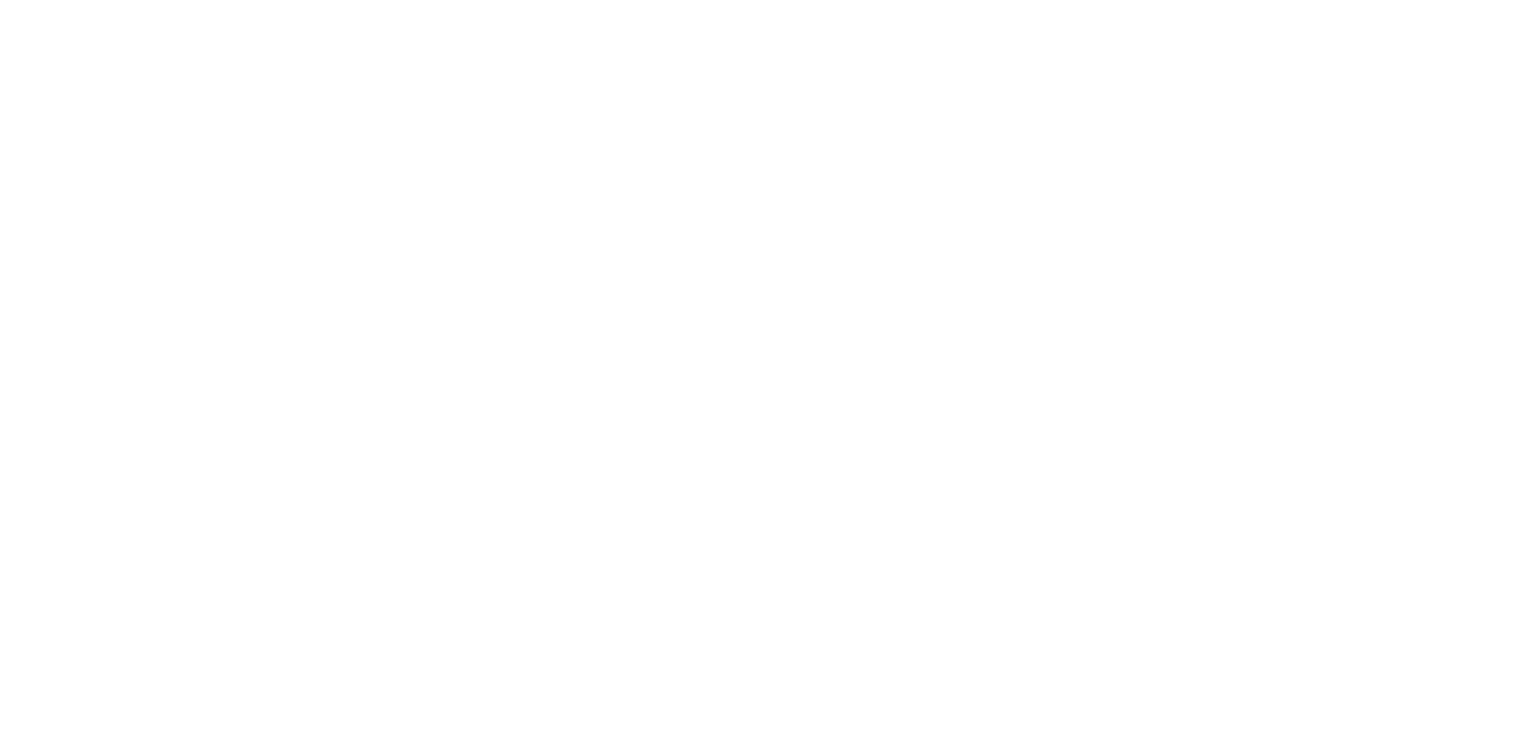 scroll, scrollTop: 0, scrollLeft: 0, axis: both 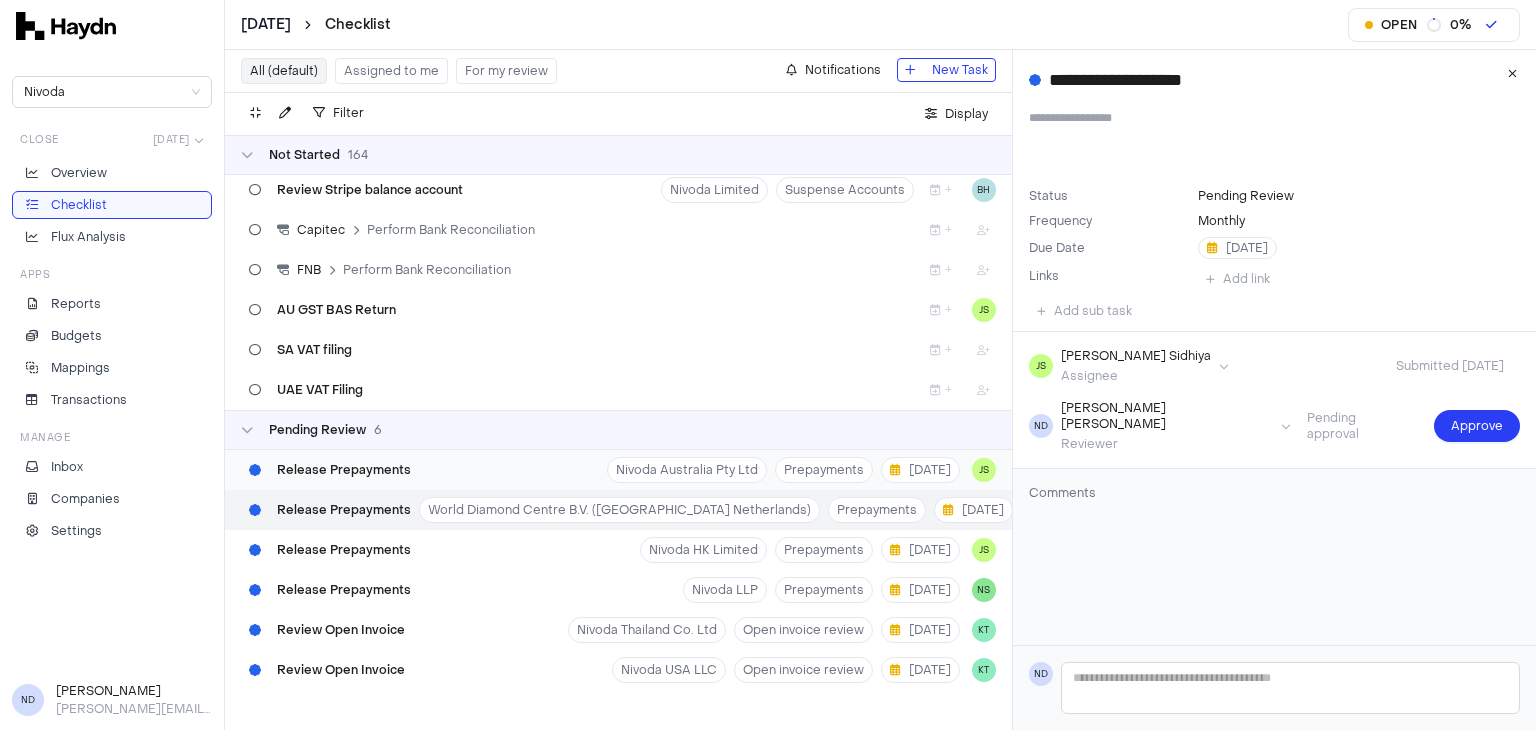 click on "Release Prepayments Nivoda Australia Pty Ltd Prepayments 1 Jul JS" at bounding box center (618, 470) 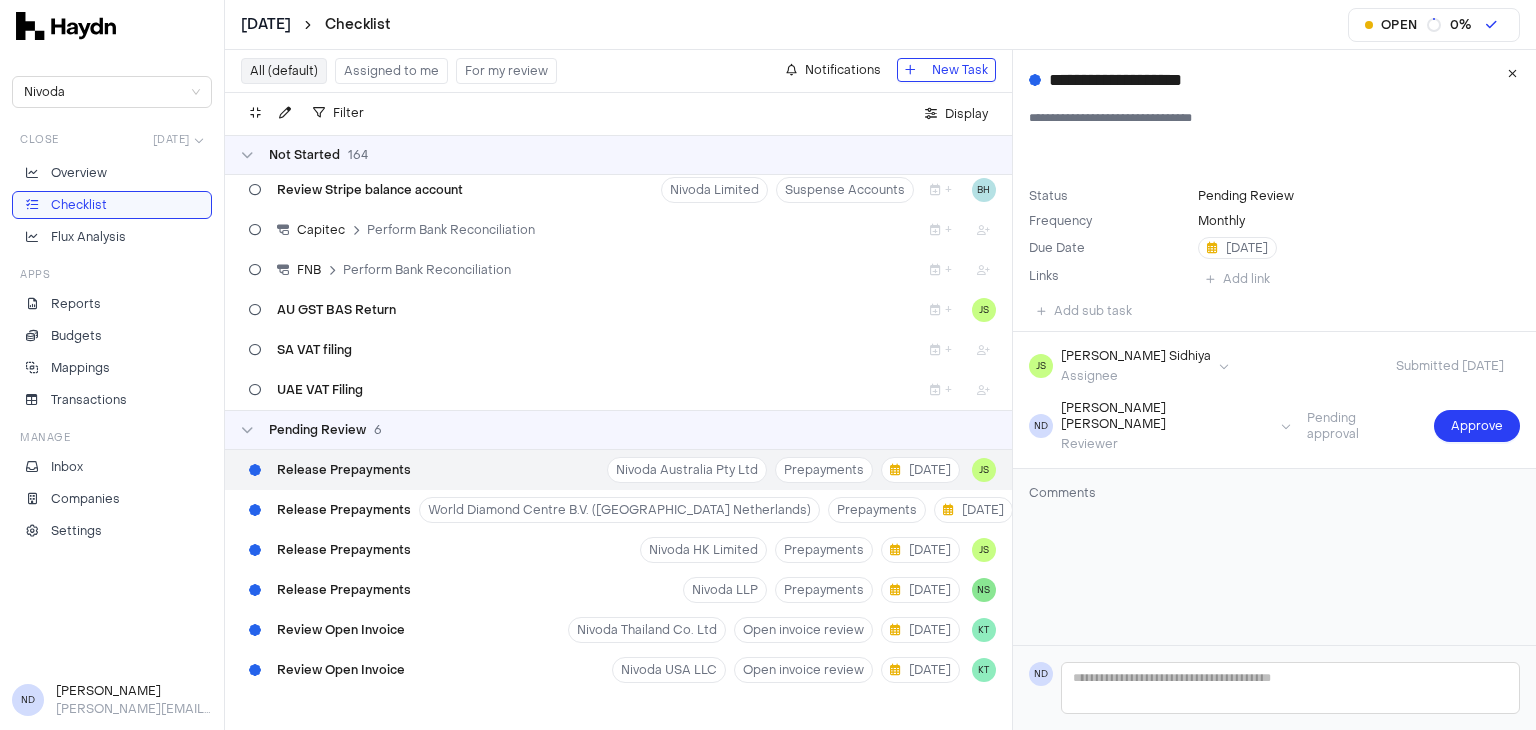 type 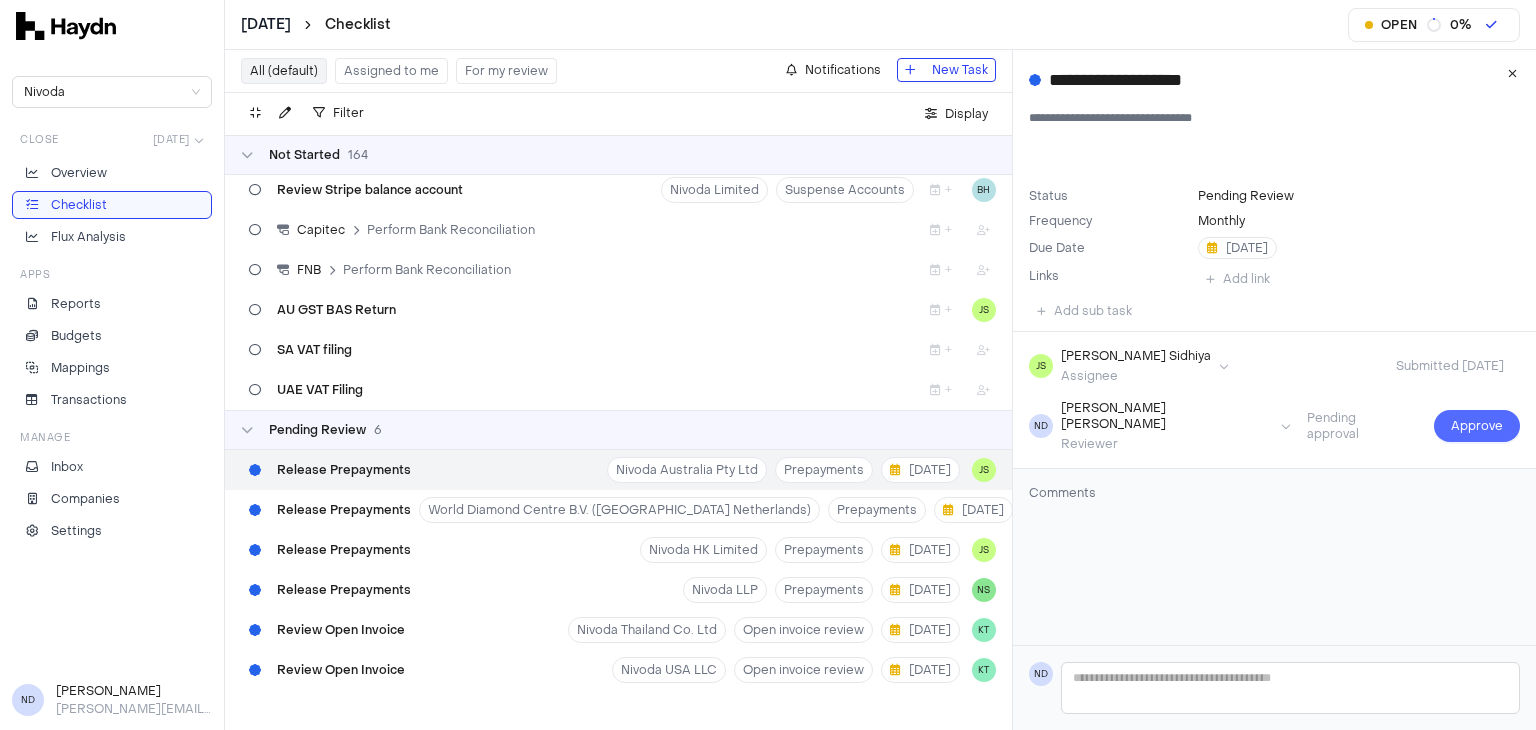 click on "Approve" at bounding box center (1477, 426) 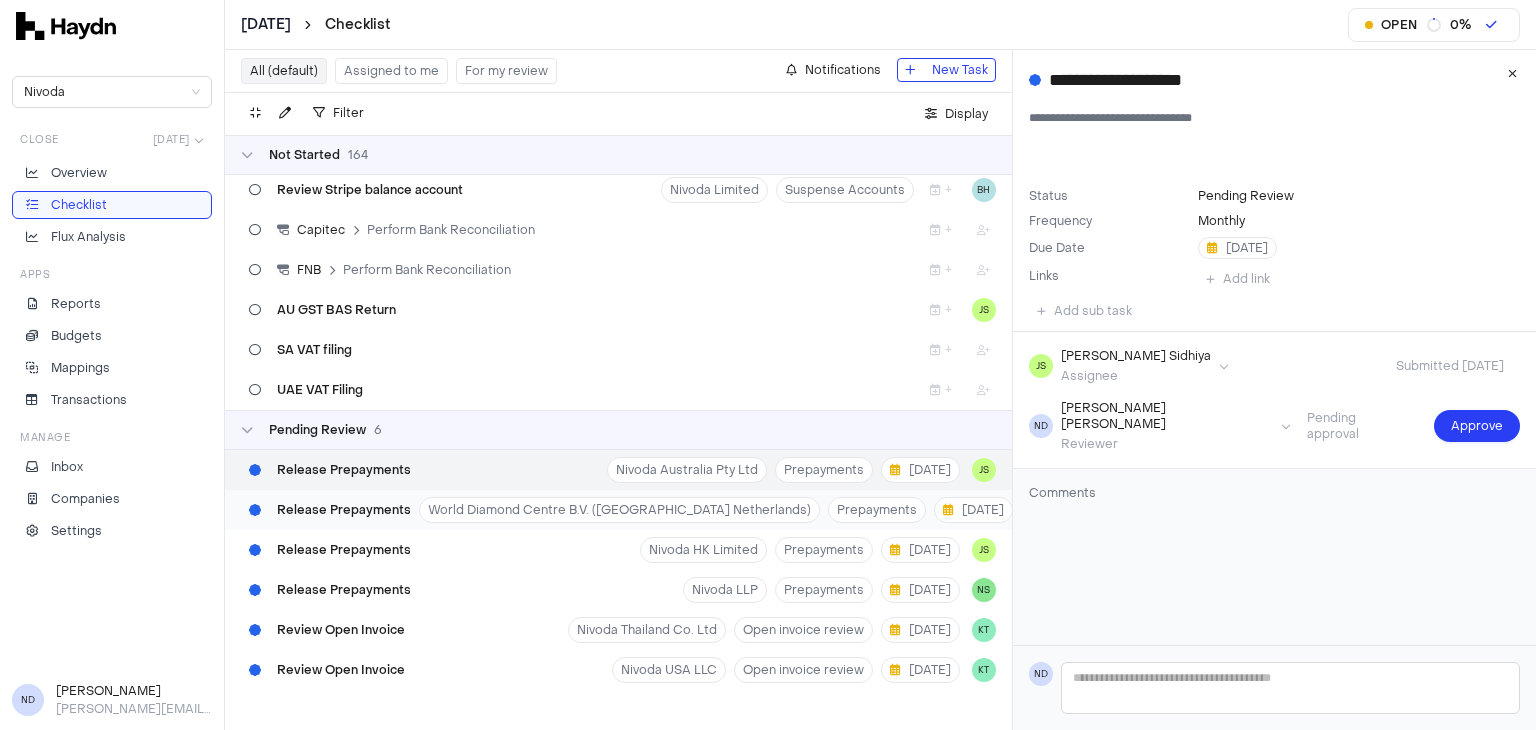 click on "Release Prepayments" at bounding box center (344, 510) 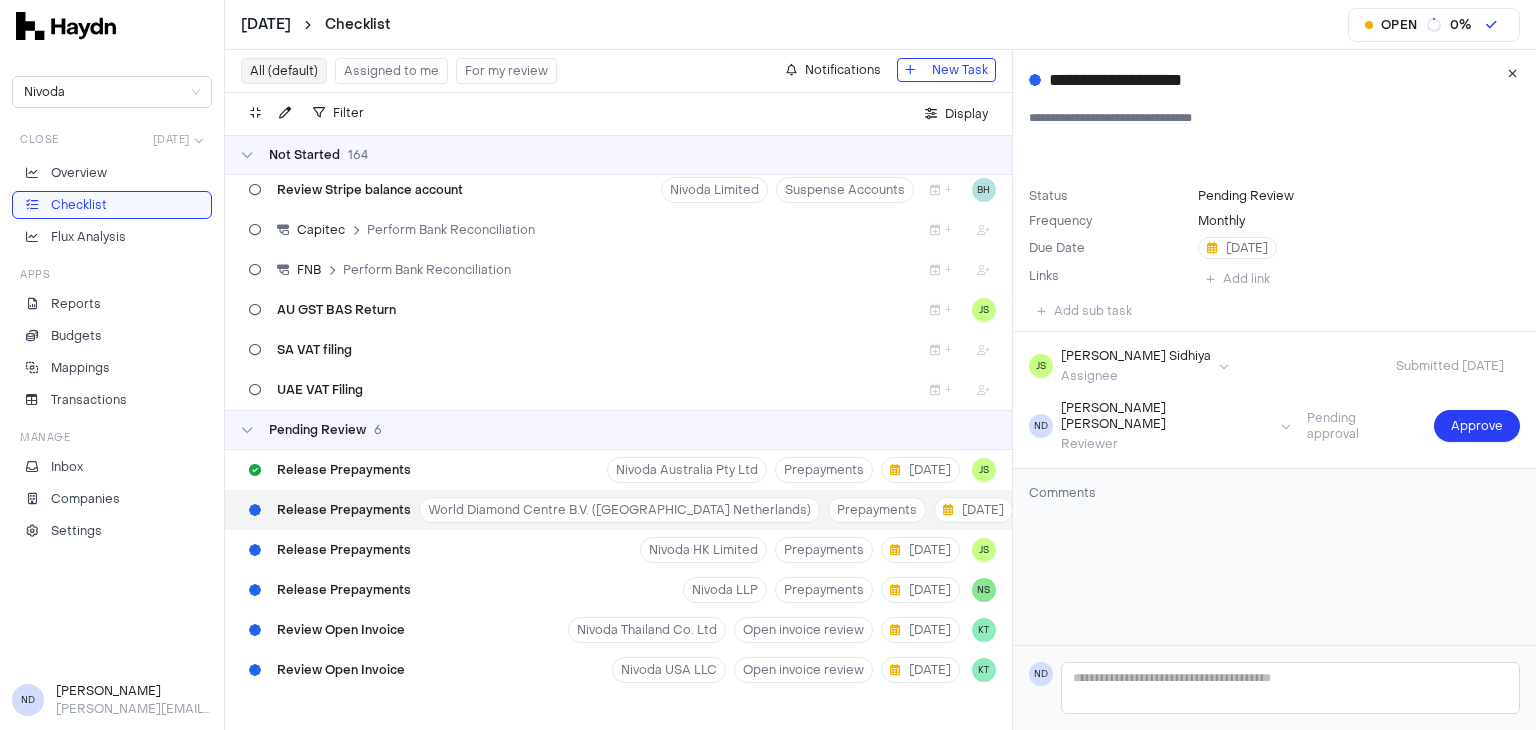 type 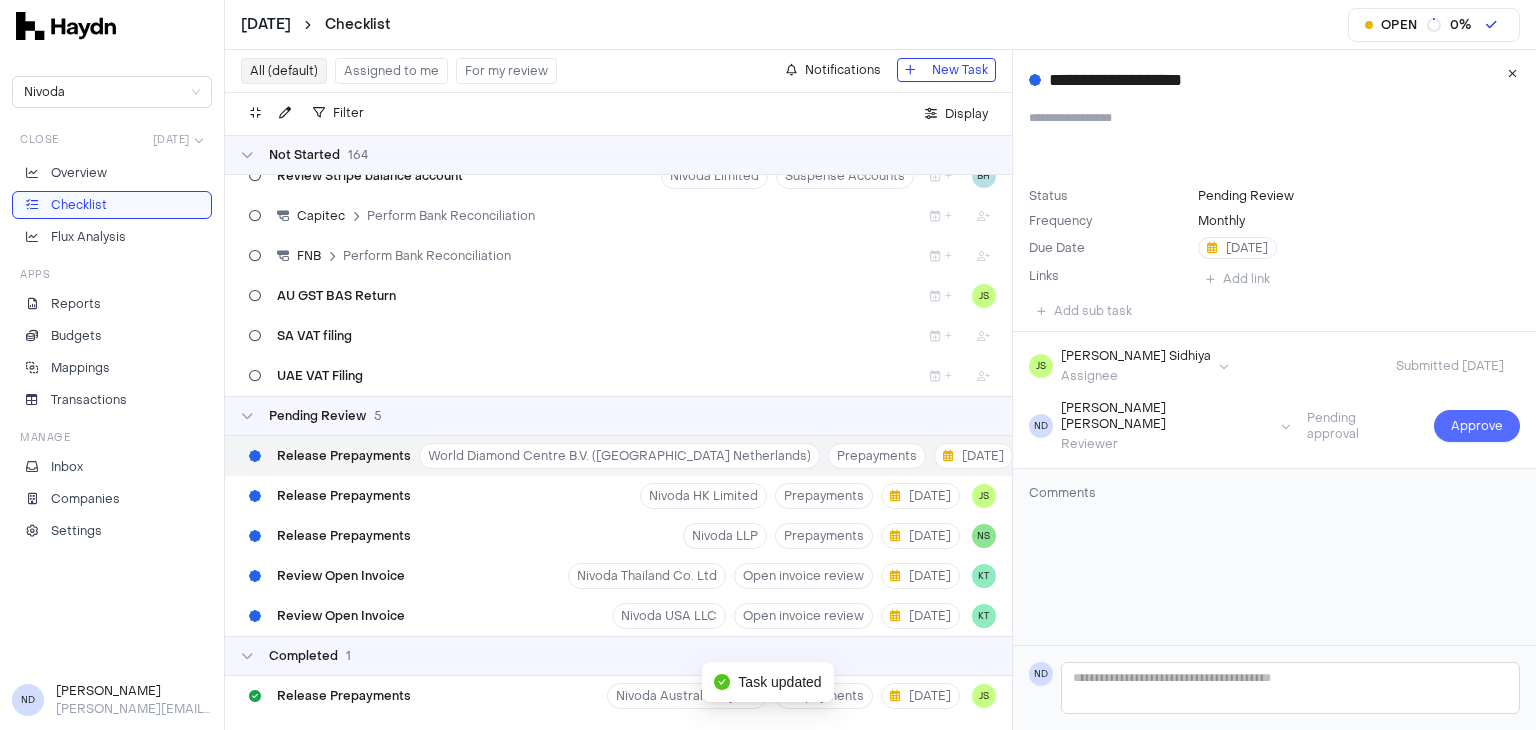 click on "Approve" at bounding box center (1477, 426) 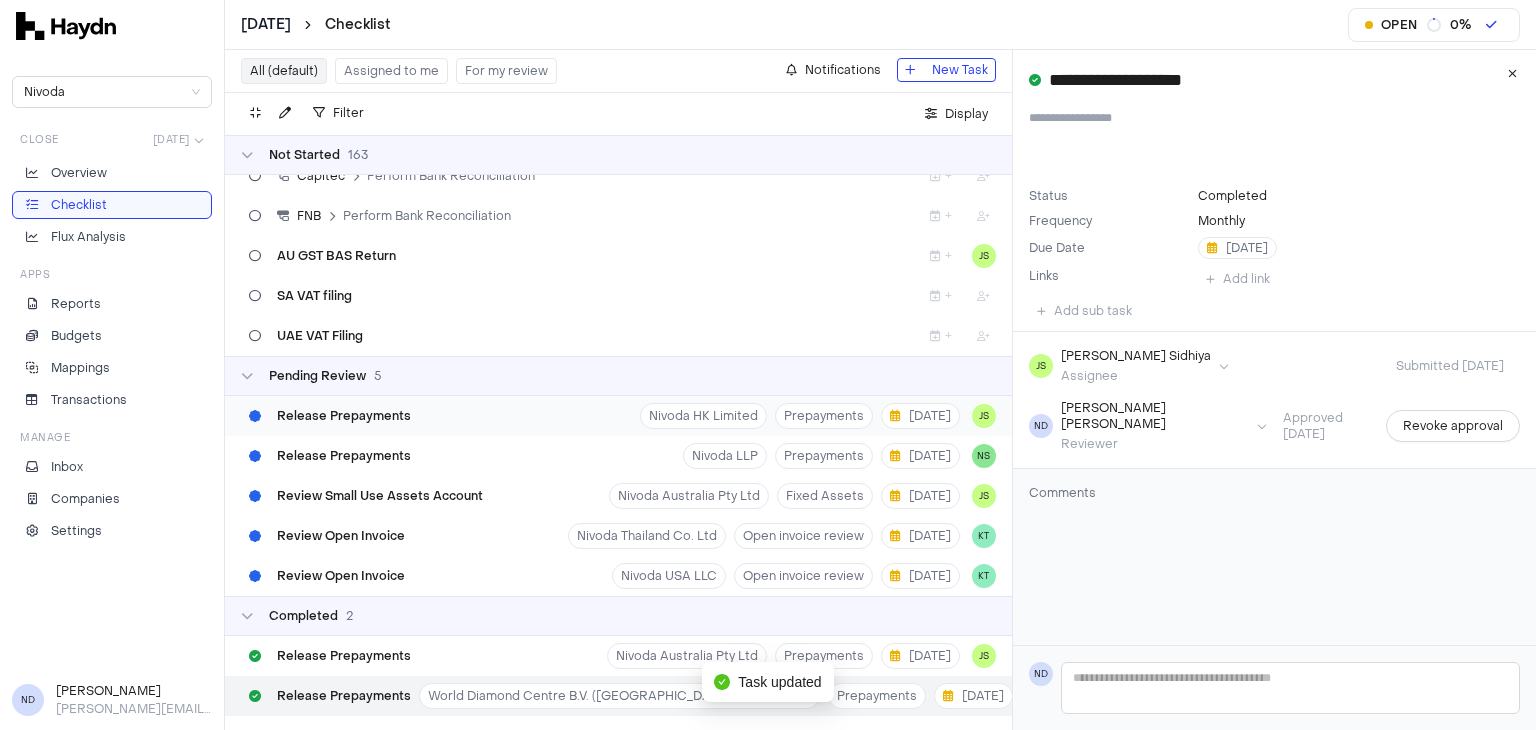 click on "Release Prepayments Nivoda HK Limited Prepayments 1 Jul JS" at bounding box center [618, 416] 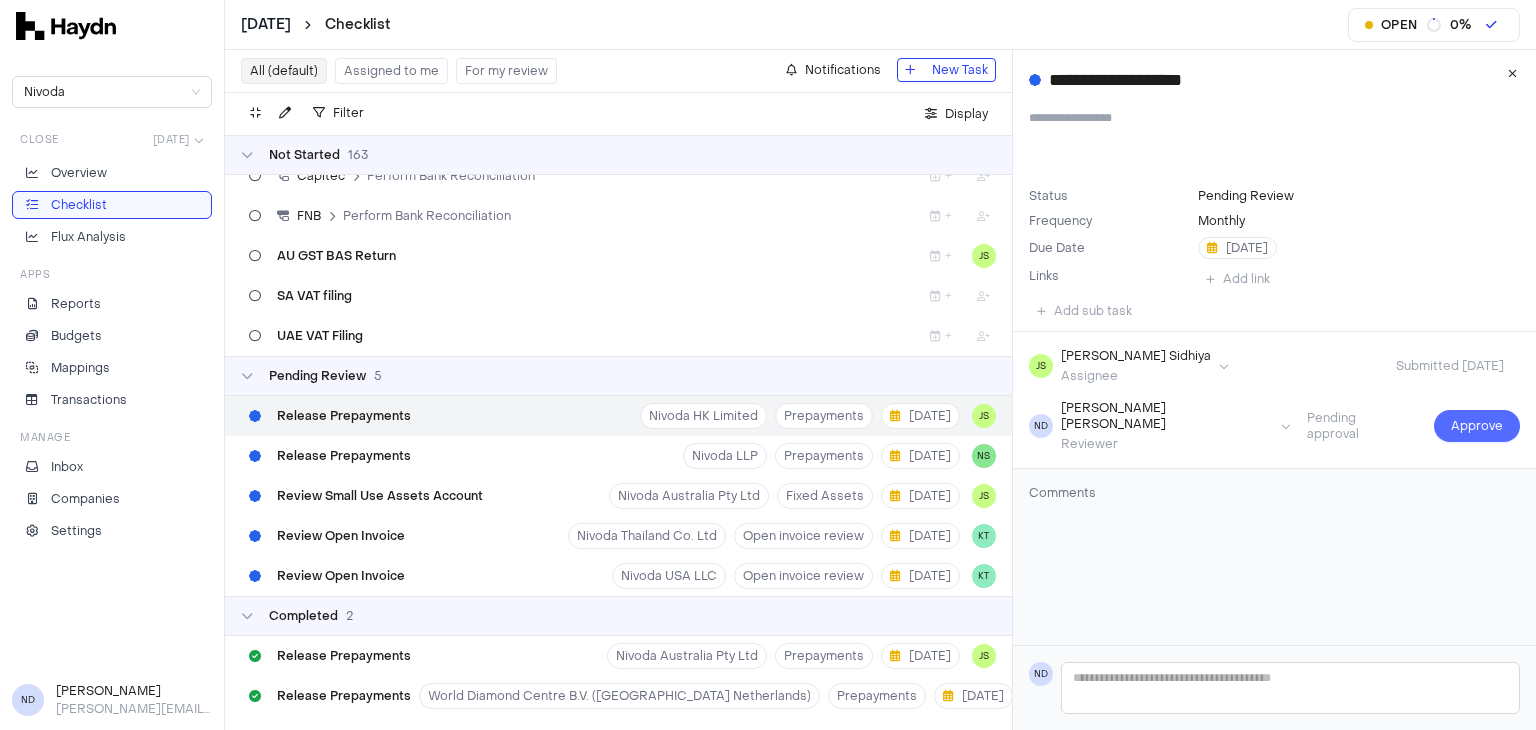 click on "Approve" at bounding box center (1477, 426) 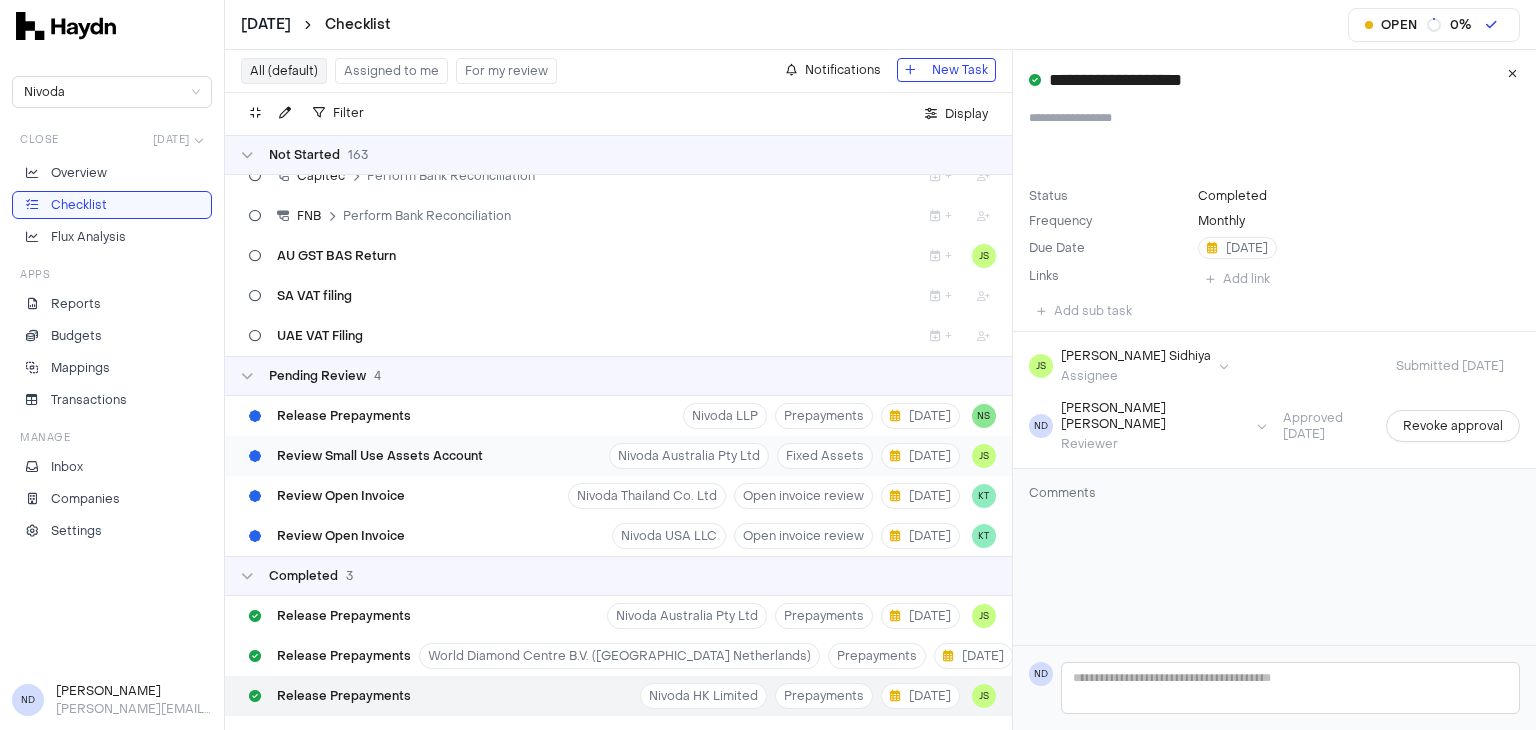 click on "Review Small Use Assets Account" at bounding box center [380, 456] 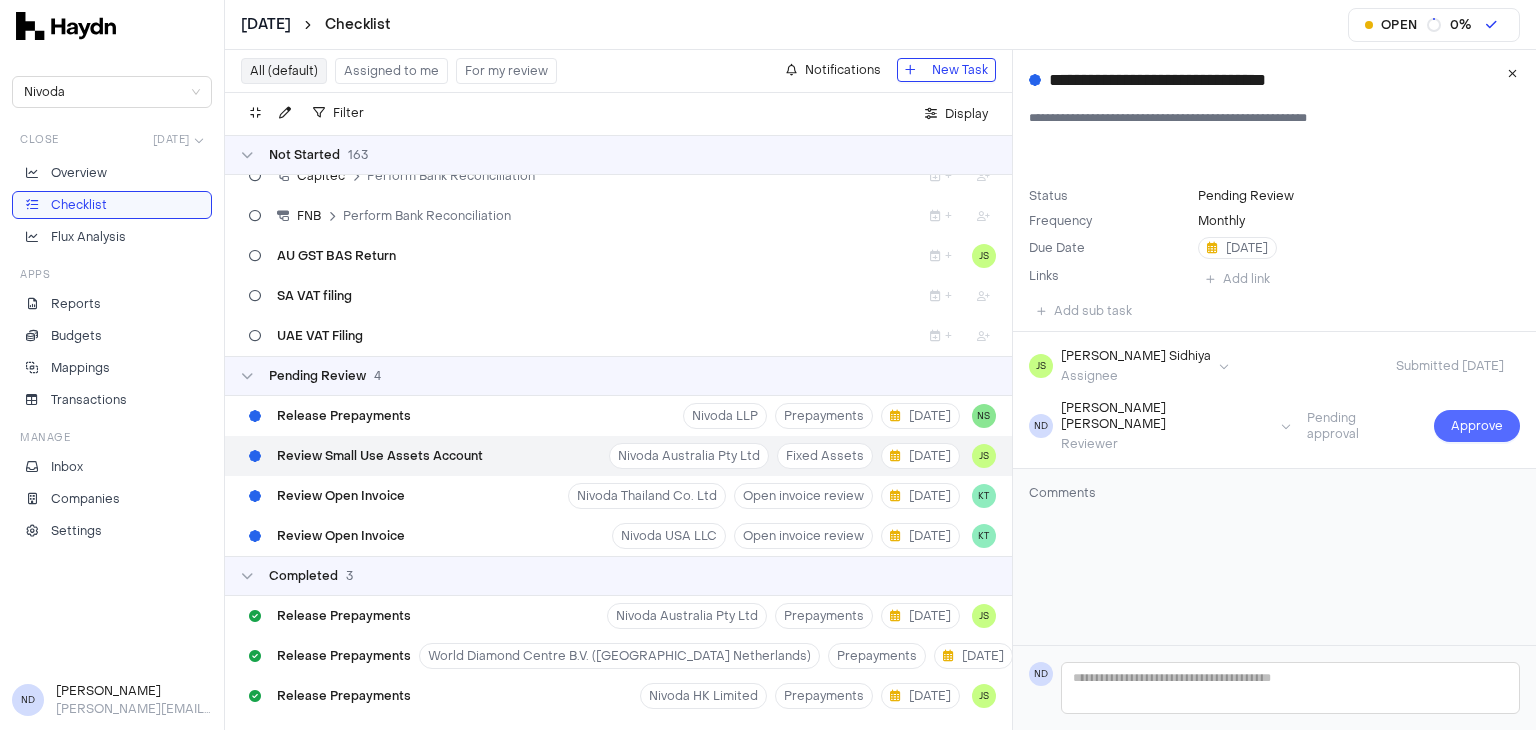 click on "Approve" at bounding box center [1477, 426] 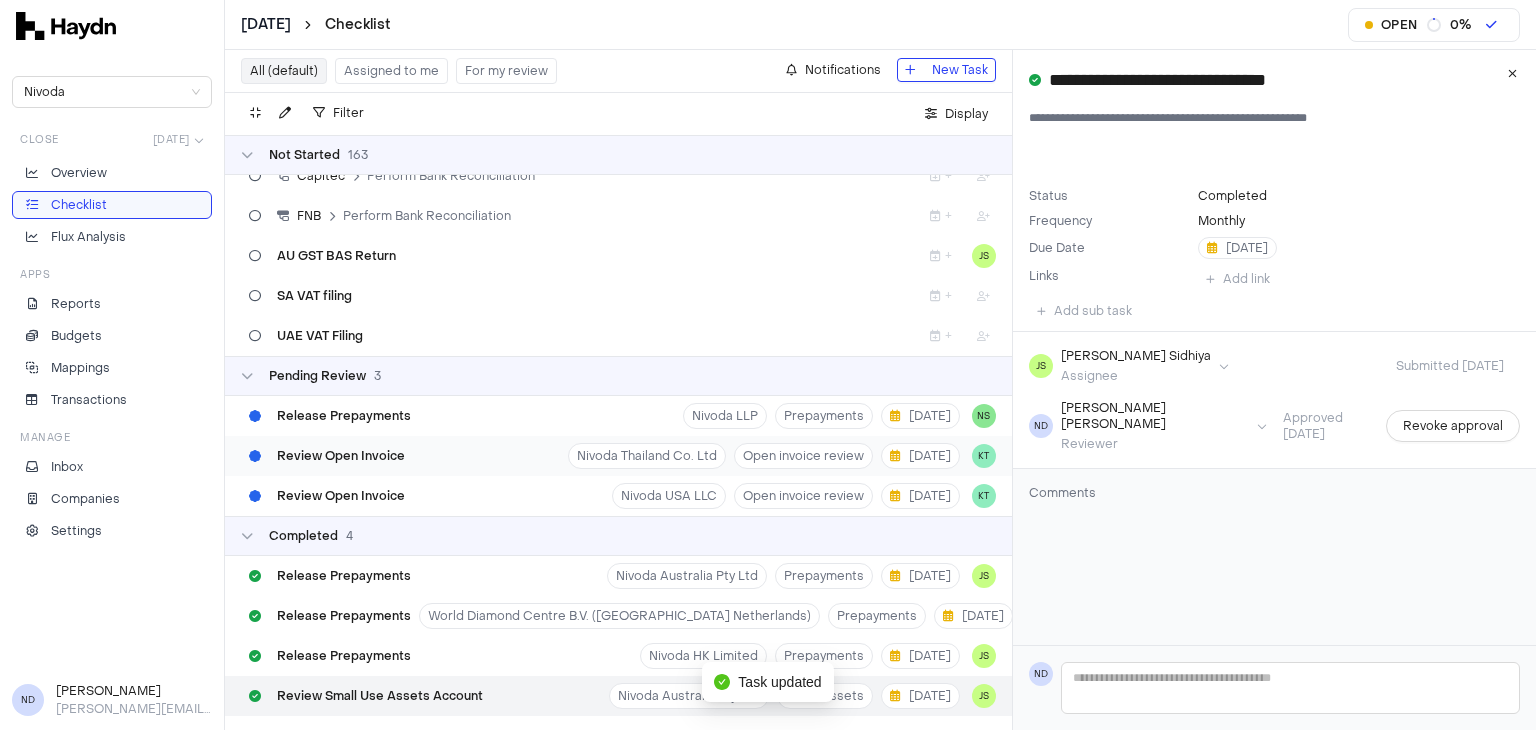 click on "Review Open Invoice Nivoda Thailand Co. Ltd Open invoice review 4 Jul KT" at bounding box center (618, 456) 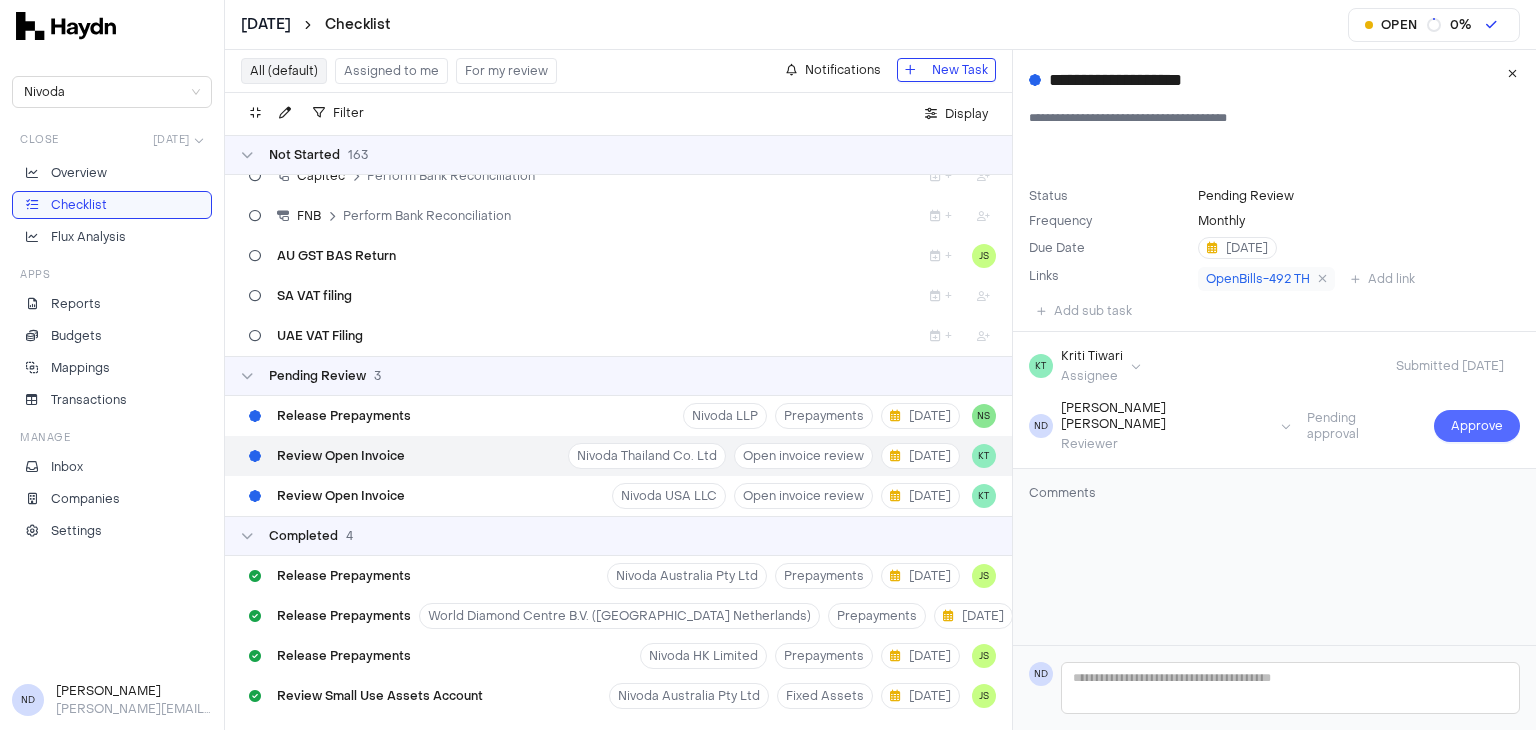 click on "Approve" at bounding box center (1477, 426) 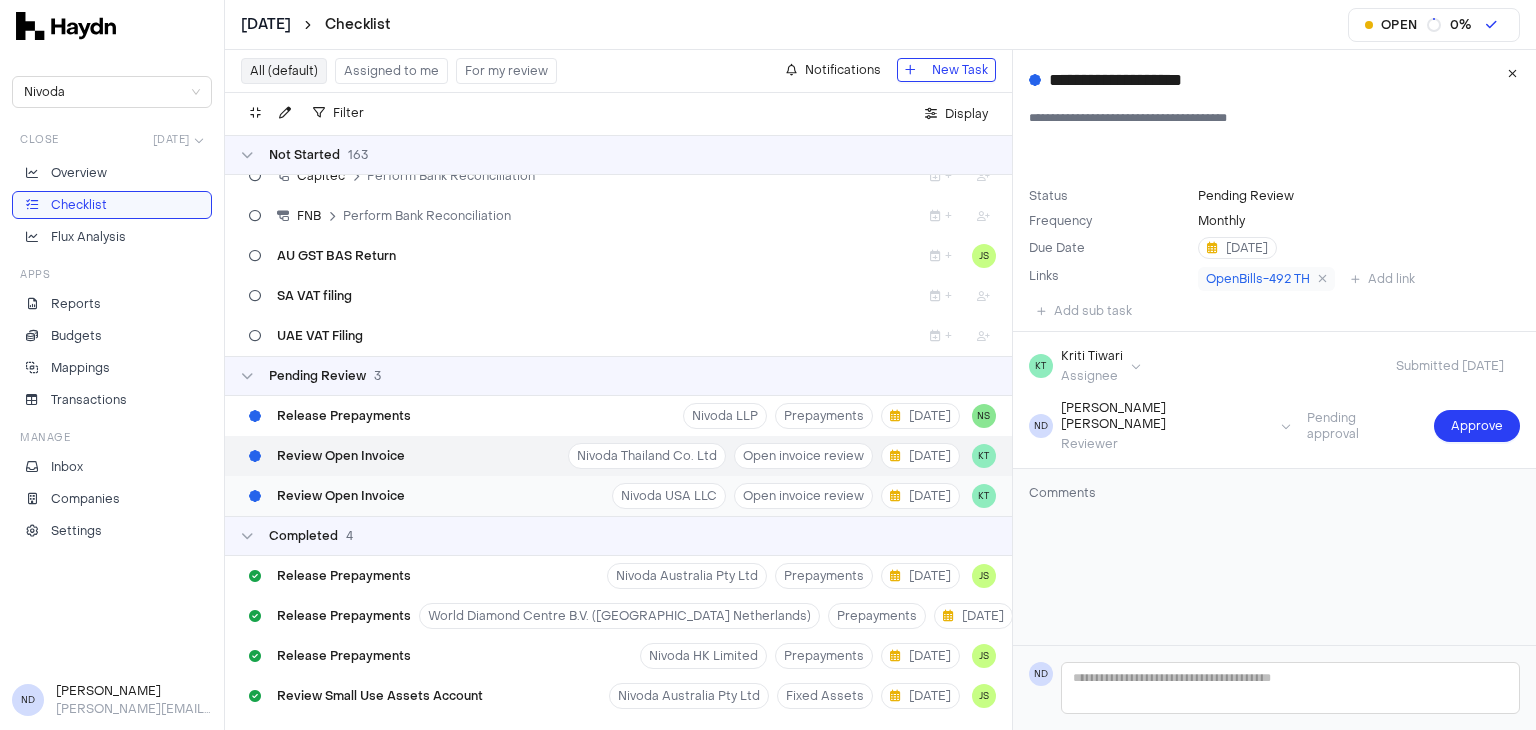 click on "Review Open Invoice Nivoda USA LLC Open invoice review 4 Jul KT" at bounding box center [618, 496] 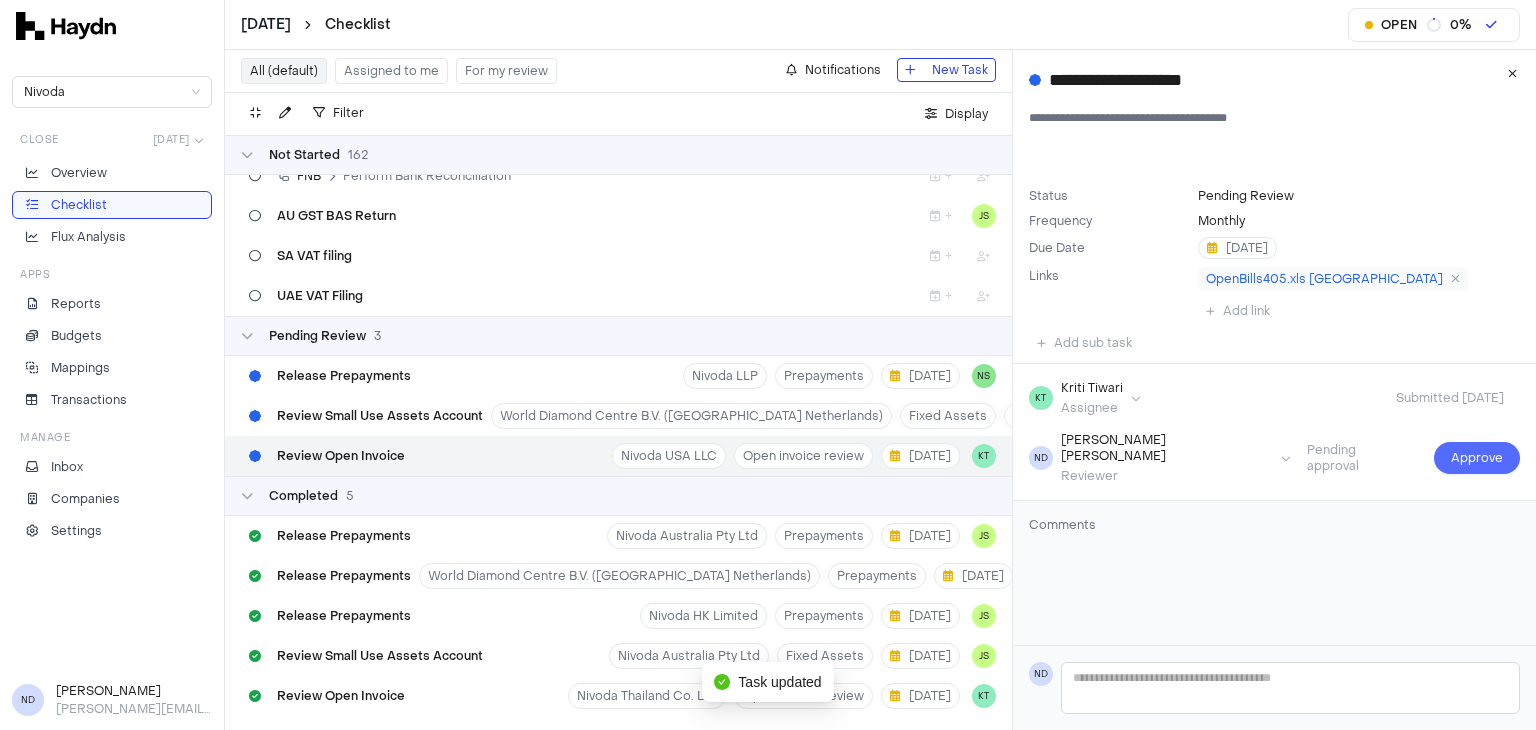 click on "Approve" at bounding box center (1477, 458) 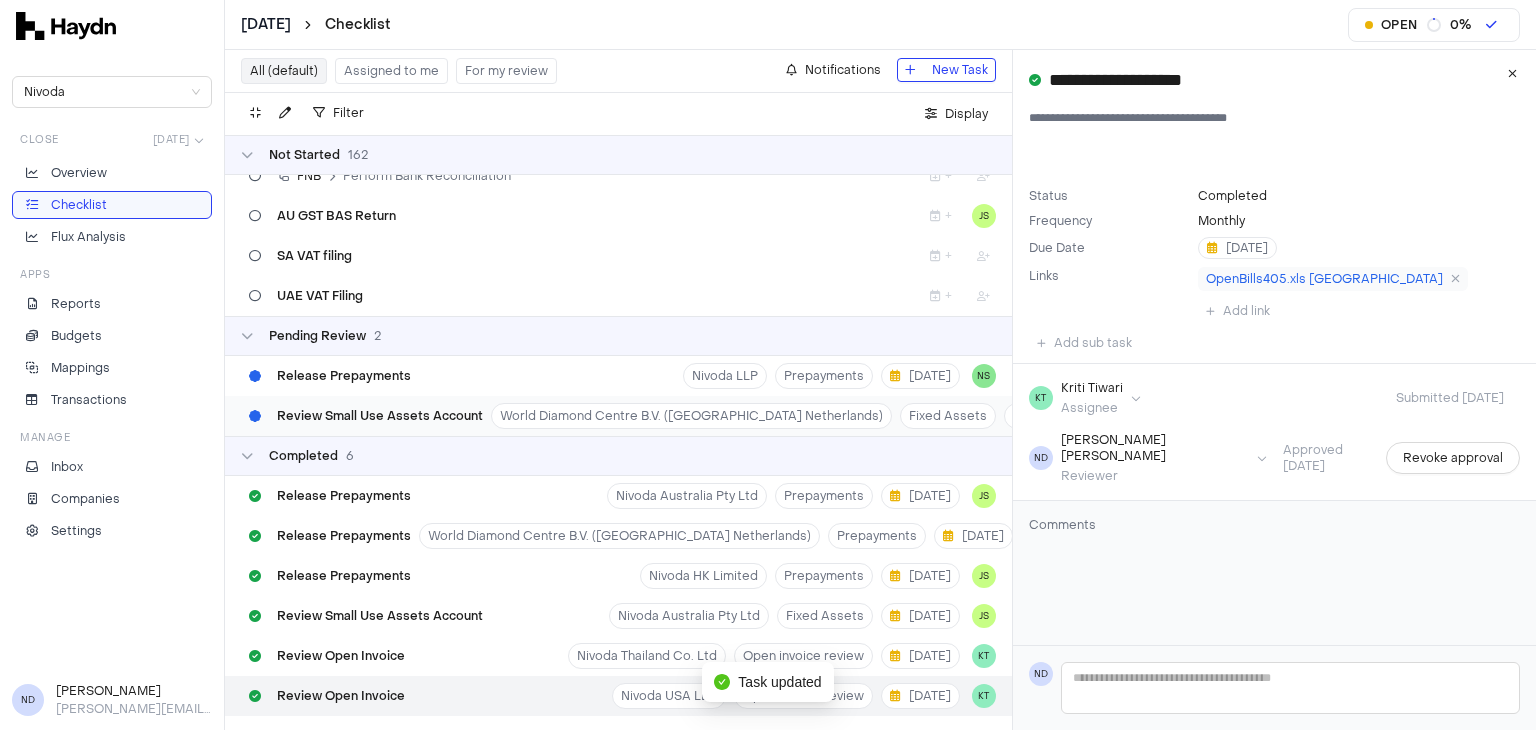 click on "Review Small Use Assets Account" at bounding box center [380, 416] 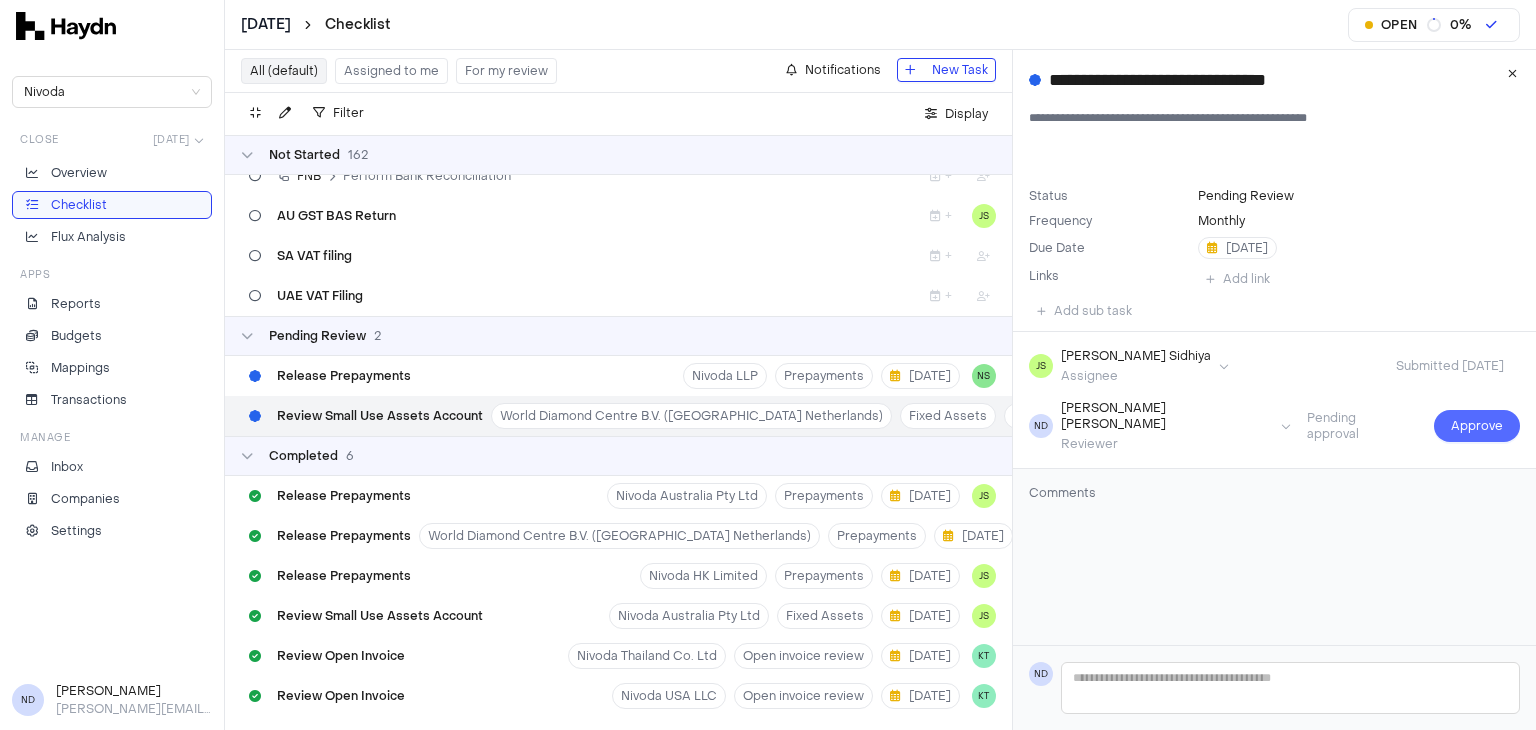click on "Approve" at bounding box center (1477, 426) 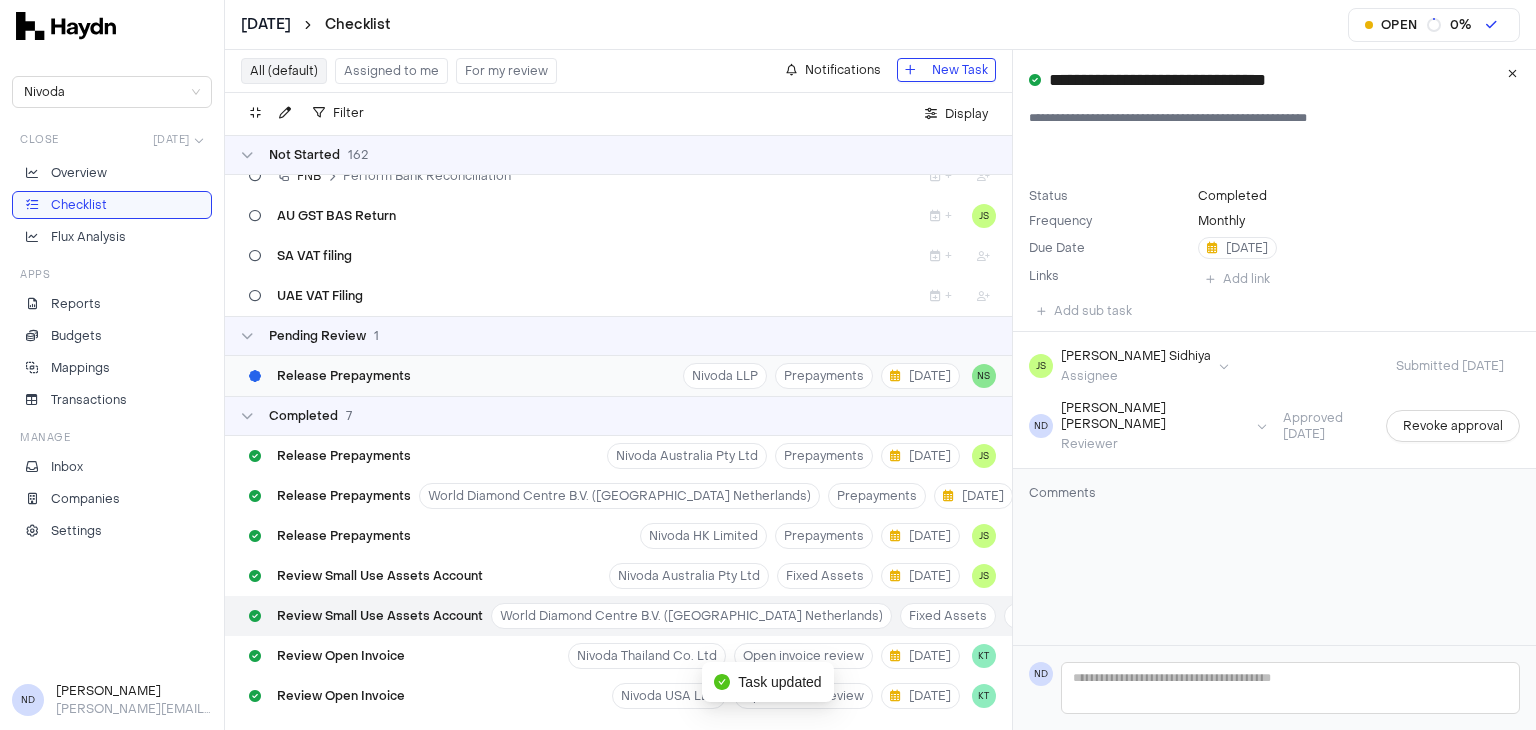 click on "Release Prepayments Nivoda LLP Prepayments 1 Jul NS" at bounding box center (618, 376) 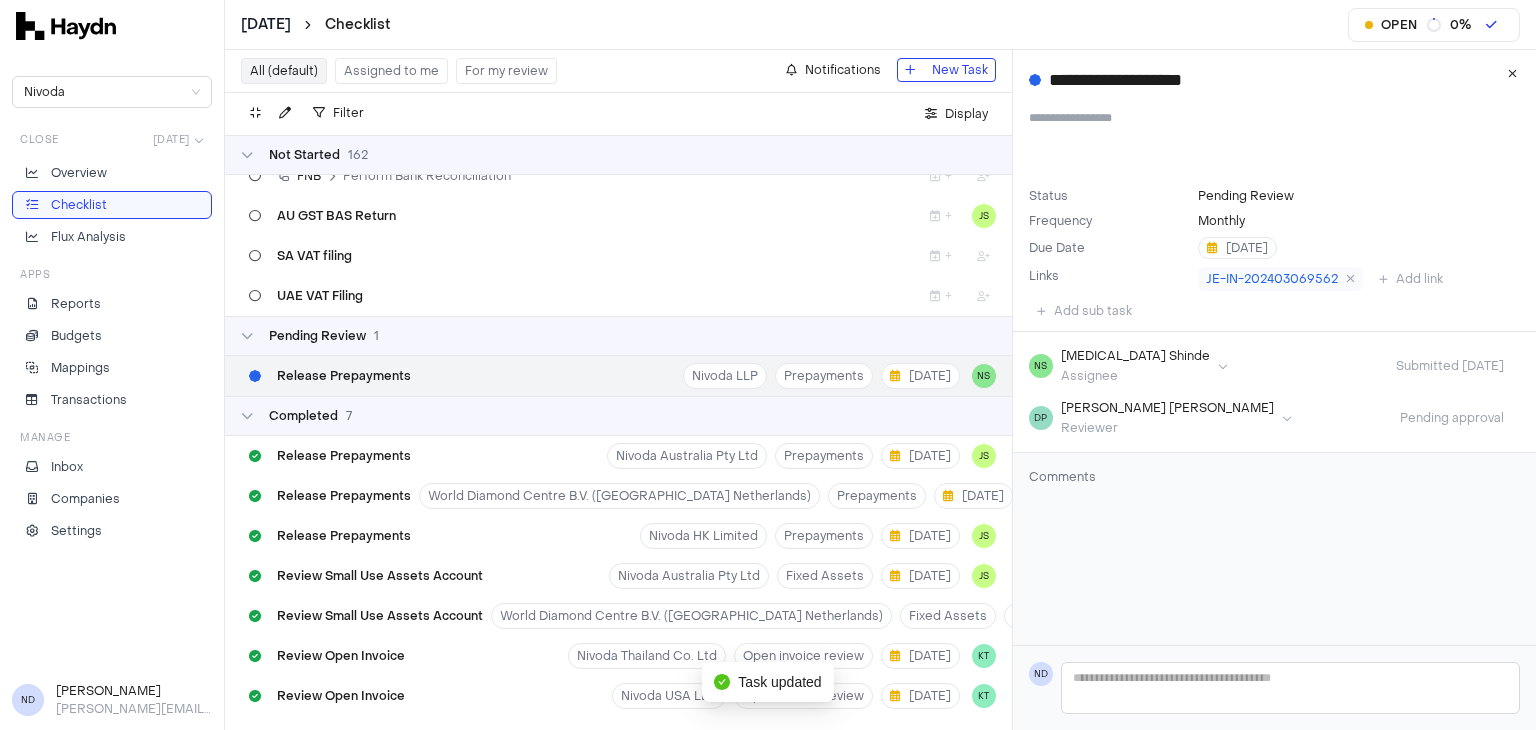 type 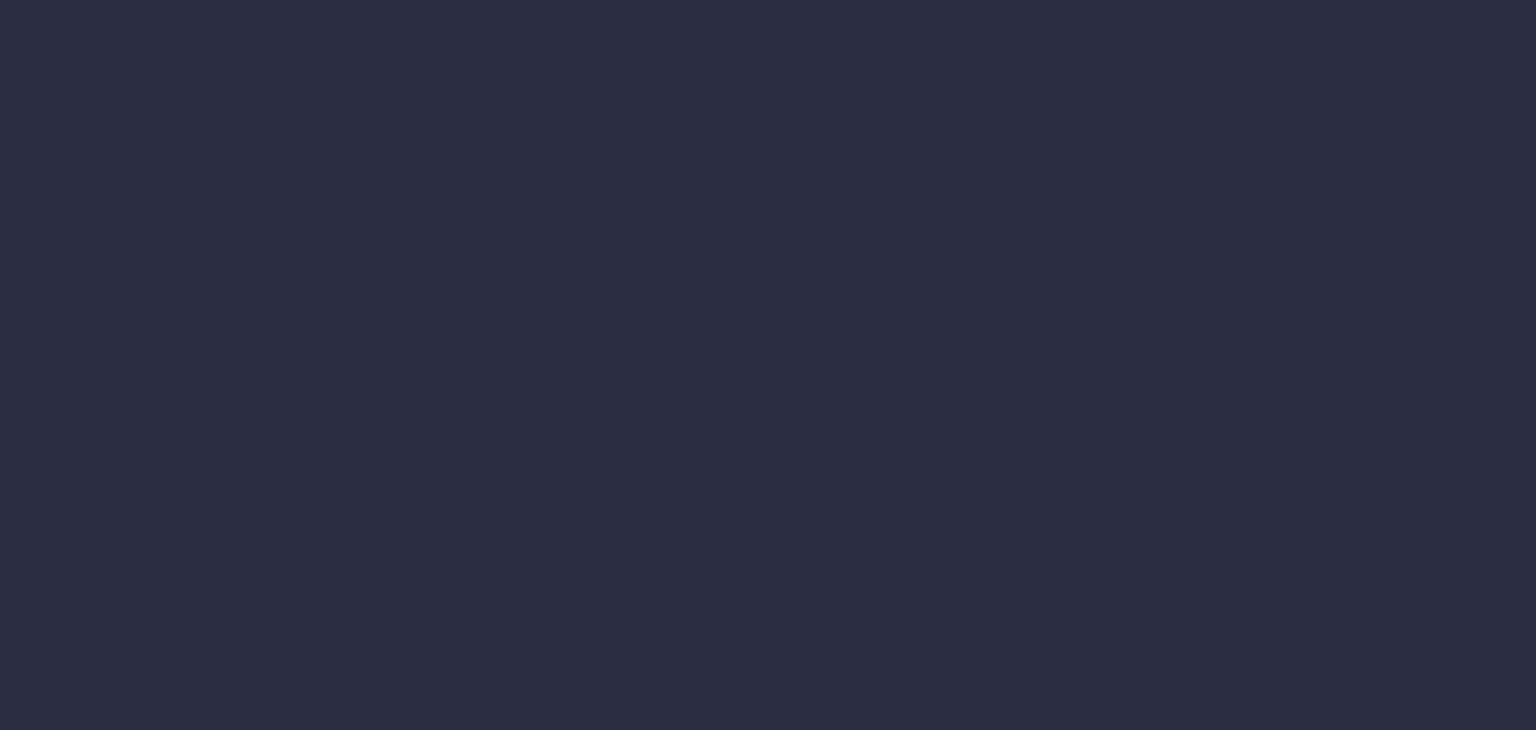 scroll, scrollTop: 0, scrollLeft: 0, axis: both 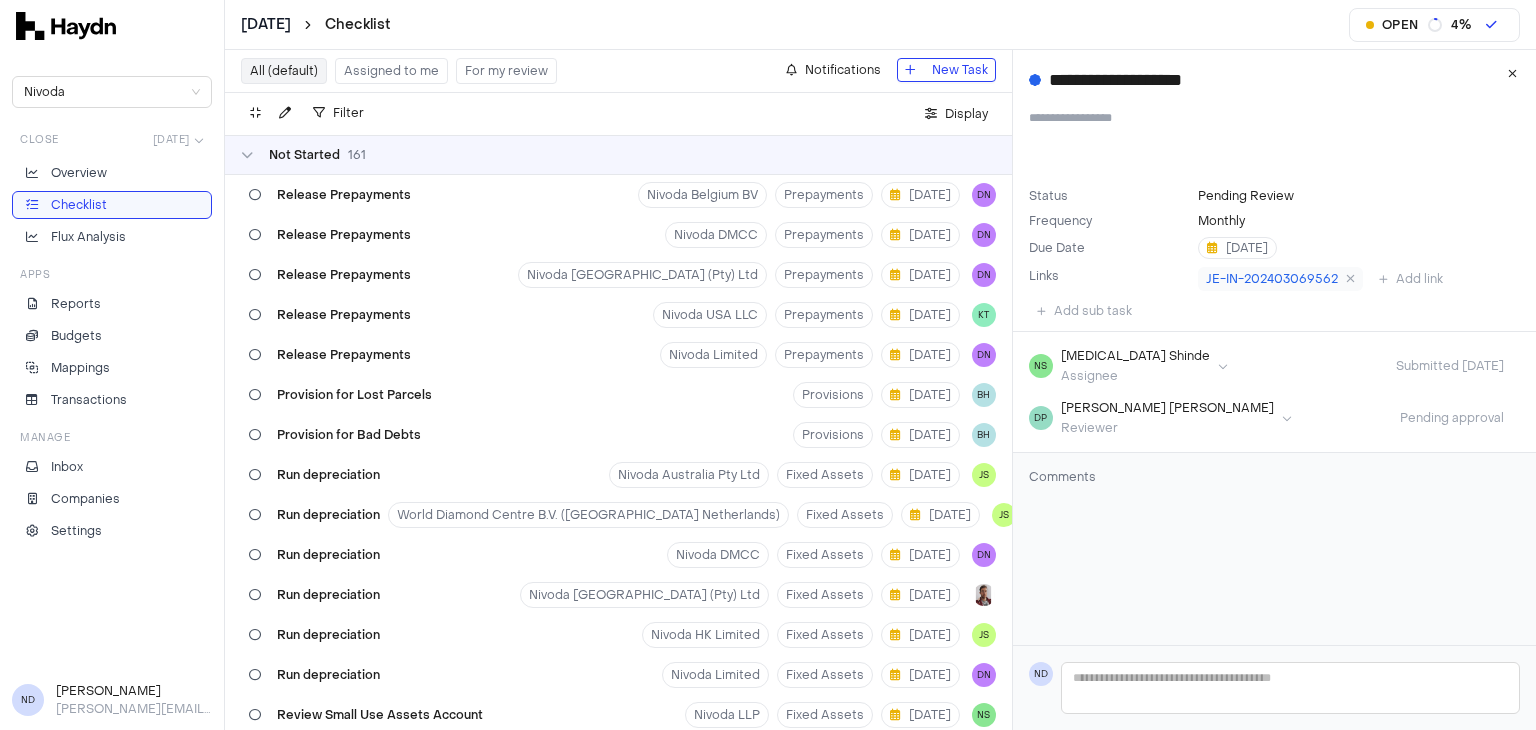 click on "Review Small Use Assets Account Nivoda HK Limited Fixed Assets [DATE] JS" at bounding box center (618, 6715) 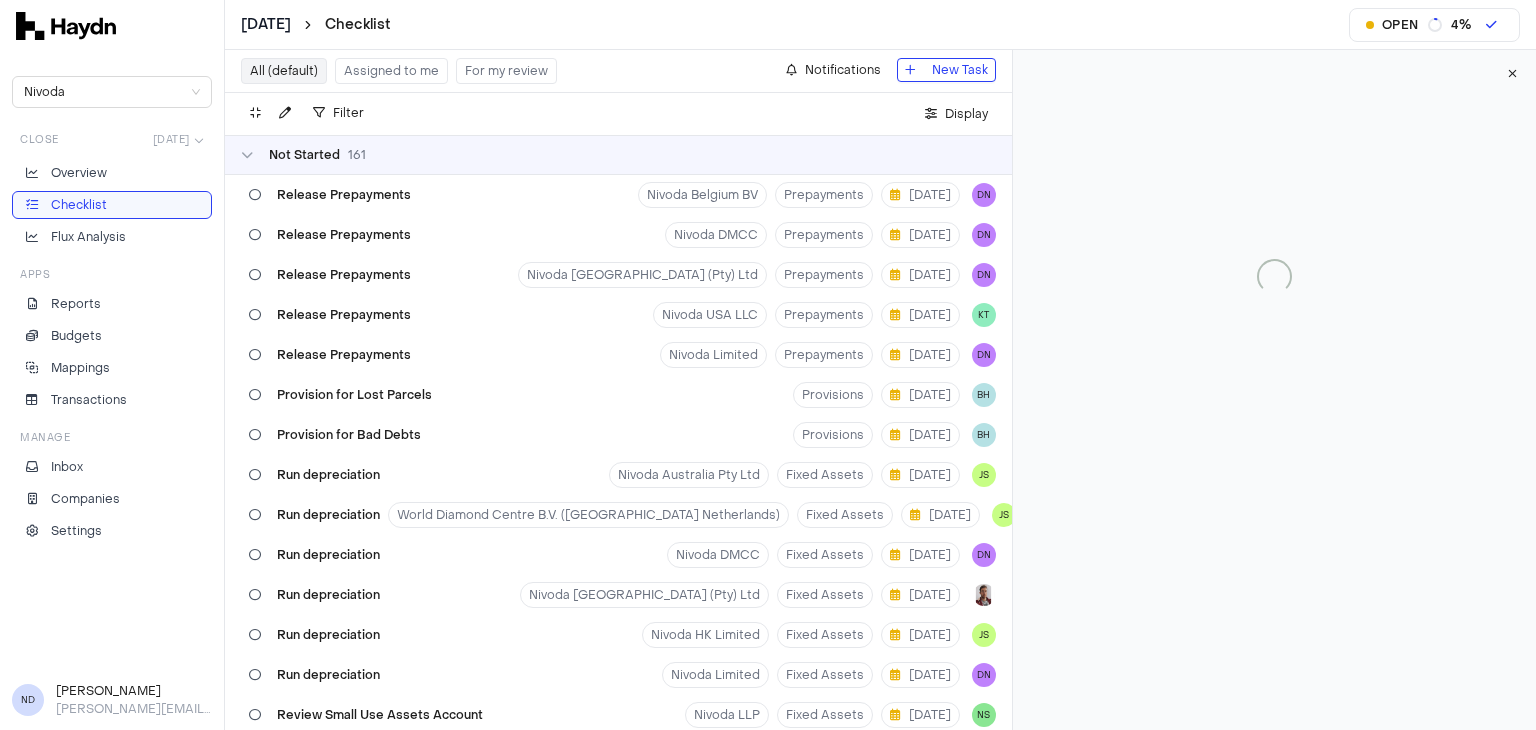scroll, scrollTop: 6249, scrollLeft: 0, axis: vertical 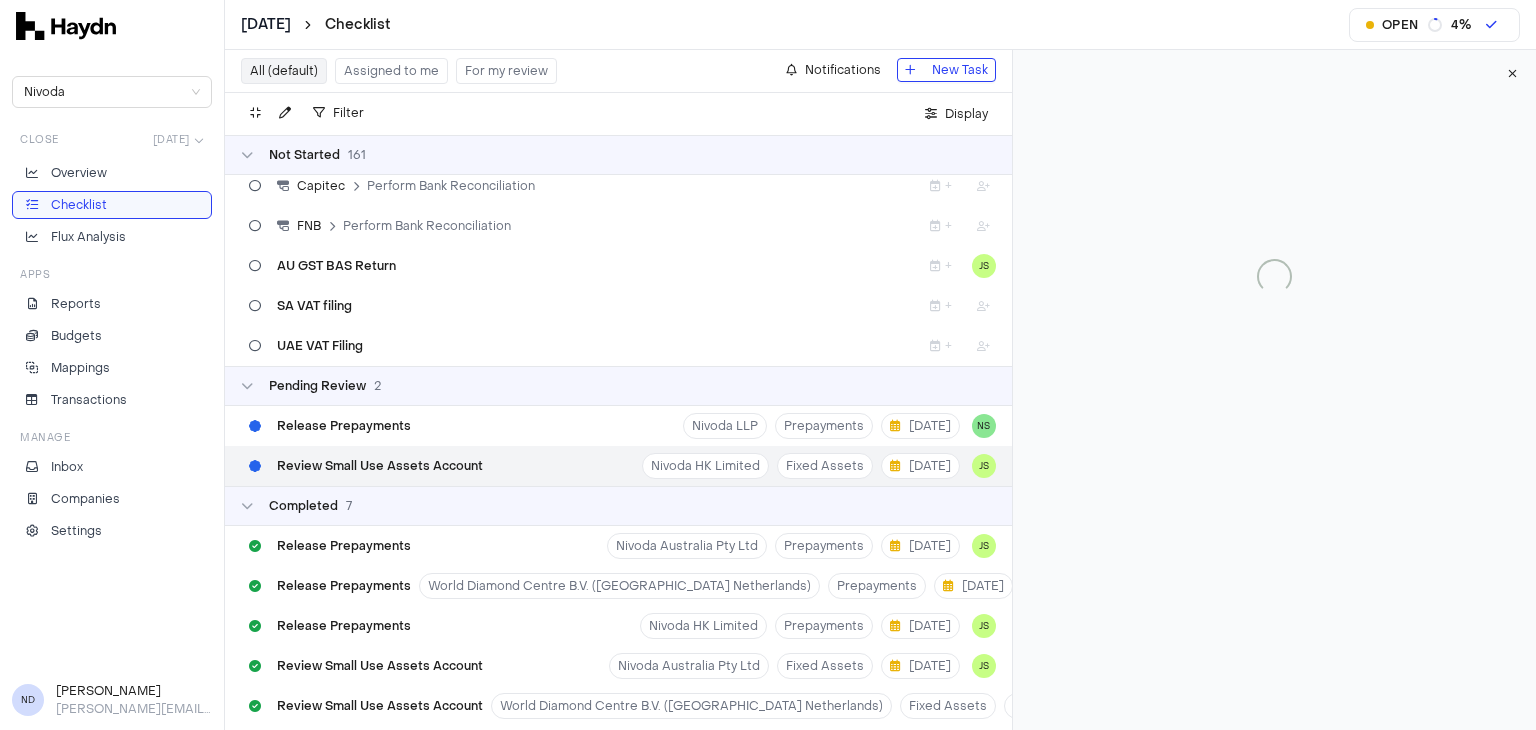 click on "Review Small Use Assets Account Nivoda HK Limited Fixed Assets 2 Jul JS" at bounding box center (618, 466) 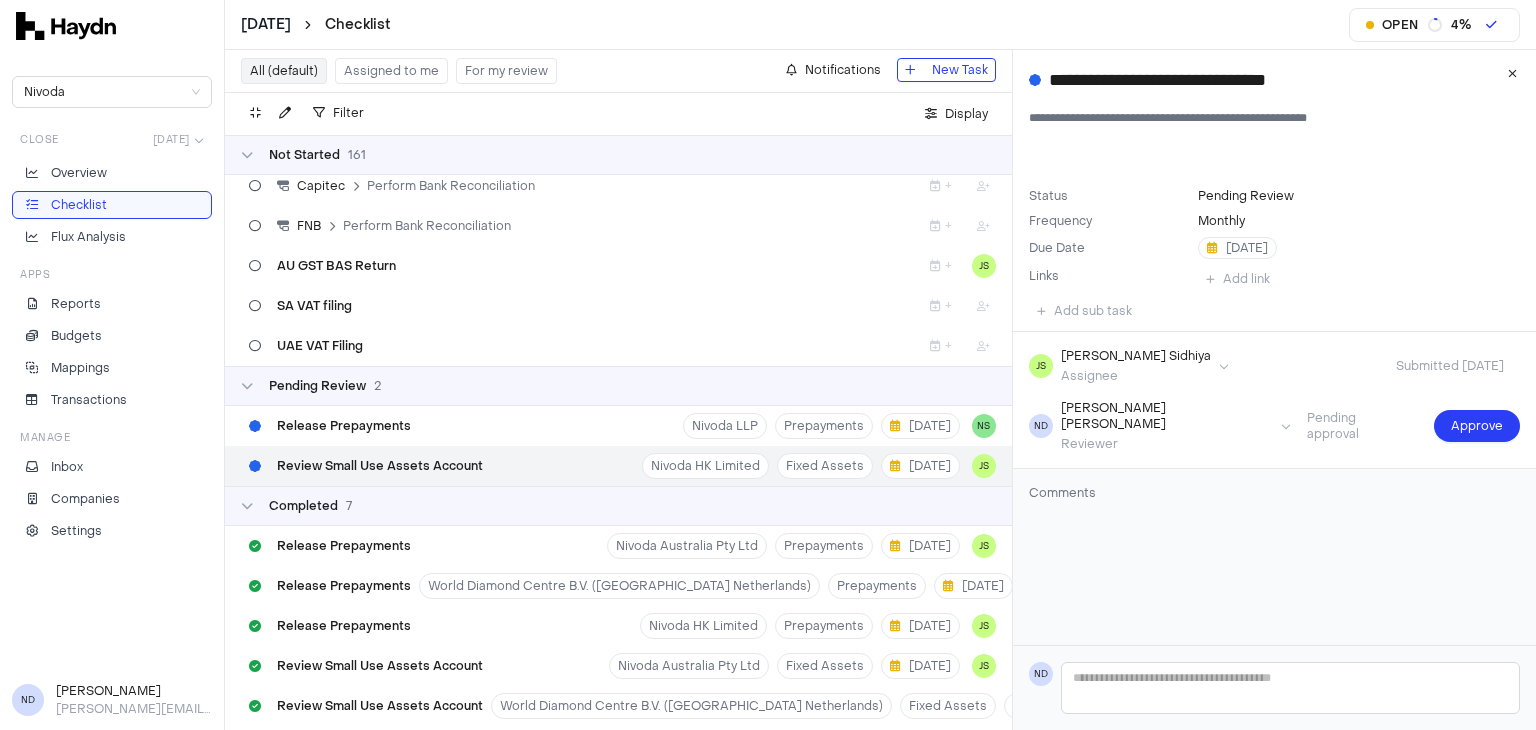 click on "Review Small Use Assets Account" at bounding box center [366, 466] 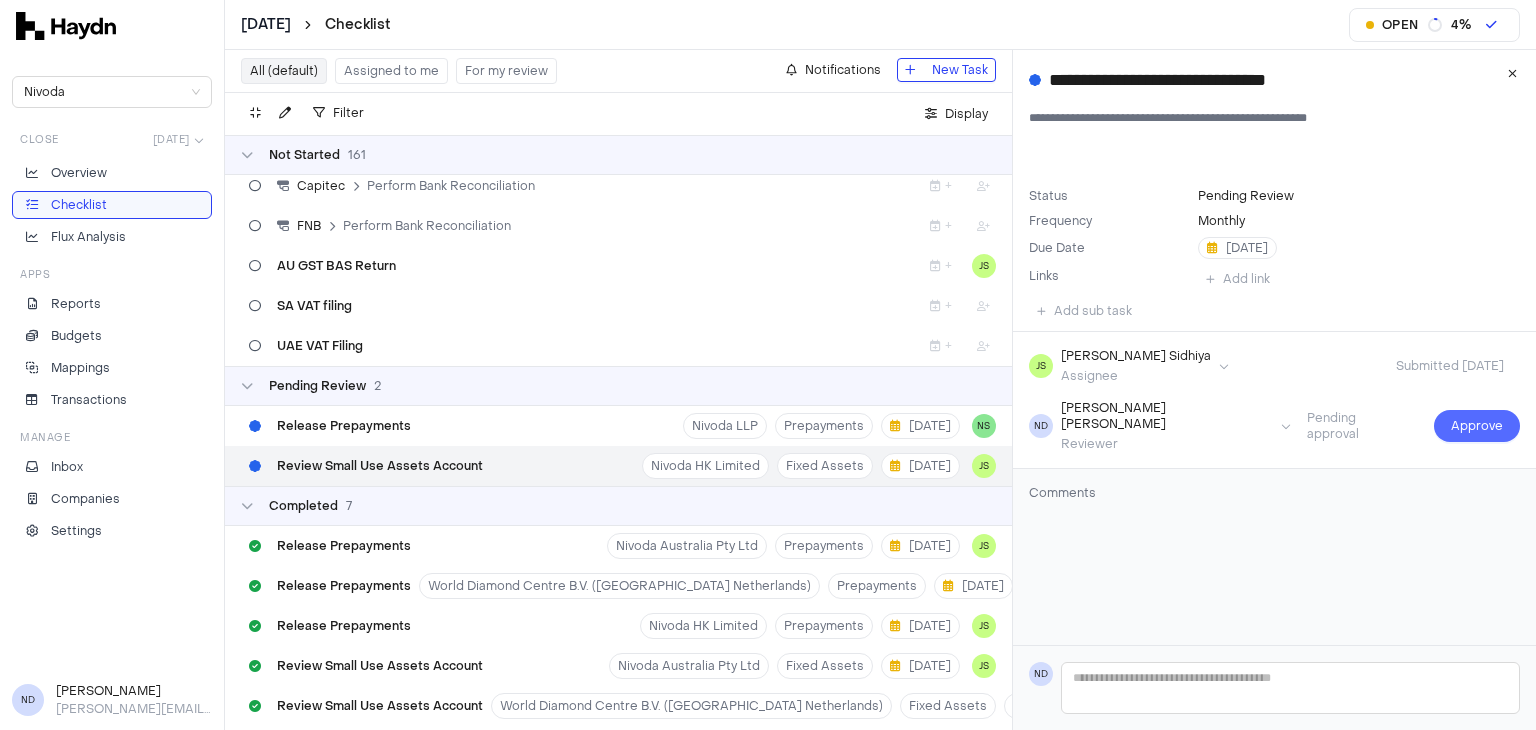 click on "Approve" at bounding box center (1477, 426) 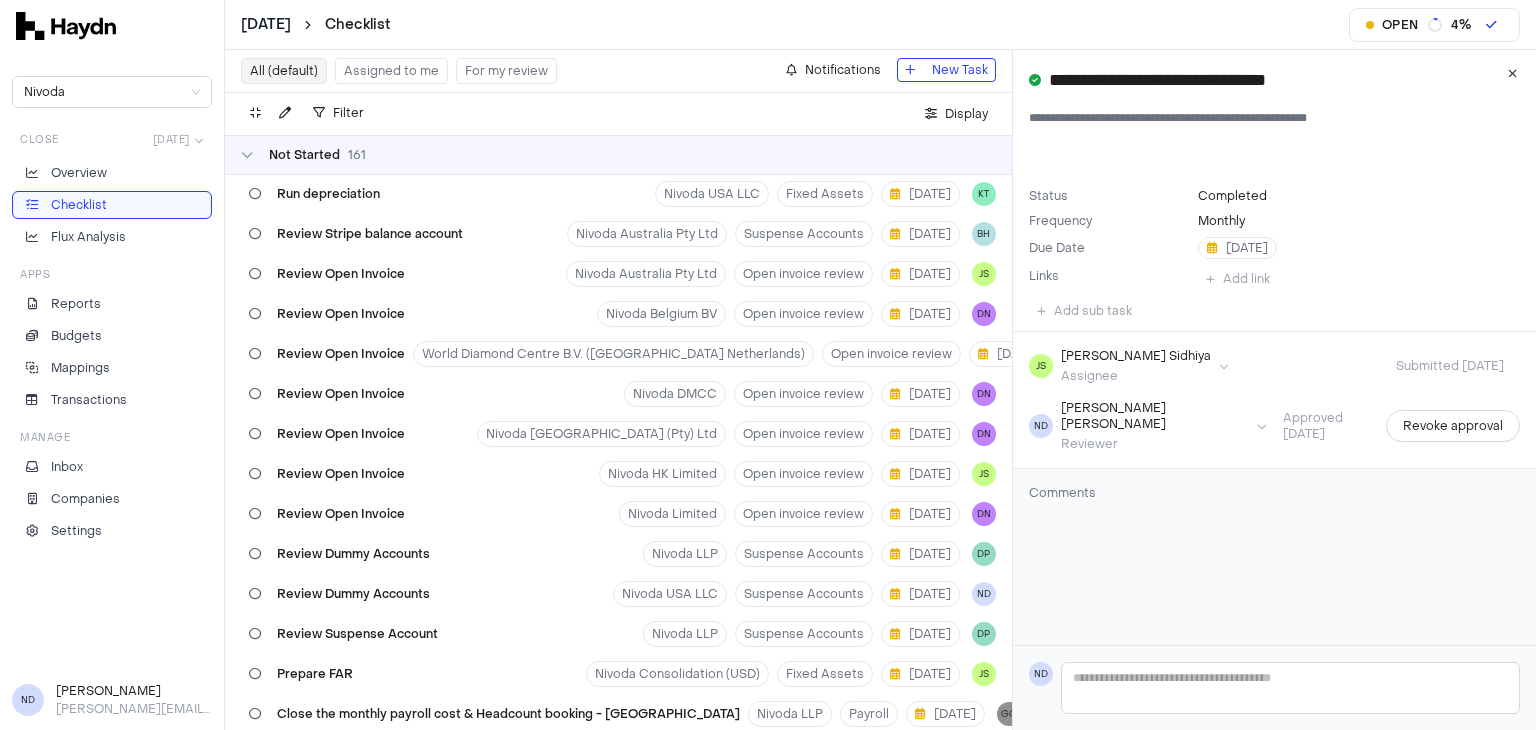 scroll, scrollTop: 0, scrollLeft: 0, axis: both 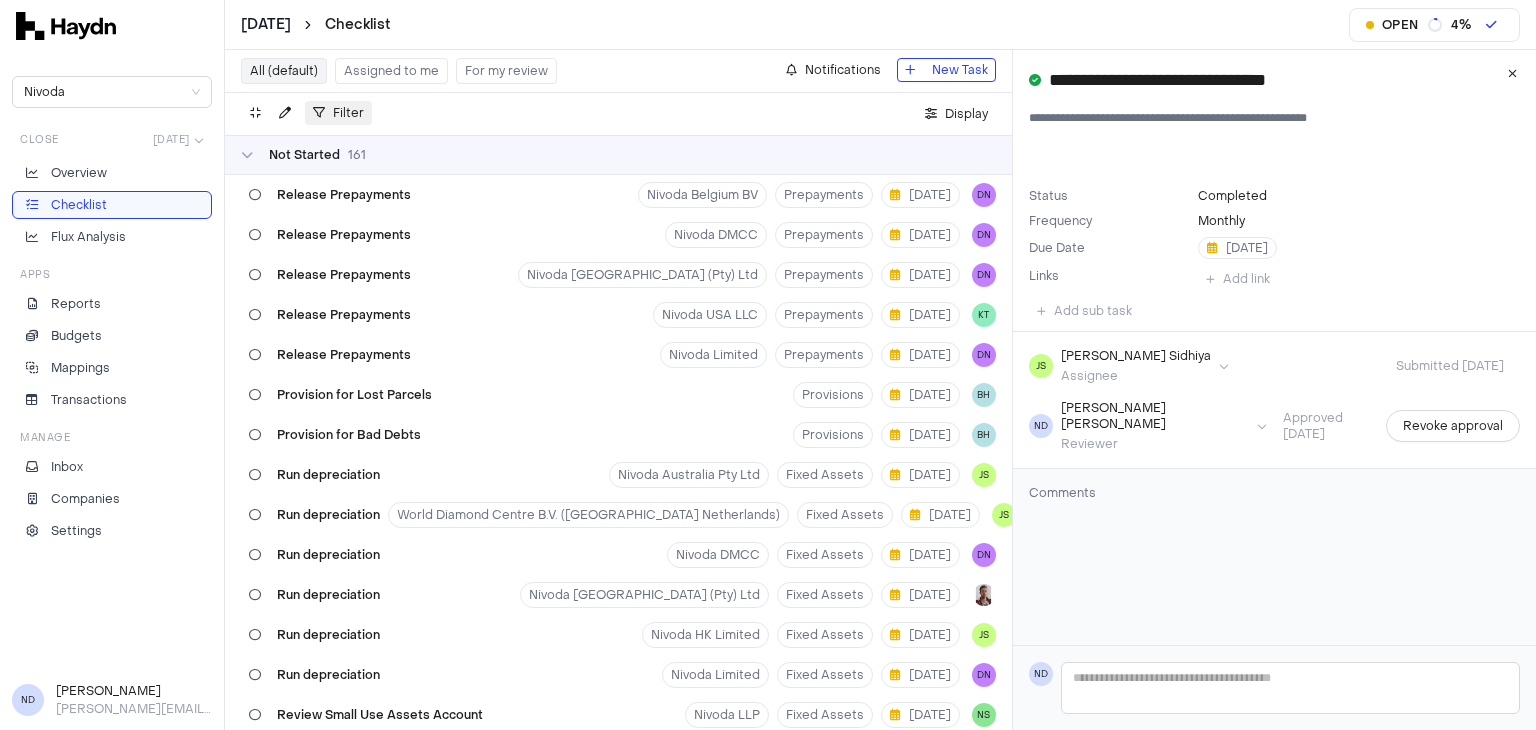 click on "Filter" at bounding box center [348, 113] 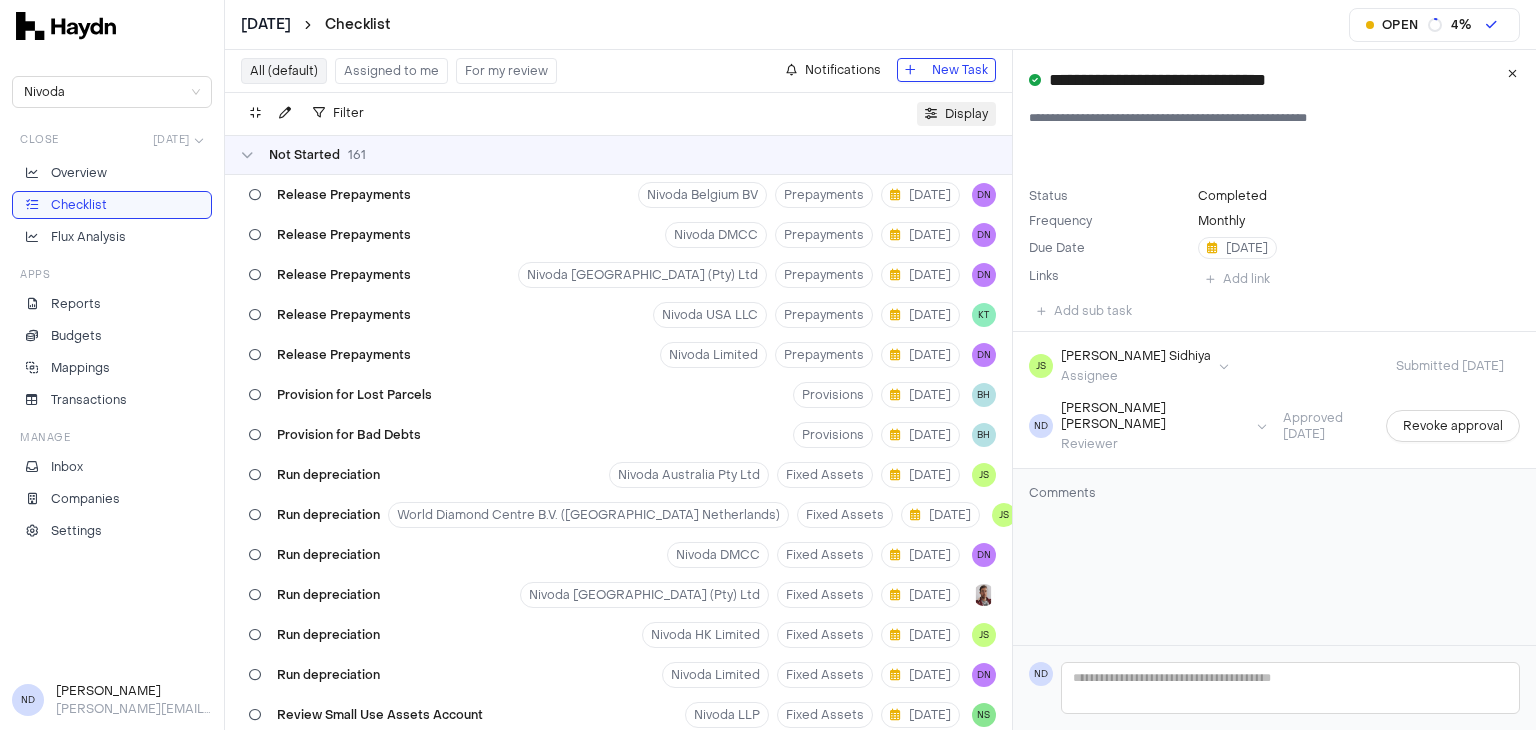 click on "Display" at bounding box center (956, 114) 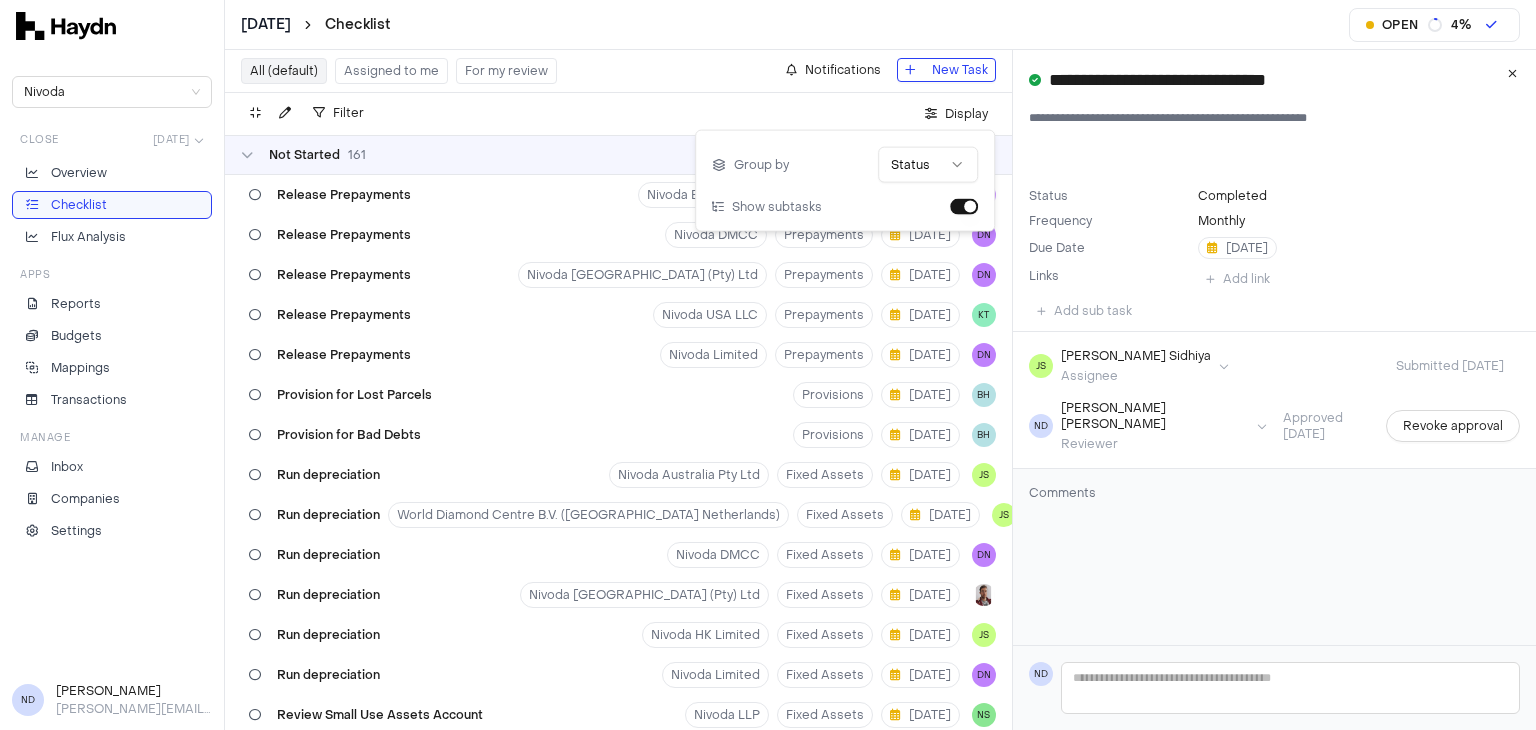 click on "June 2025 Checklist Open 4 % Nivoda Close Jun 2025 Overview Checklist Flux Analysis Apps Reports Budgets Mappings Transactions Manage Inbox Companies Settings ND Nidhi Desai nidhi@nivoda.com All   (default) Assigned to me   For my review   Notifications New Task Filter . Display Not Started 161 Release Prepayments Nivoda Belgium BV Prepayments 2 Jul DN Release Prepayments Nivoda DMCC Prepayments 2 Jul DN Release Prepayments Nivoda South Africa (Pty) Ltd Prepayments 2 Jul DN Release Prepayments Nivoda USA LLC Prepayments 2 Jul KT Release Prepayments Nivoda Limited Prepayments 2 Jul DN Provision for Lost Parcels  Provisions 2 Jul BH Provision for Bad Debts Provisions 2 Jul BH Run depreciation Nivoda Australia Pty Ltd Fixed Assets 2 Jul JS Run depreciation World Diamond Centre B.V. (Nivoda Netherlands) Fixed Assets 2 Jul JS Run depreciation Nivoda DMCC Fixed Assets 2 Jul DN Run depreciation Nivoda South Africa (Pty) Ltd Fixed Assets 2 Jul Run depreciation Nivoda HK Limited Fixed Assets 2 Jul JS 2 Jul 0" at bounding box center (768, 365) 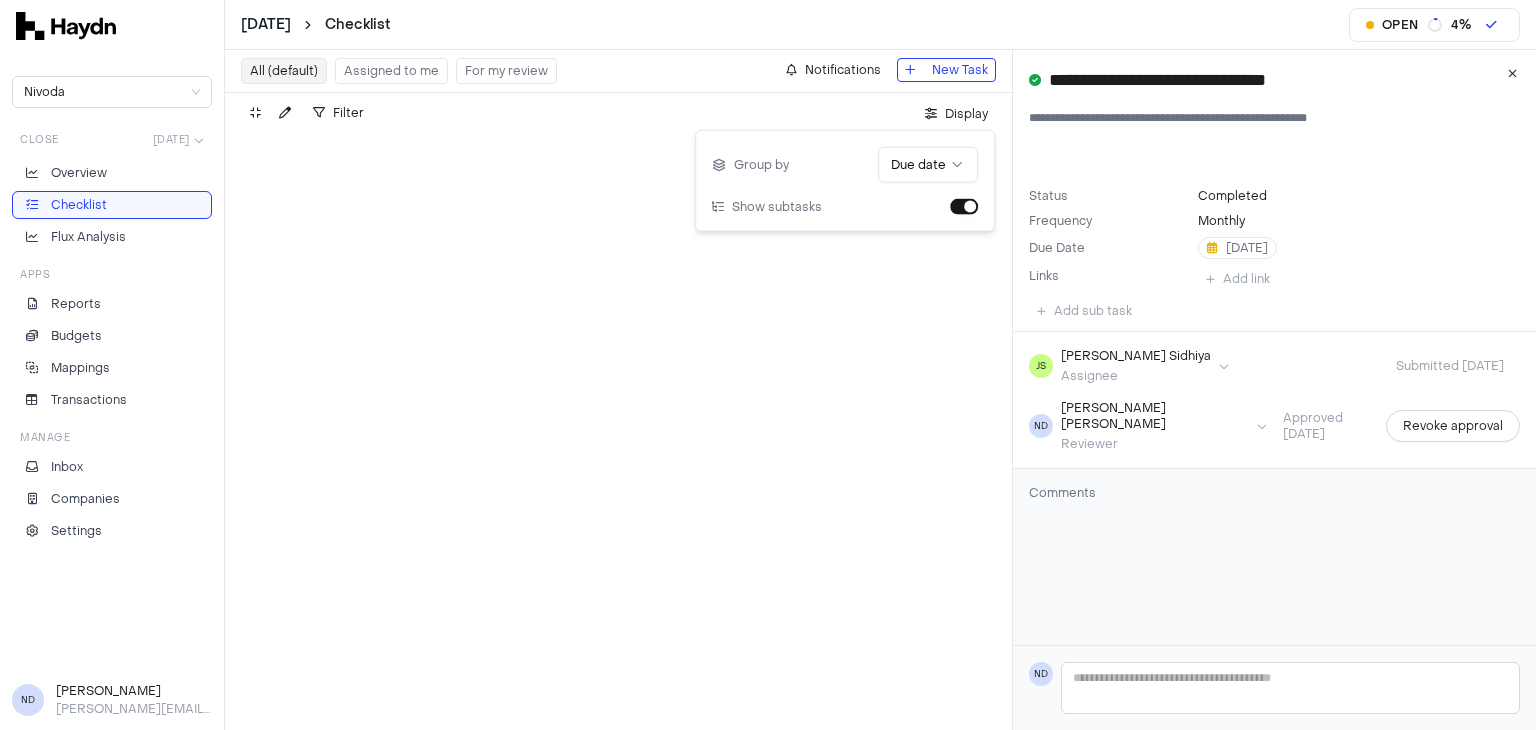 click on "June 2025 Checklist Open 4 %" at bounding box center [880, 25] 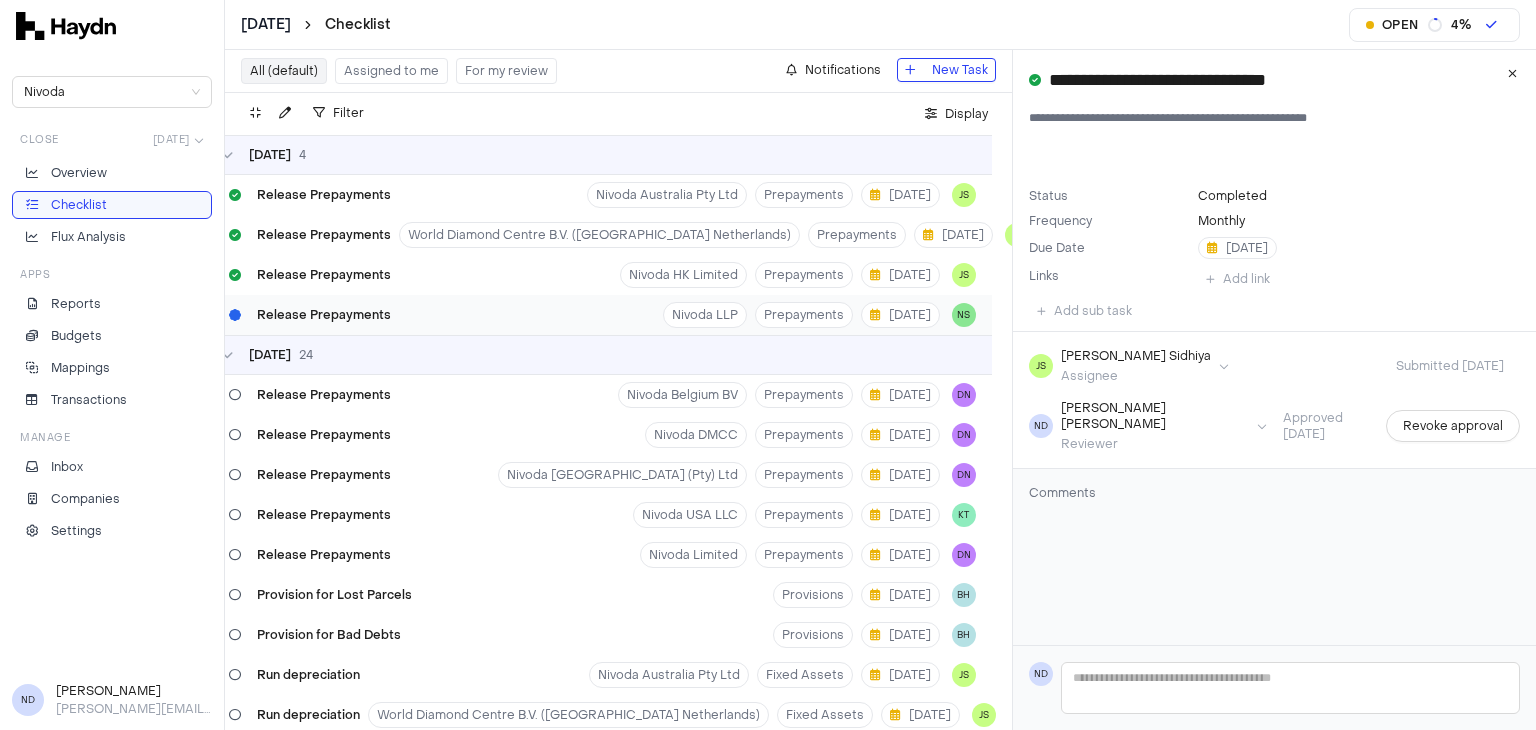 scroll, scrollTop: 0, scrollLeft: 0, axis: both 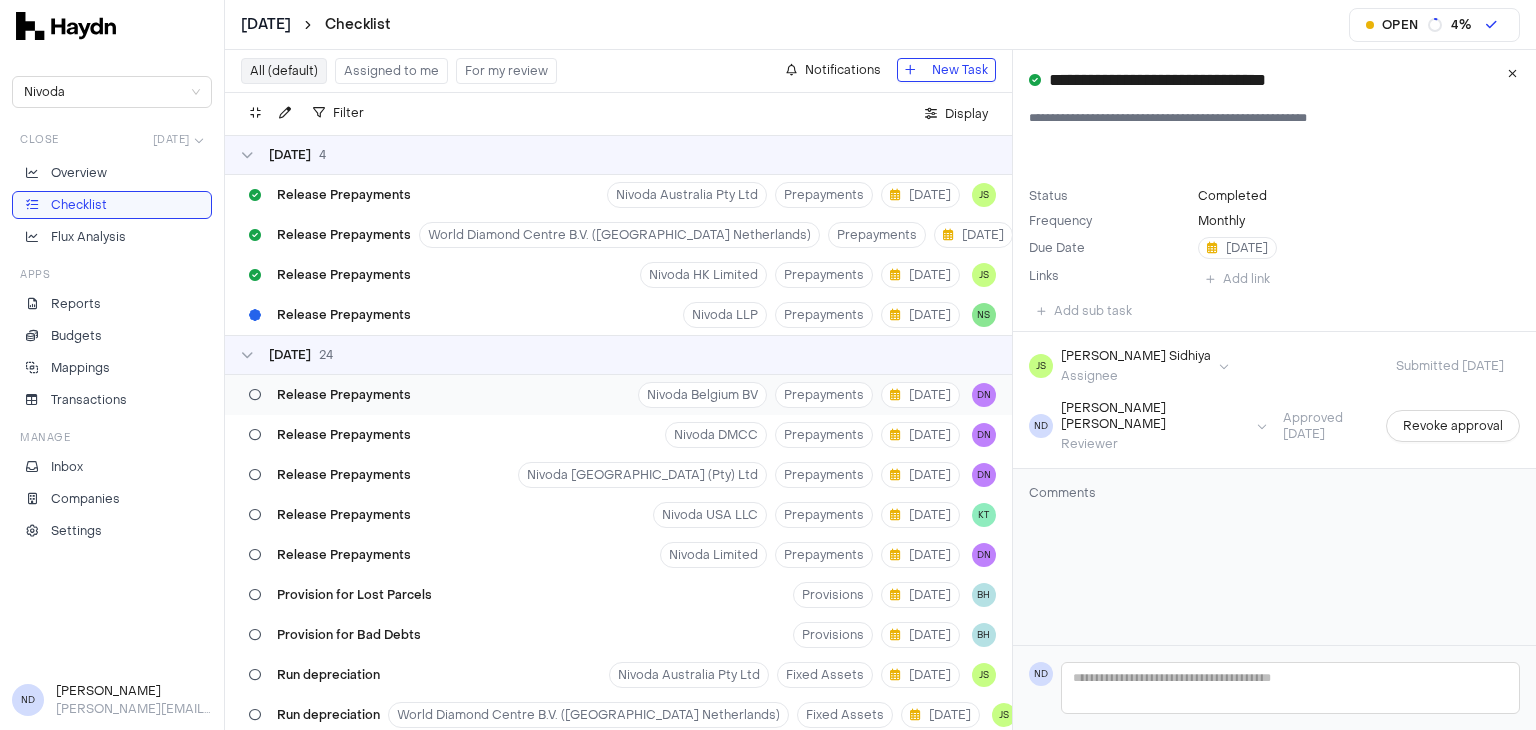 click on "Release Prepayments" at bounding box center [330, 395] 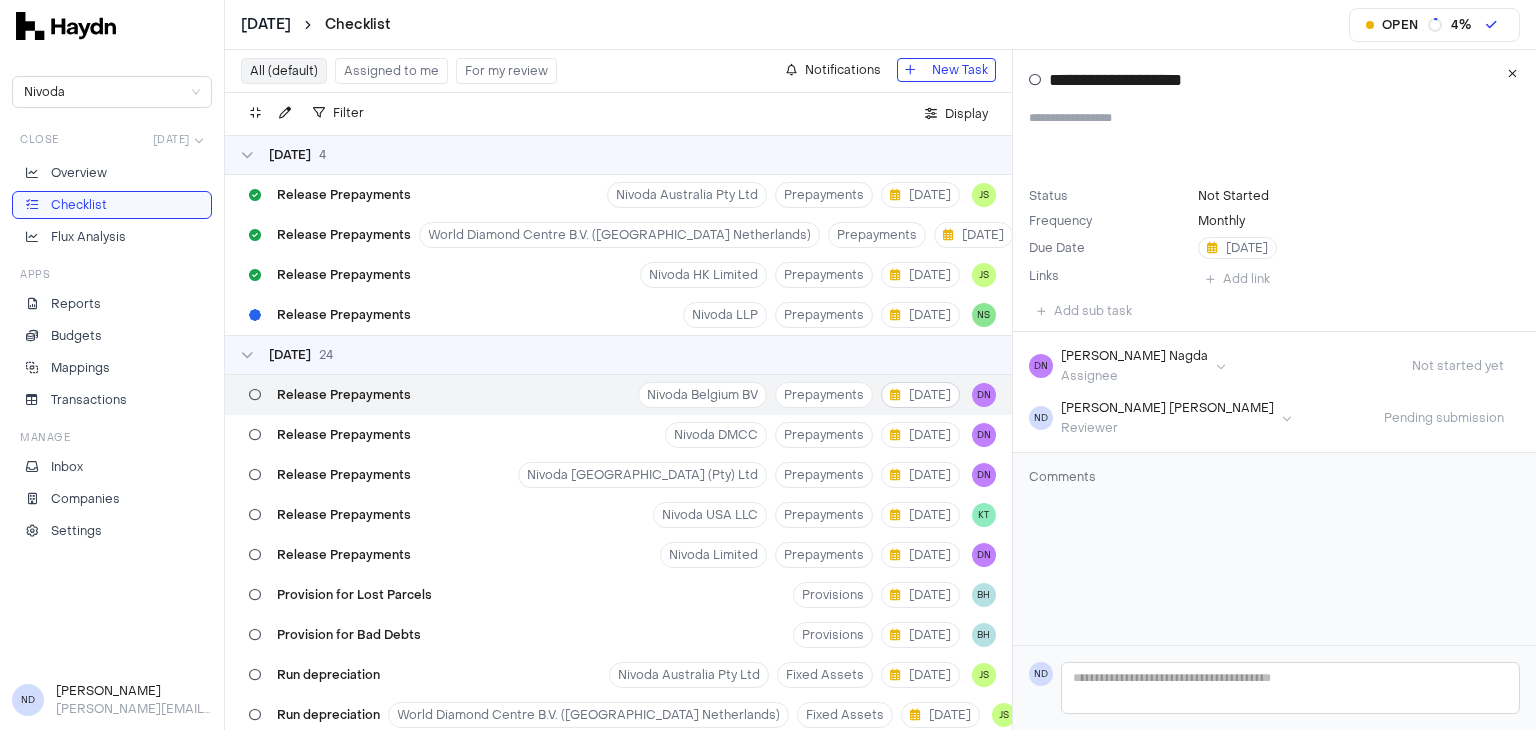 click on "[DATE]" at bounding box center [920, 395] 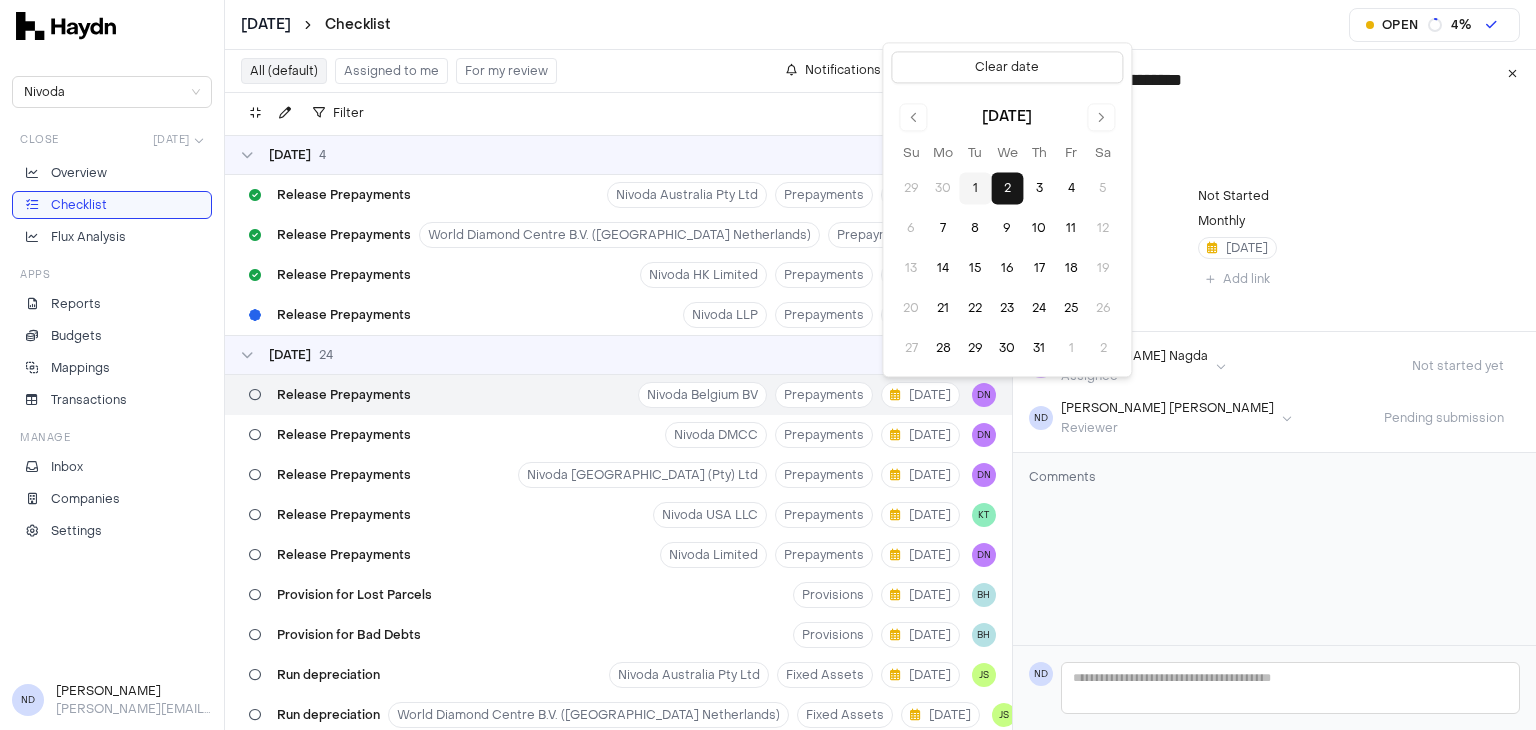 click on "1" at bounding box center [975, 189] 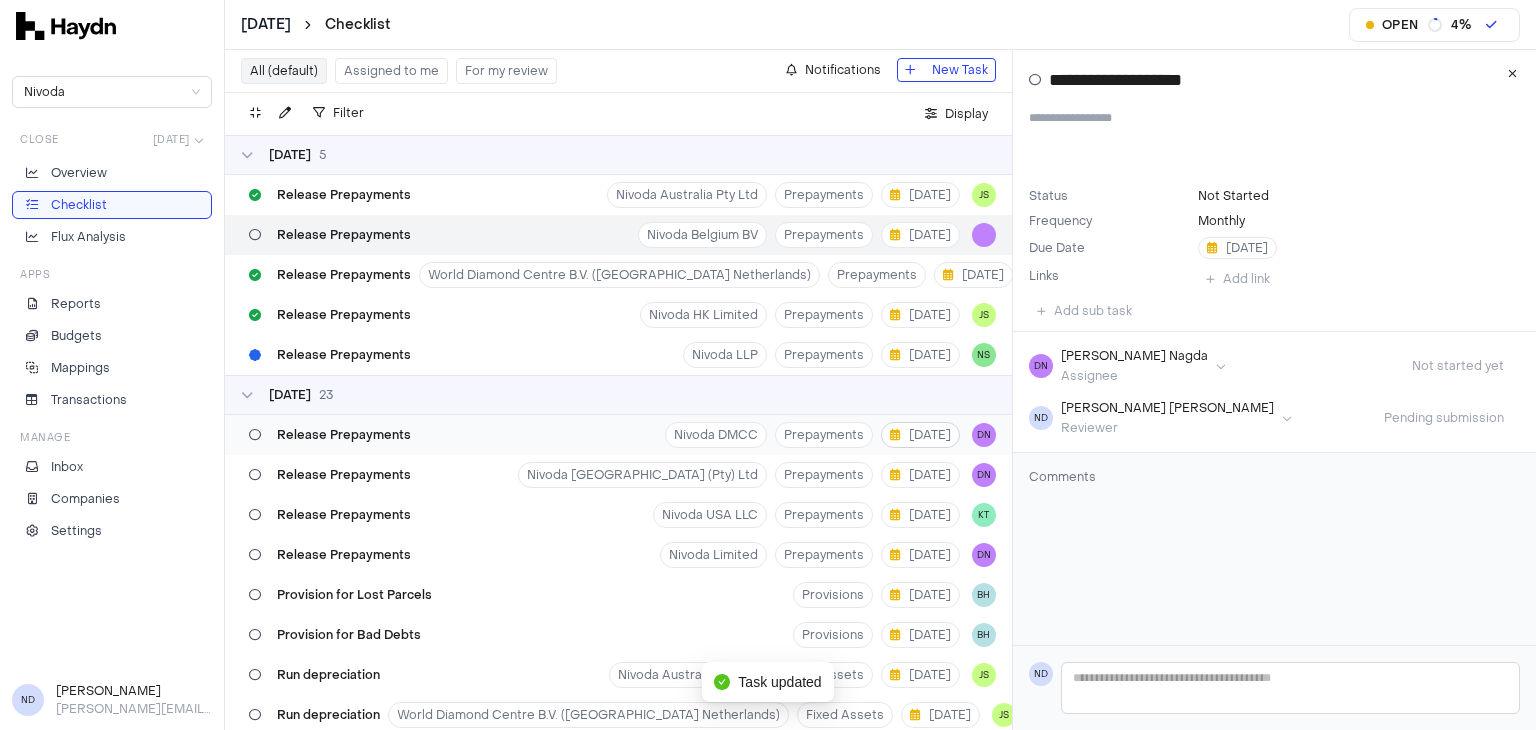 click on "[DATE]" at bounding box center [920, 435] 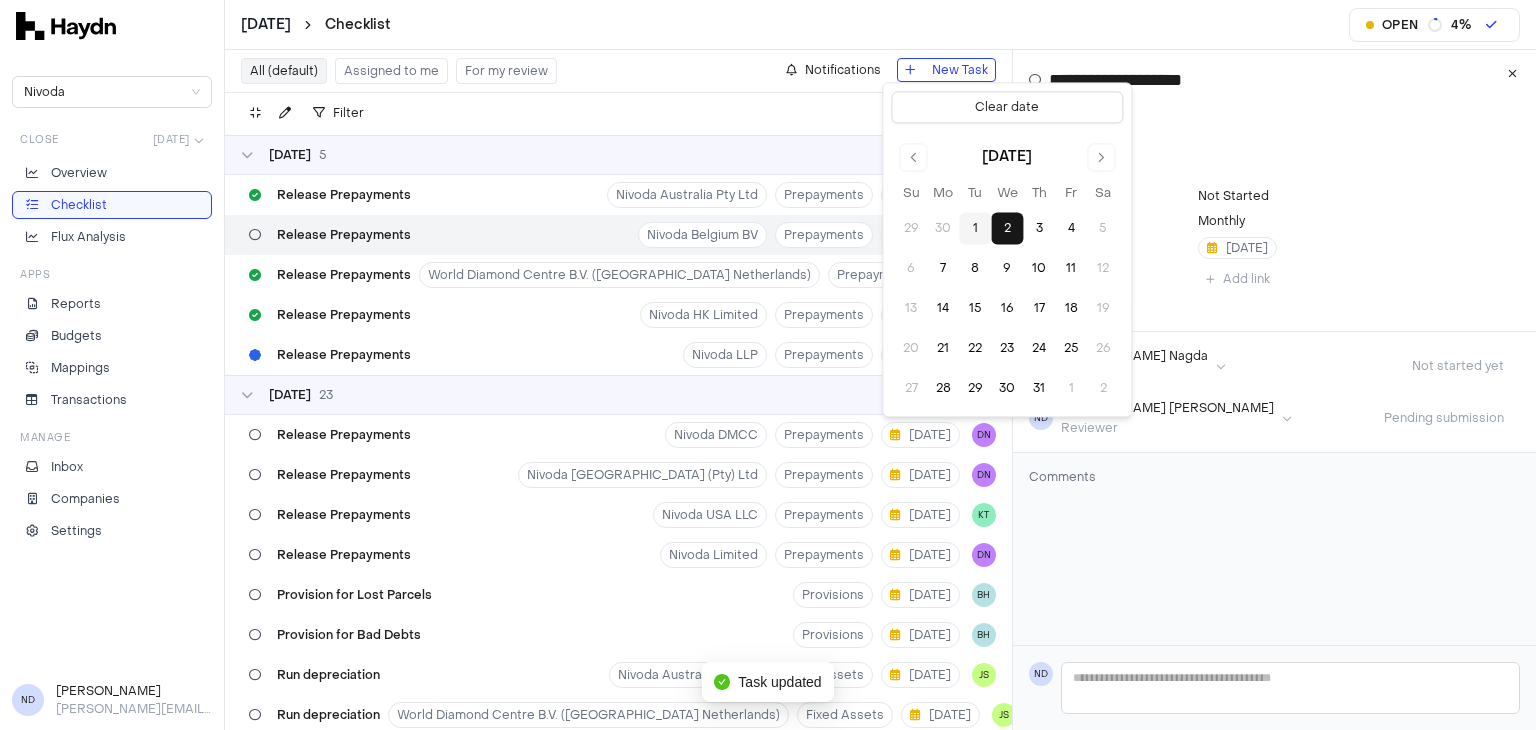 click on "1" at bounding box center (975, 229) 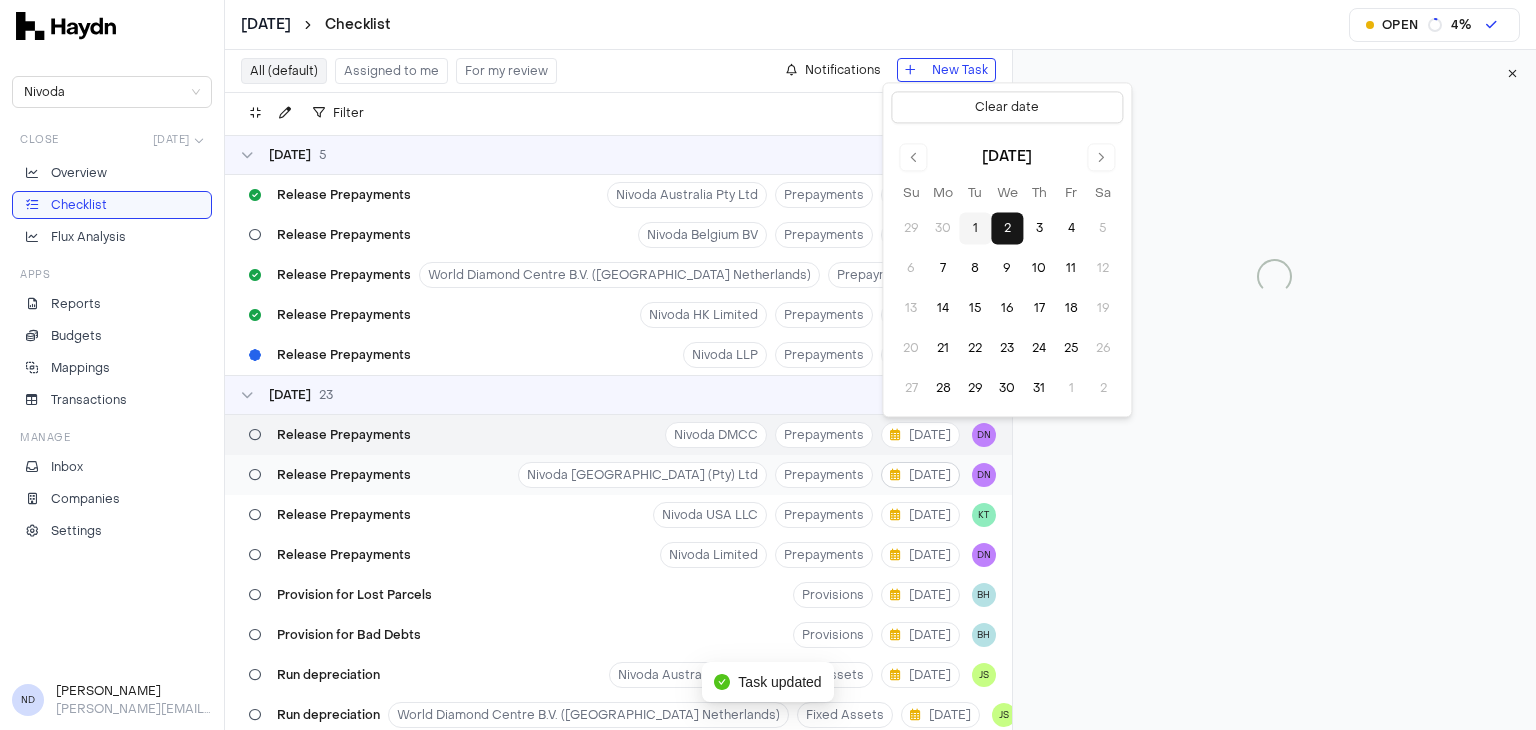 click on "[DATE]" at bounding box center (920, 475) 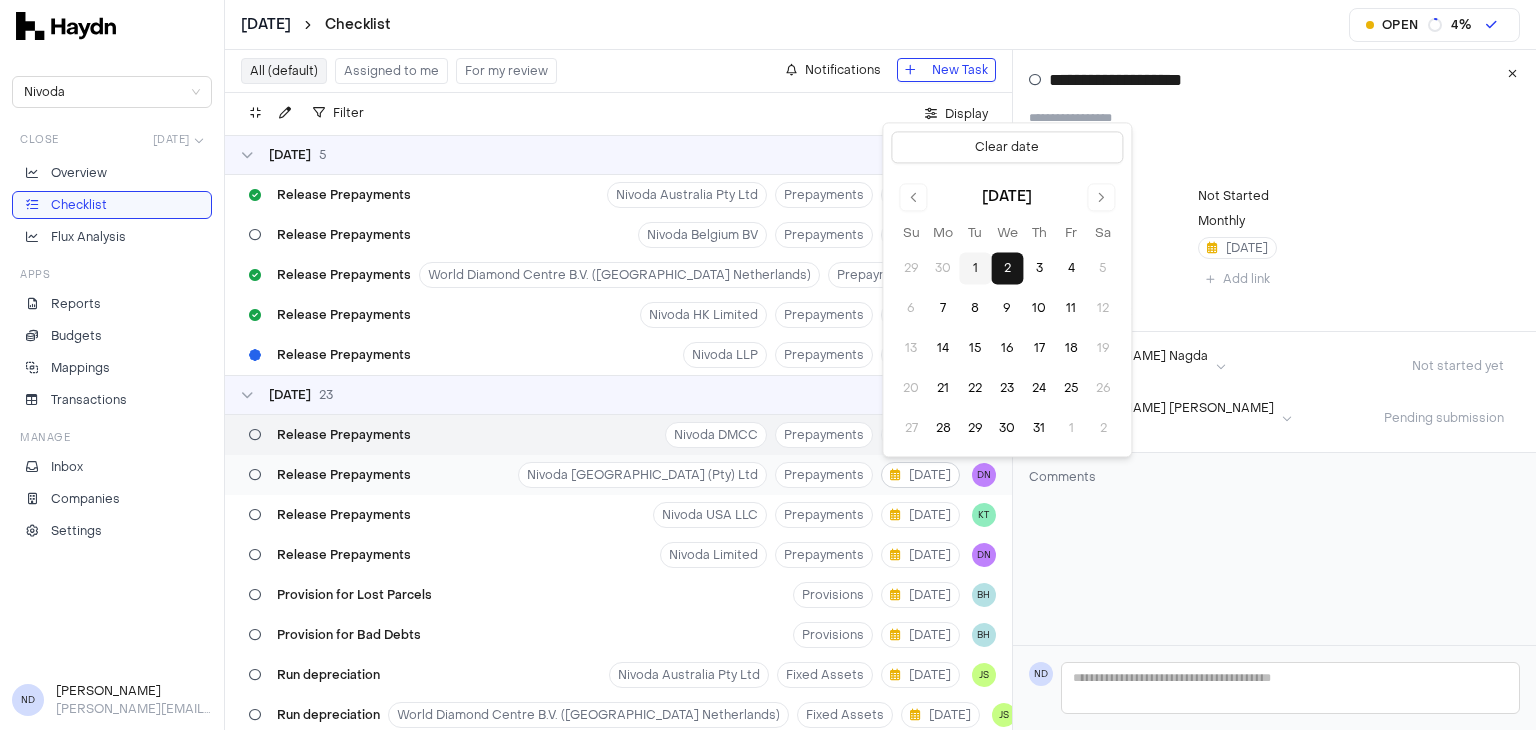 click on "1" at bounding box center [975, 269] 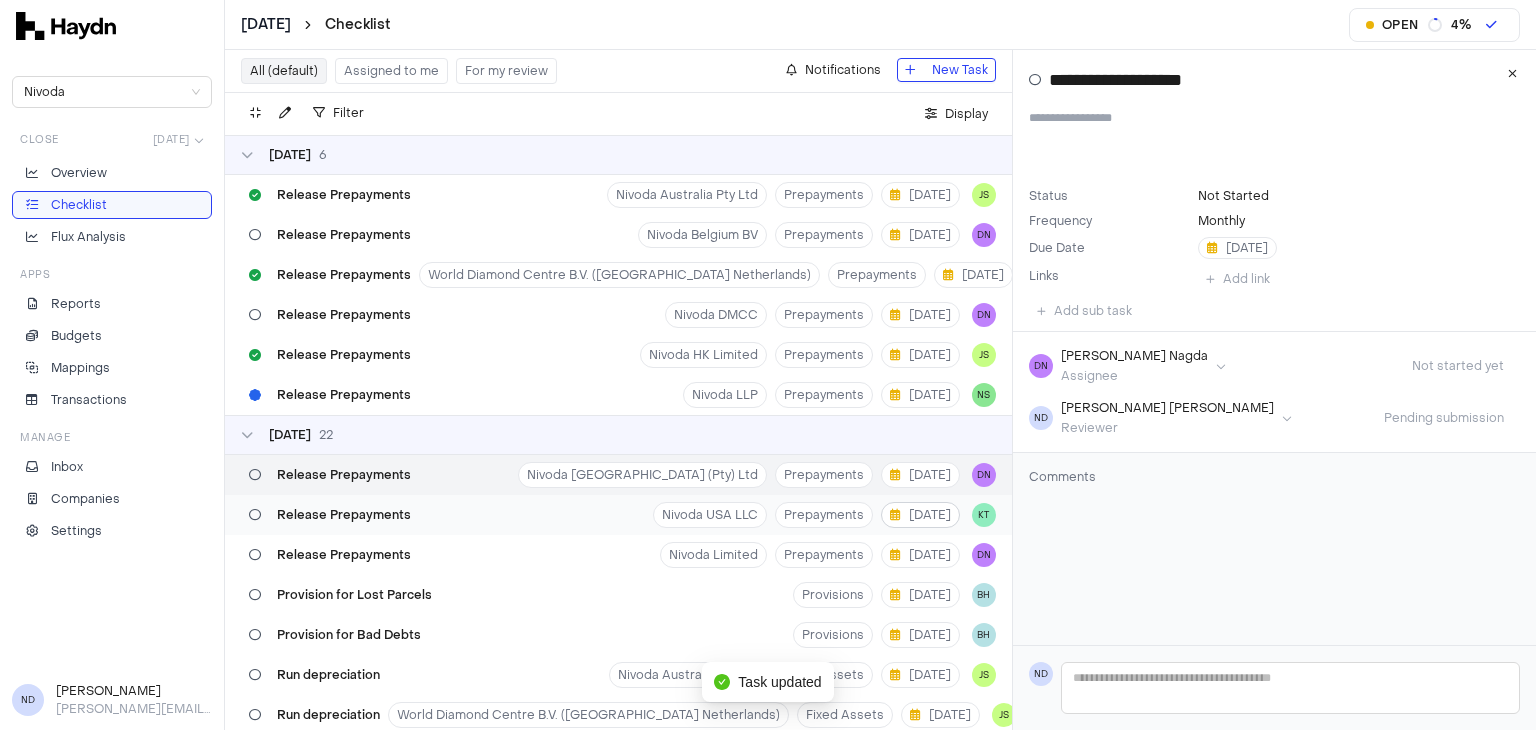 click on "[DATE]" at bounding box center (920, 515) 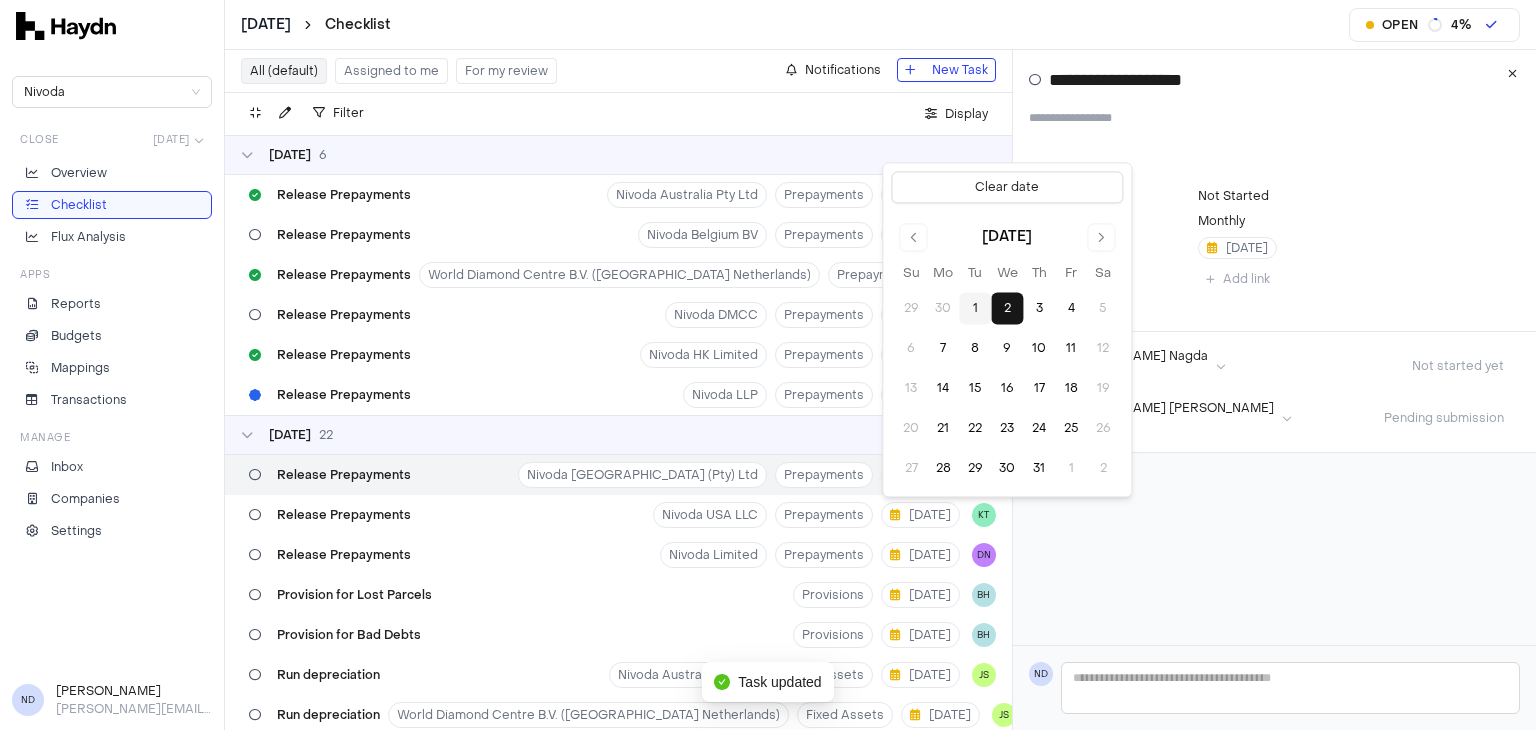click on "1" at bounding box center (975, 309) 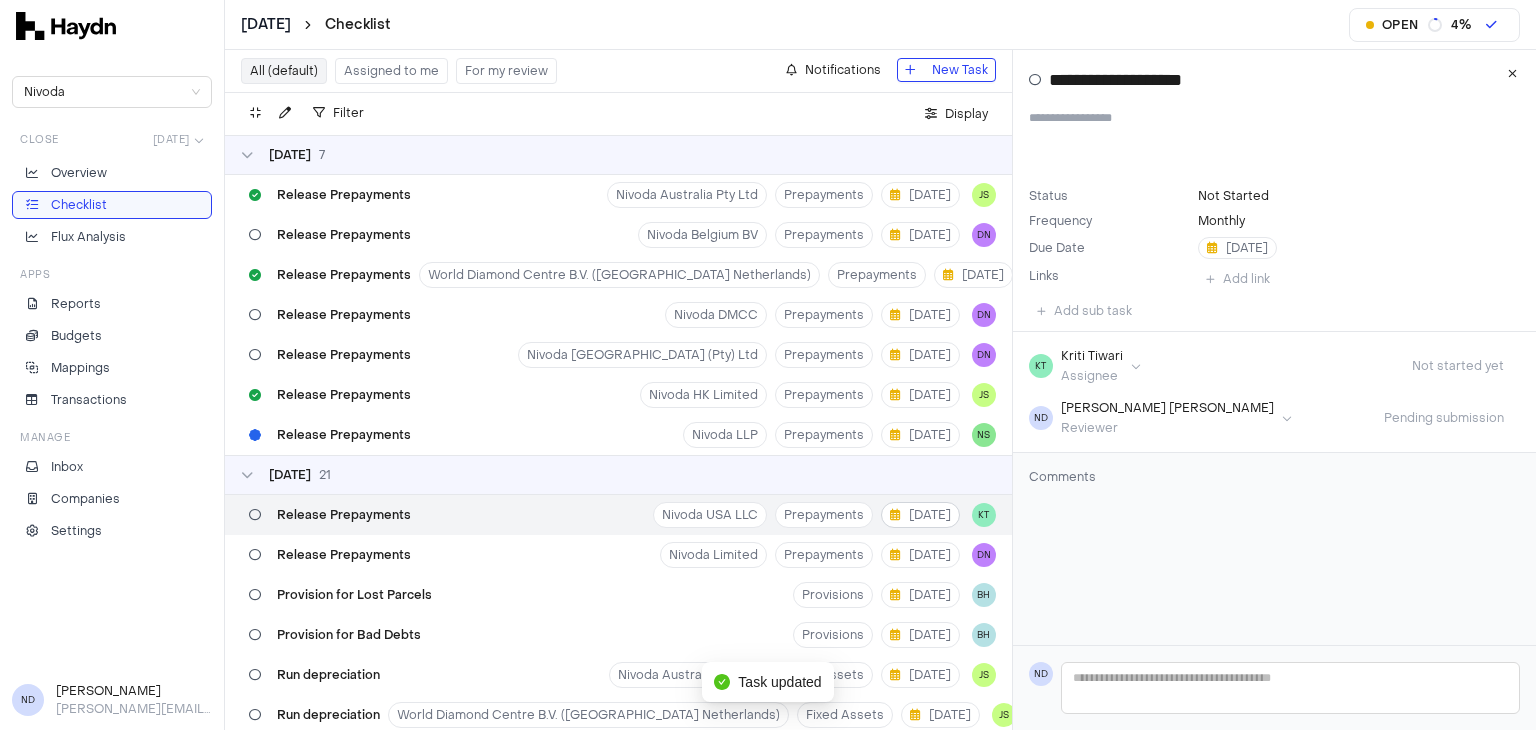 click on "02 Jul 21" at bounding box center (618, 475) 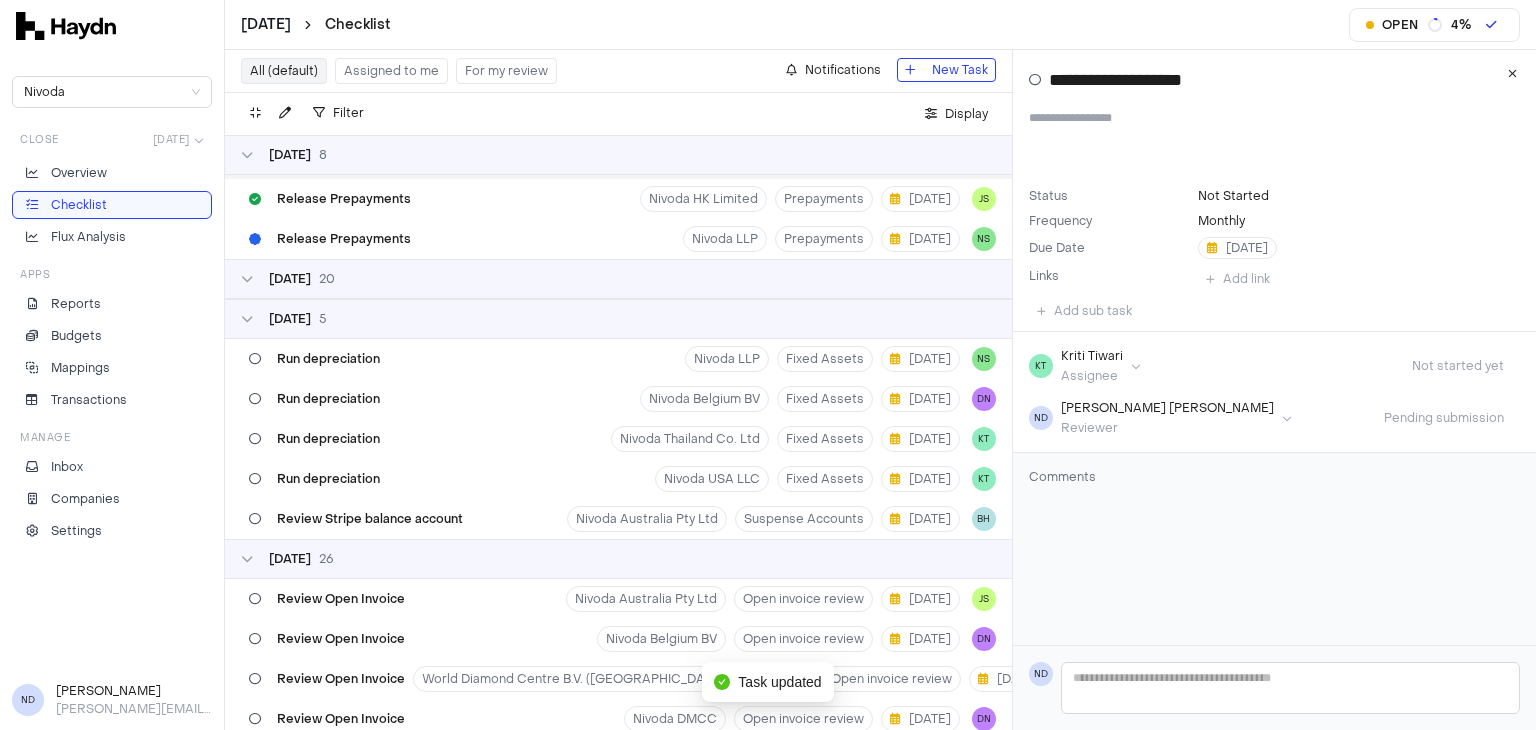 scroll, scrollTop: 252, scrollLeft: 0, axis: vertical 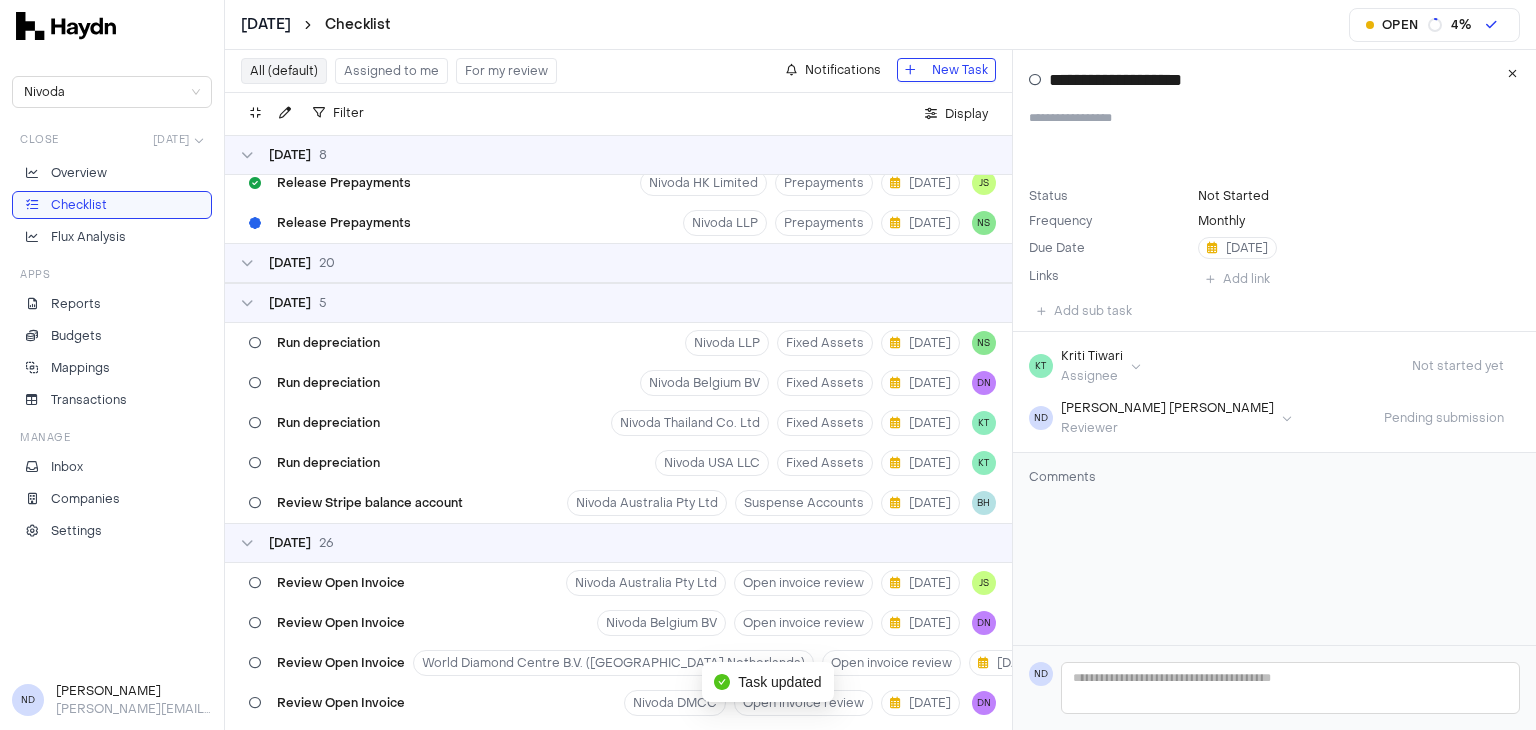 click on "02 Jul 20" at bounding box center (618, 263) 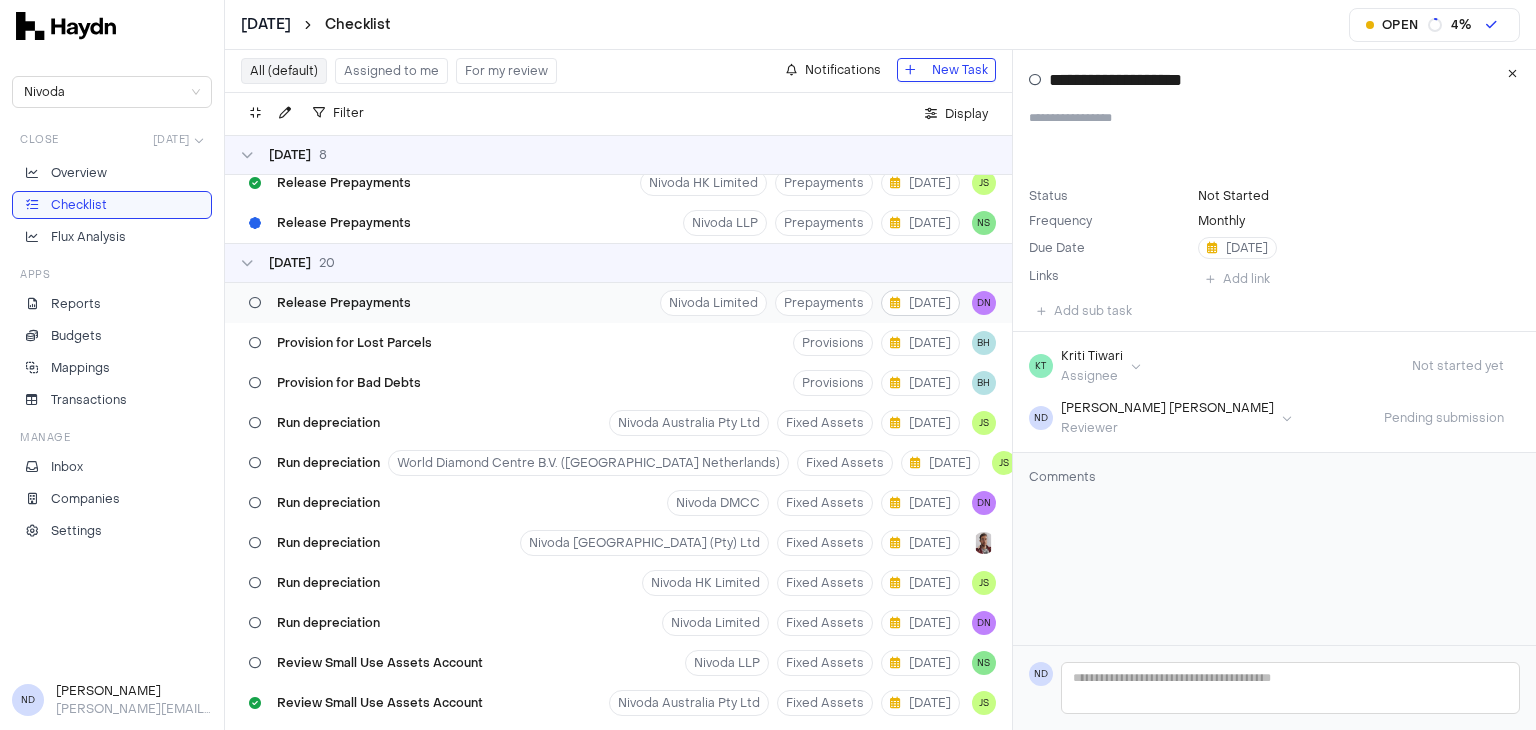 click on "[DATE]" at bounding box center (920, 303) 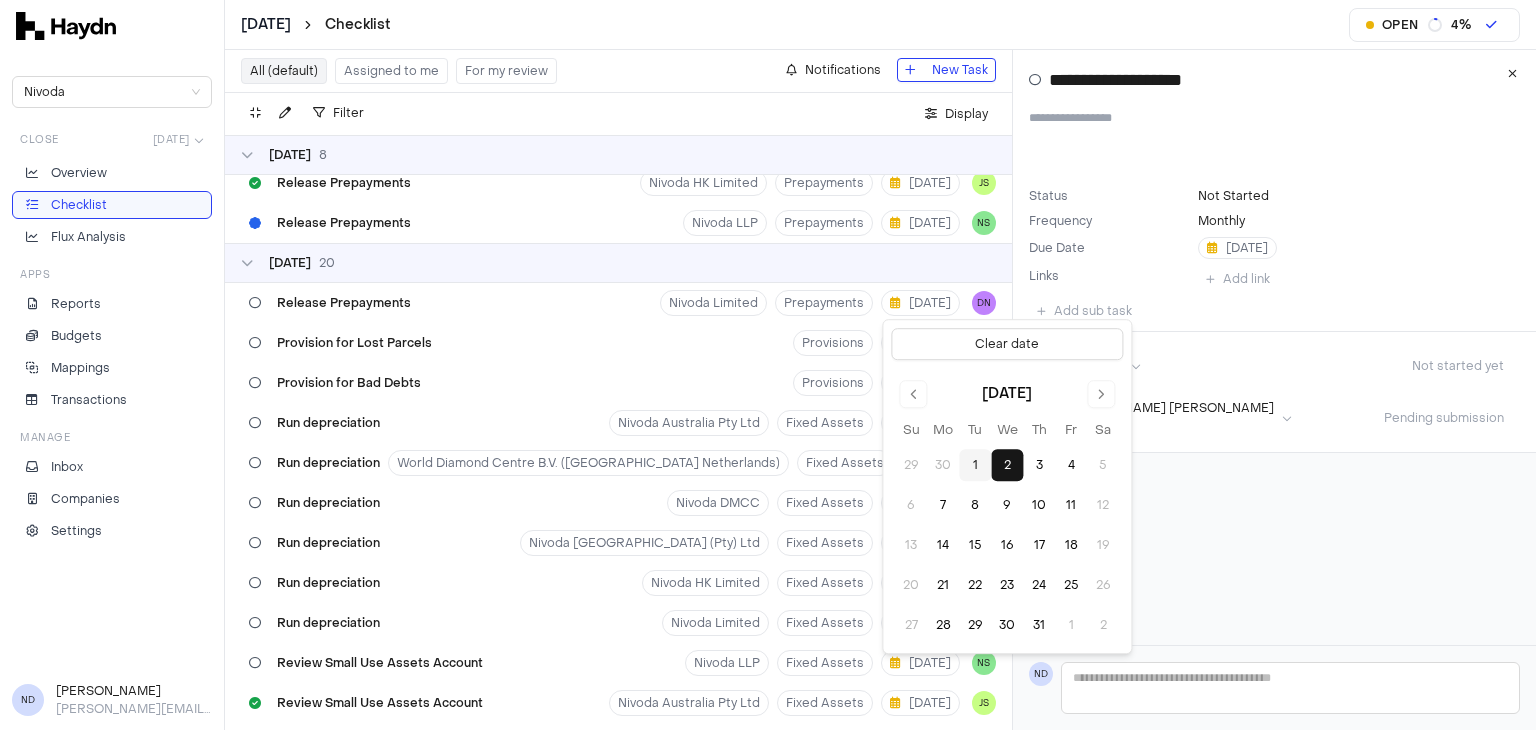 click on "1" at bounding box center (975, 465) 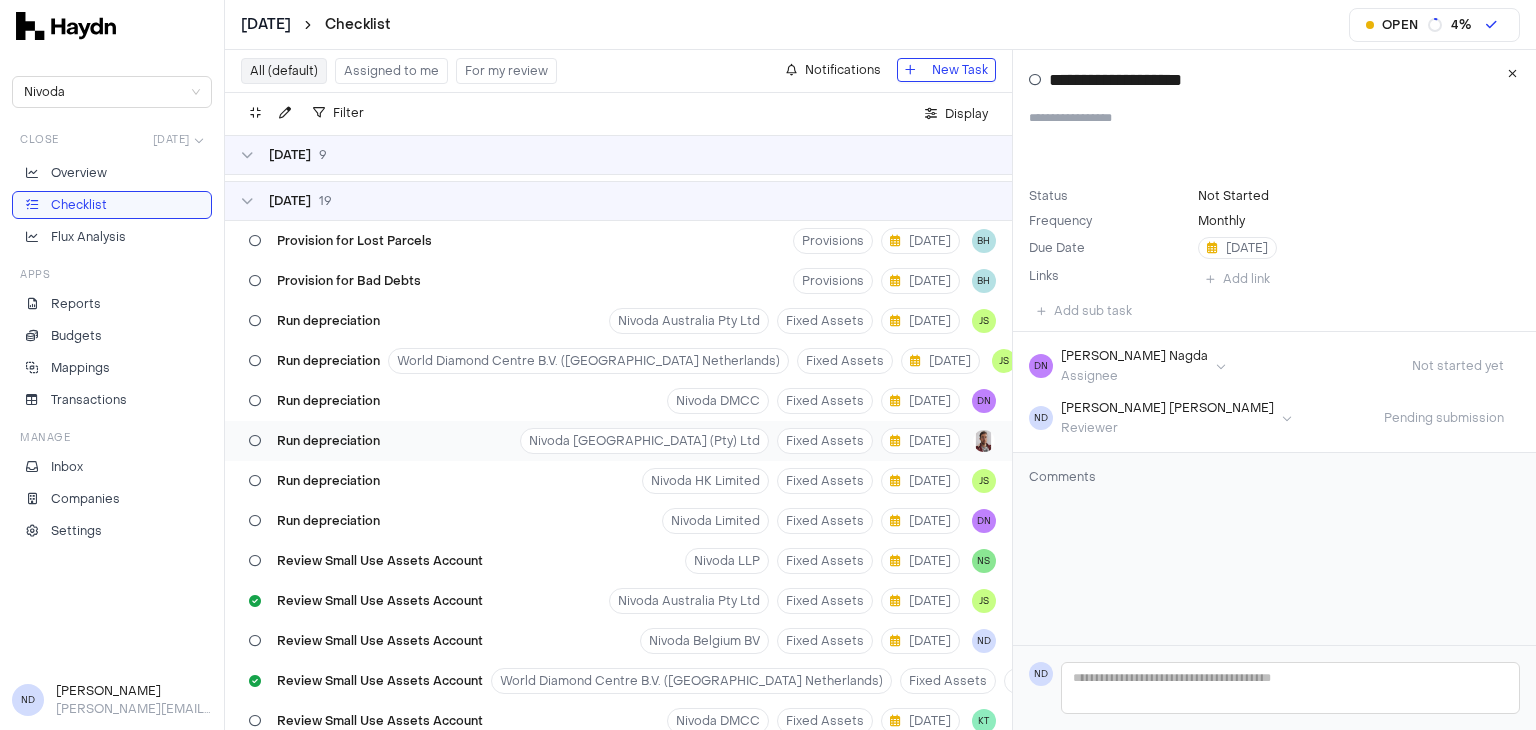 scroll, scrollTop: 362, scrollLeft: 0, axis: vertical 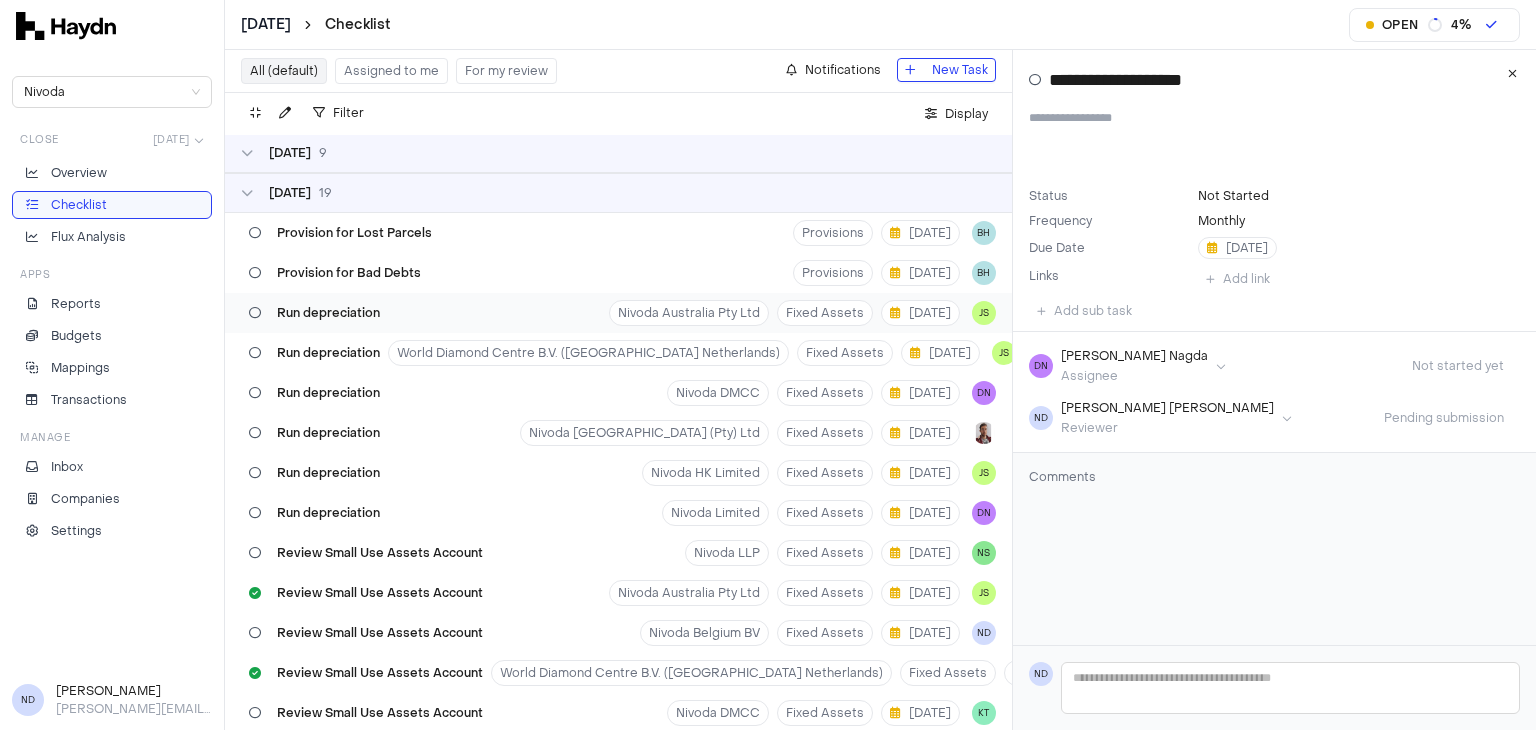 click on "Run depreciation" at bounding box center (328, 313) 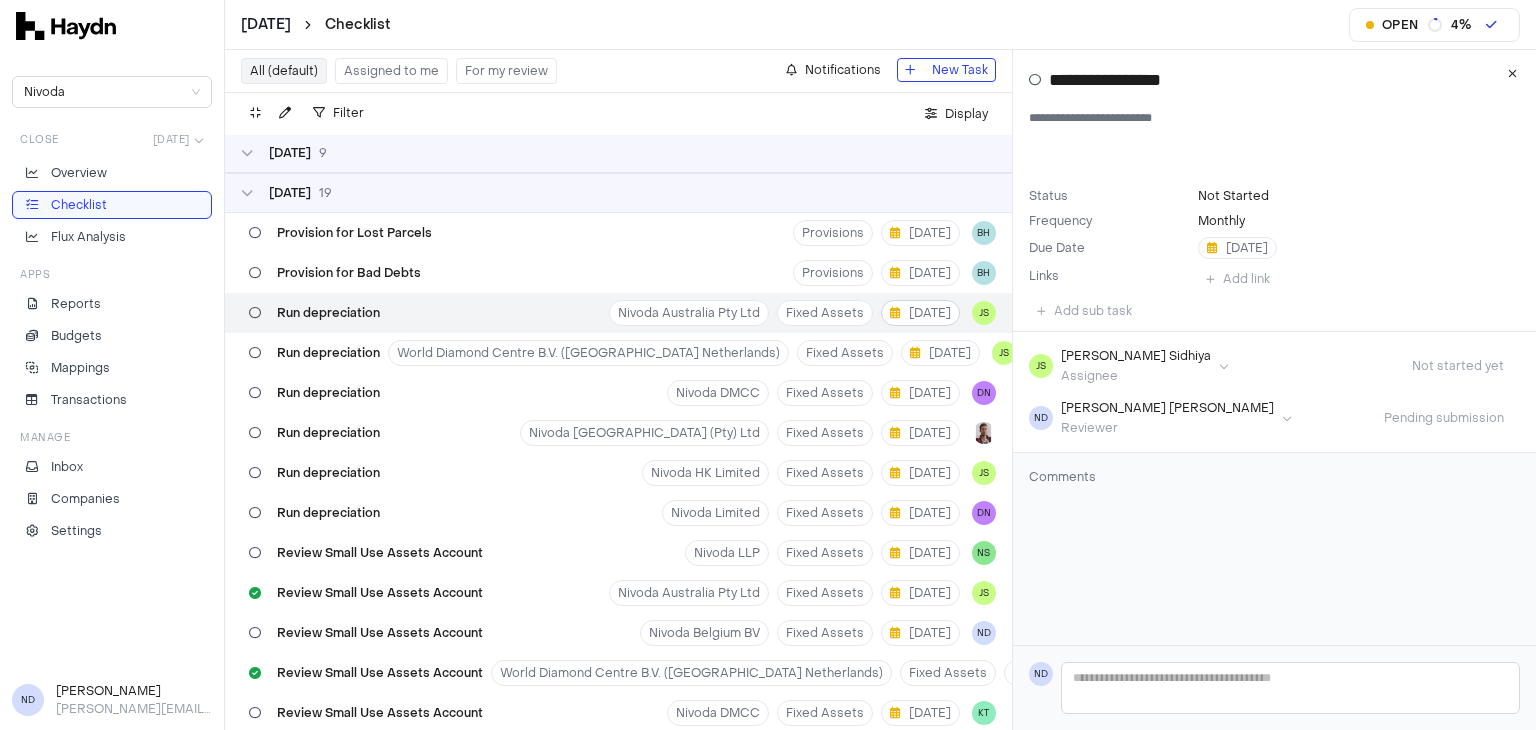 click on "[DATE]" at bounding box center [920, 313] 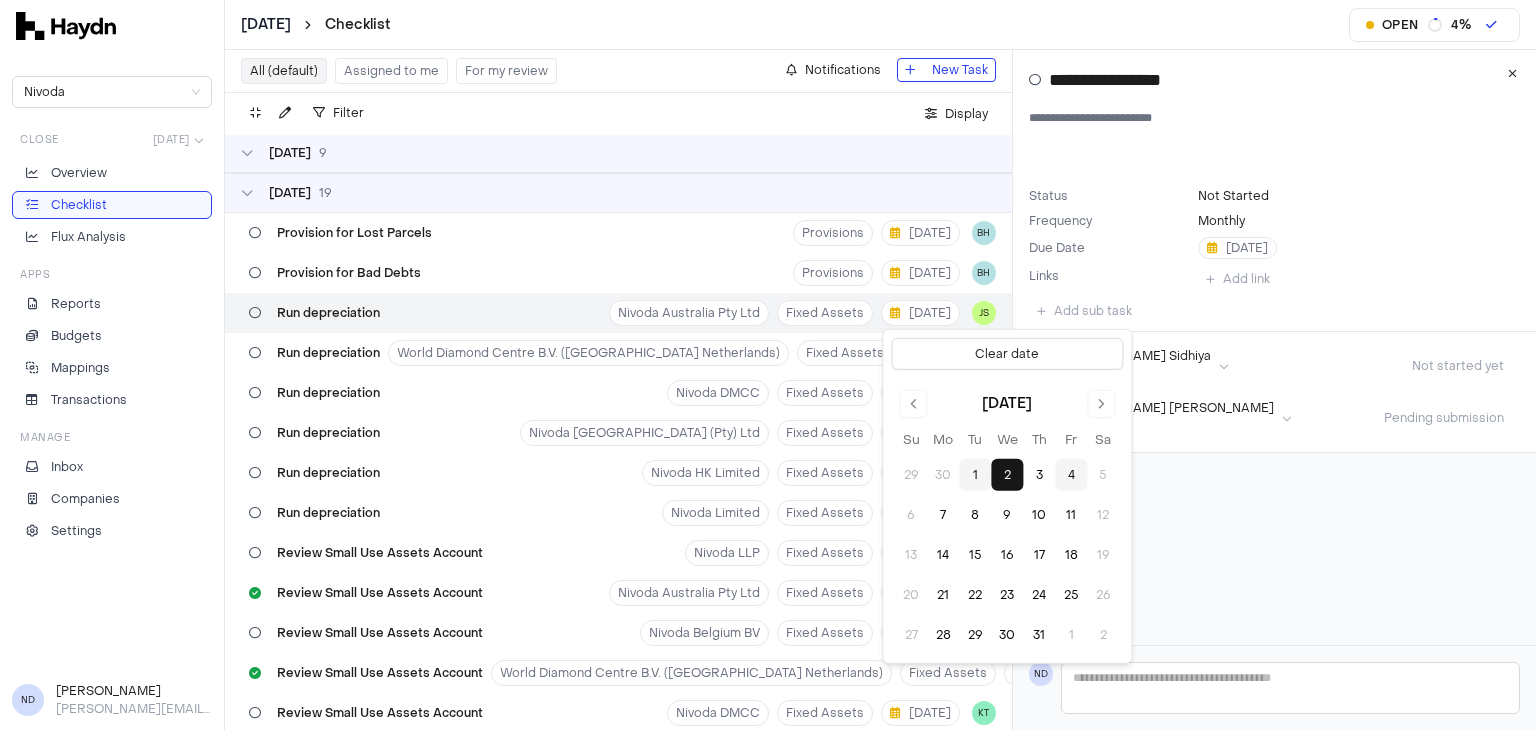click on "4" at bounding box center (1071, 475) 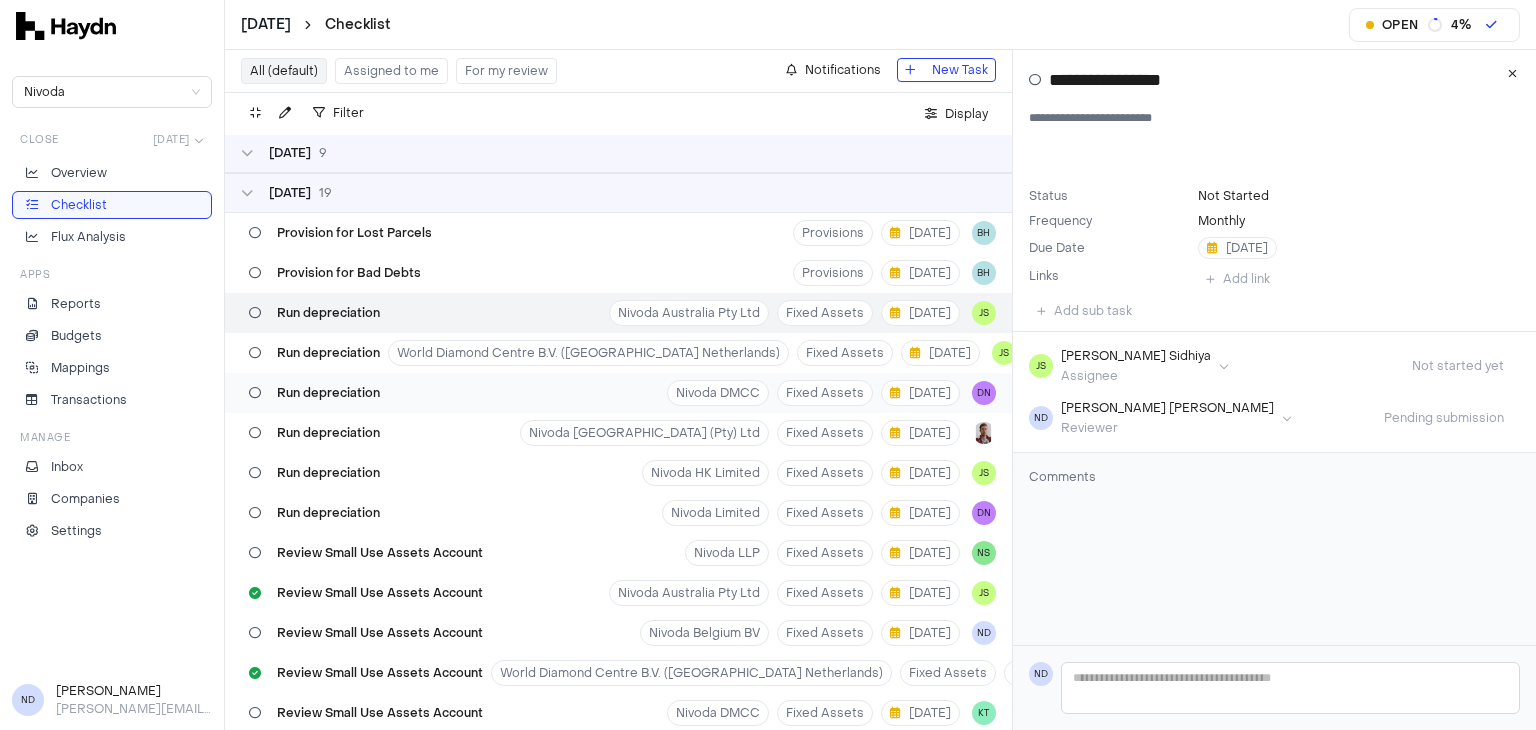 click on "Run depreciation Nivoda DMCC Fixed Assets 2 Jul DN" at bounding box center [618, 393] 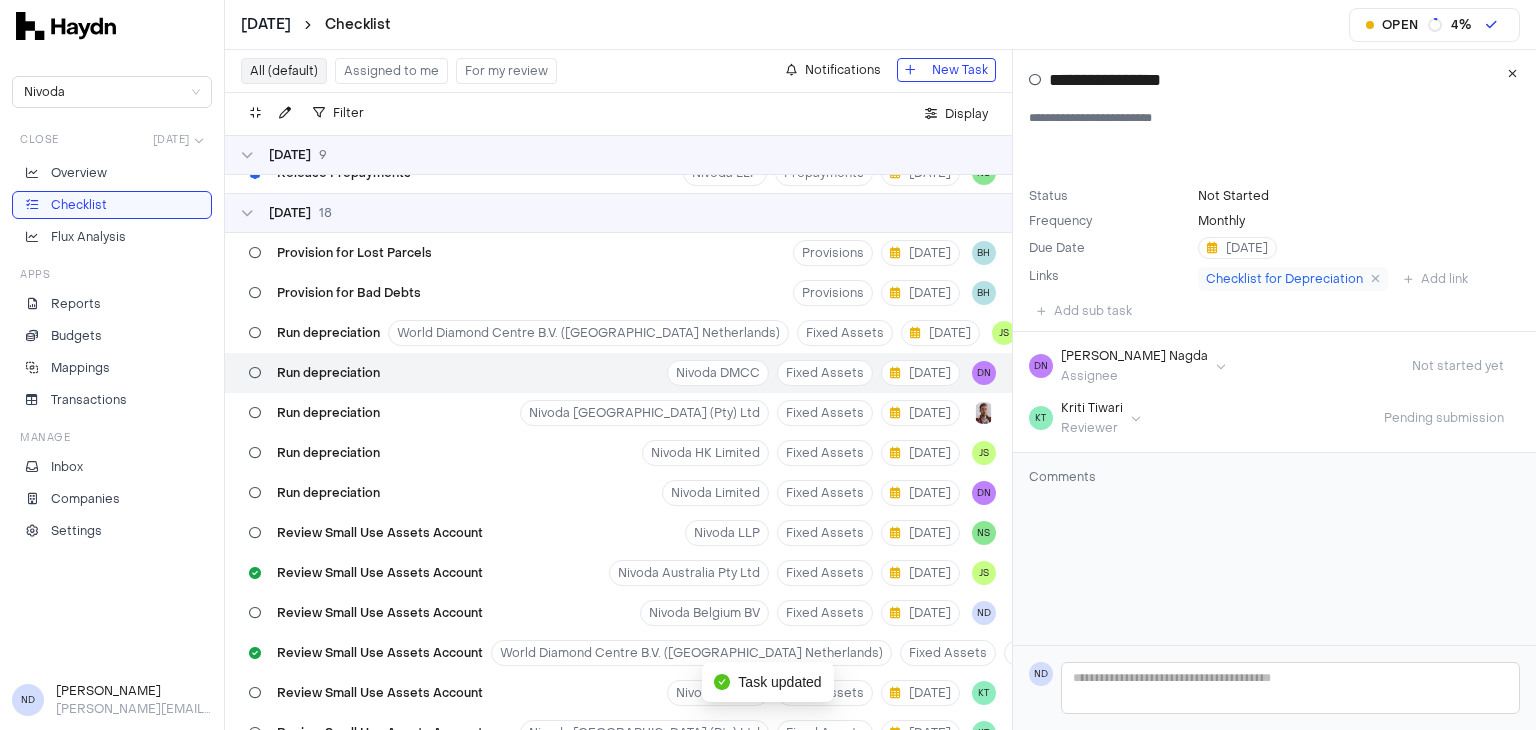 scroll, scrollTop: 344, scrollLeft: 0, axis: vertical 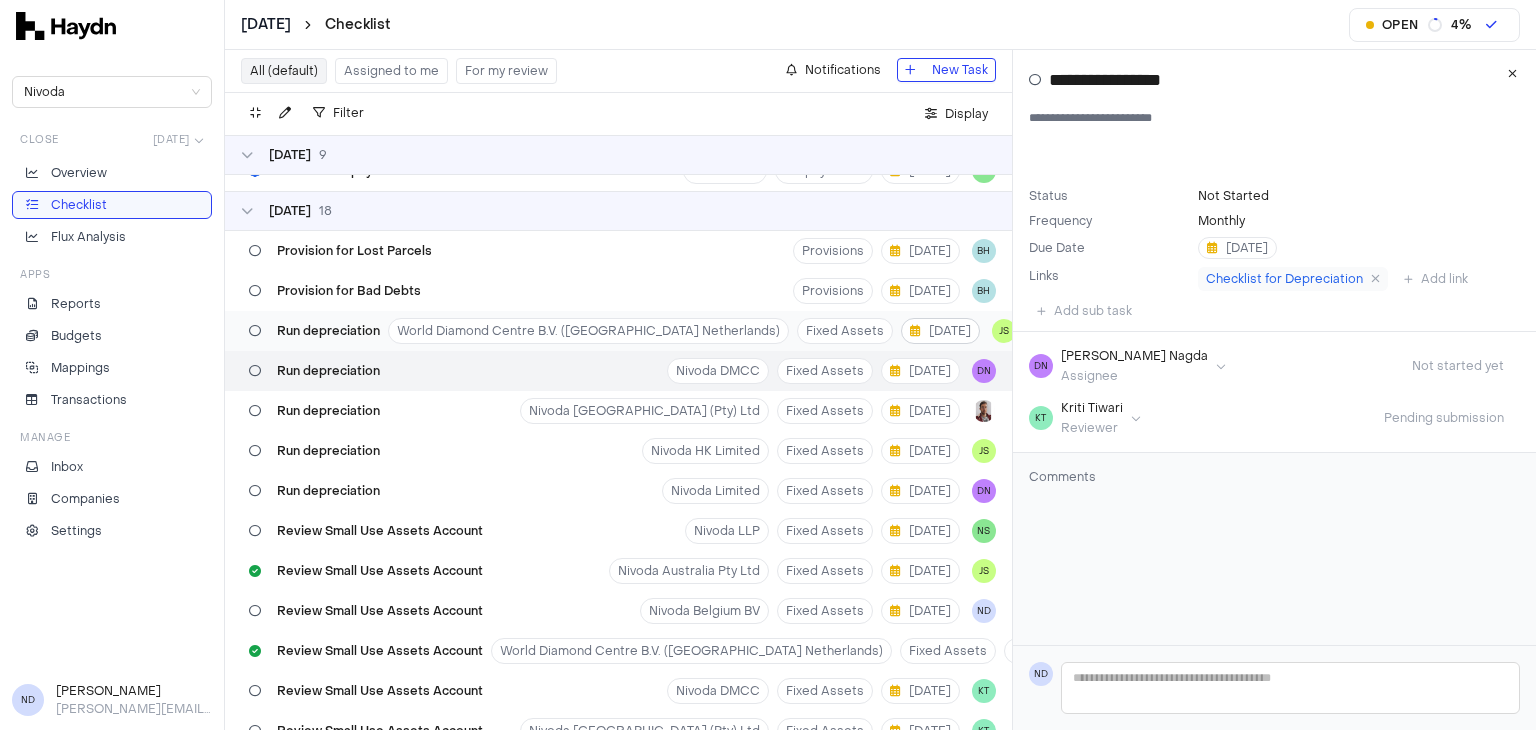 click on "[DATE]" at bounding box center (940, 331) 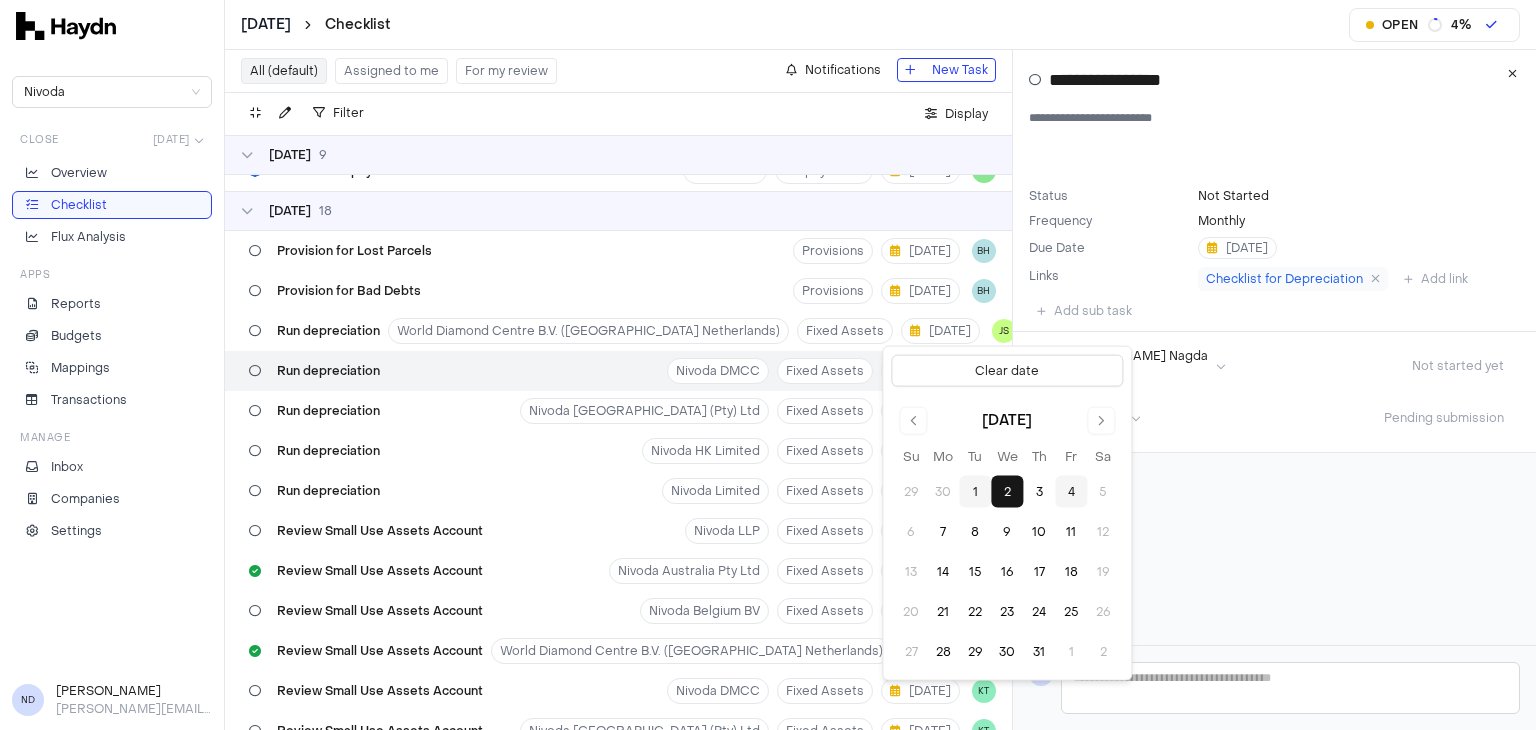 click on "4" at bounding box center [1071, 492] 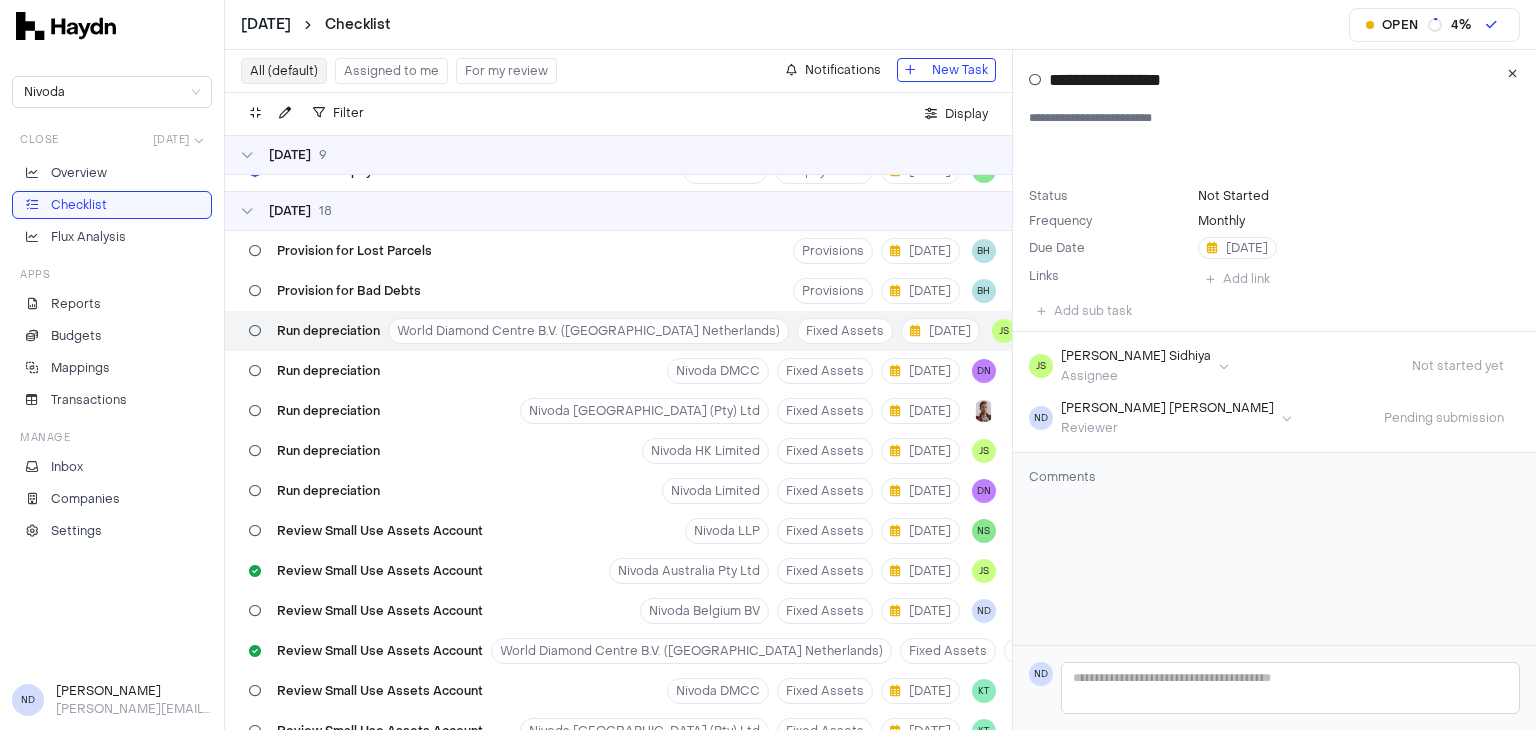 click on "Run depreciation Nivoda DMCC Fixed Assets 2 Jul DN" at bounding box center [618, 371] 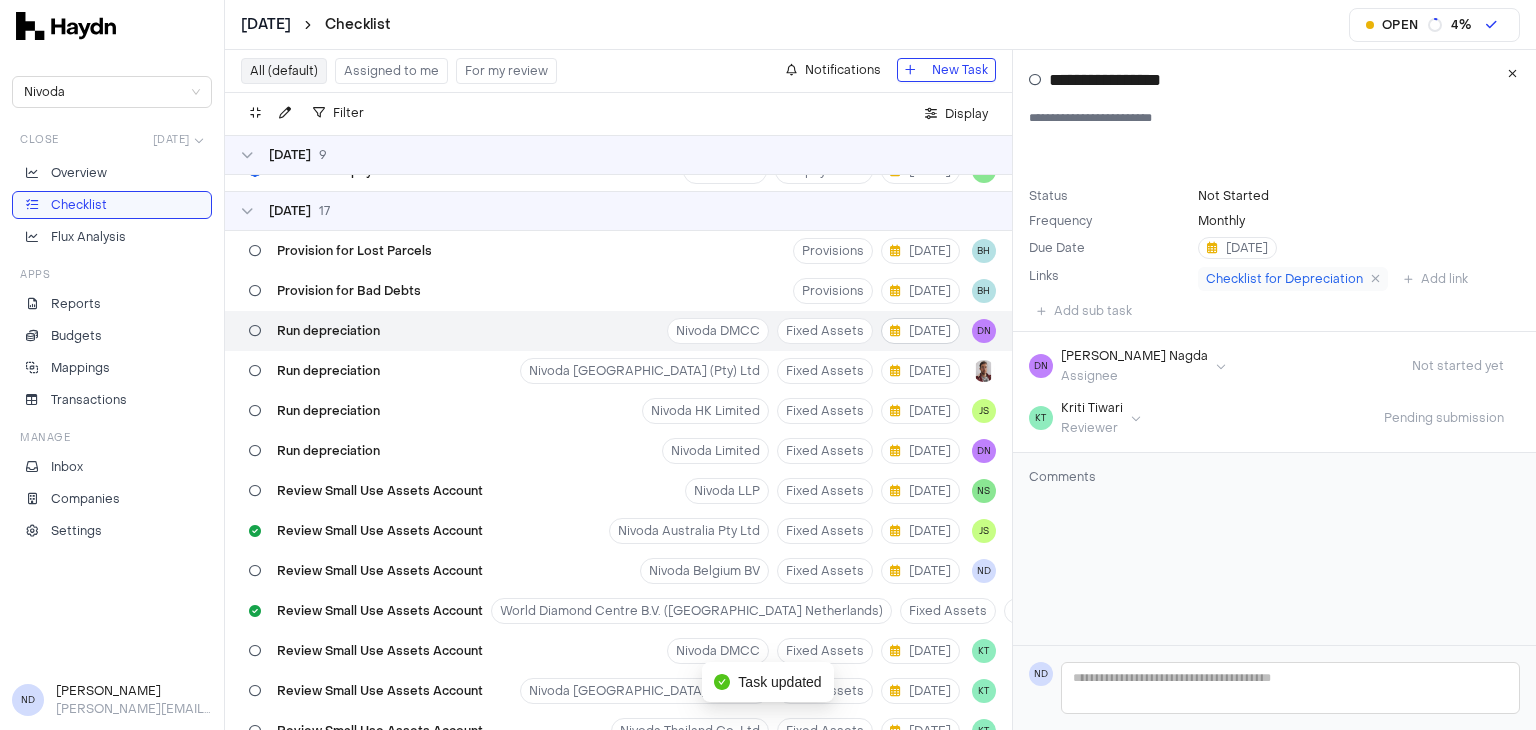 click on "[DATE]" at bounding box center (920, 331) 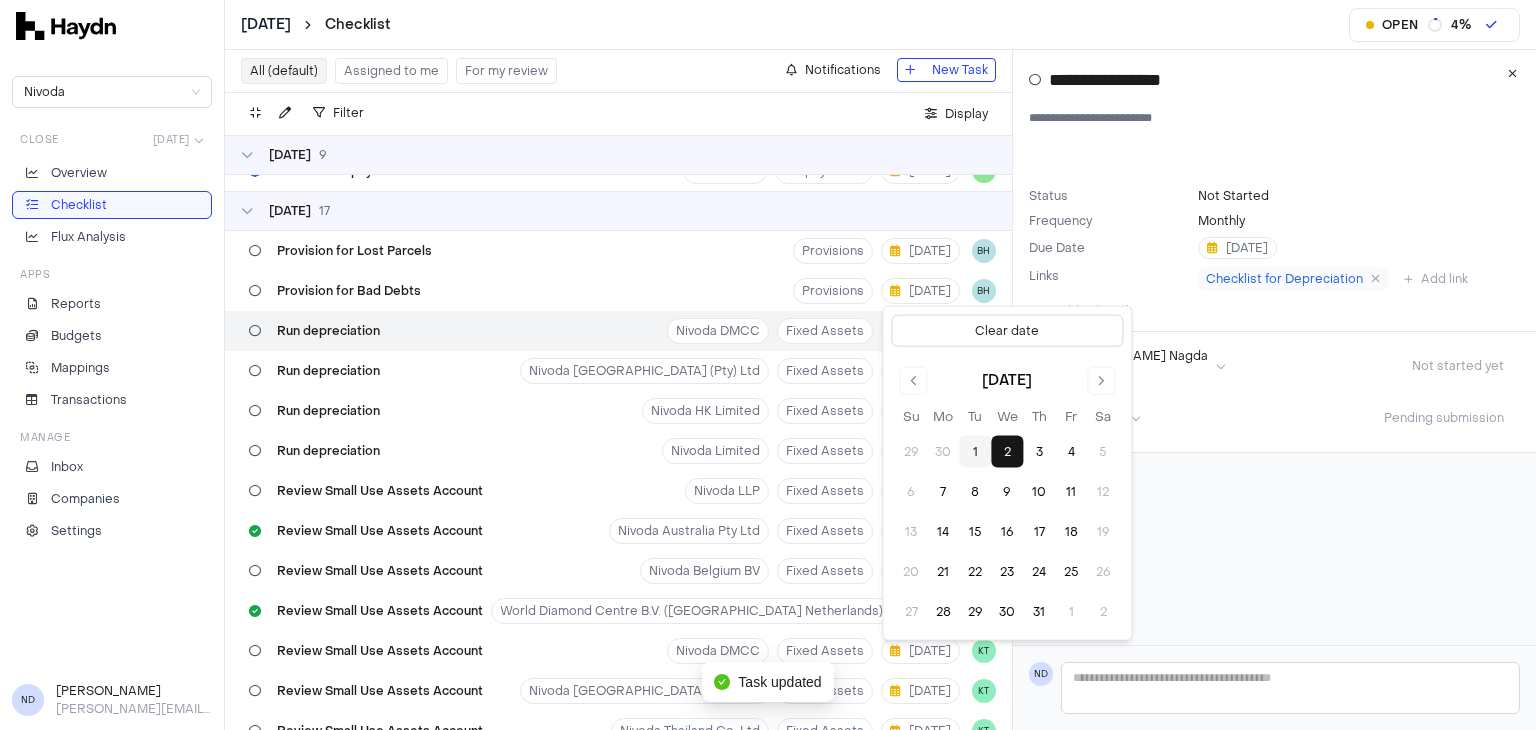 scroll, scrollTop: 1529, scrollLeft: 0, axis: vertical 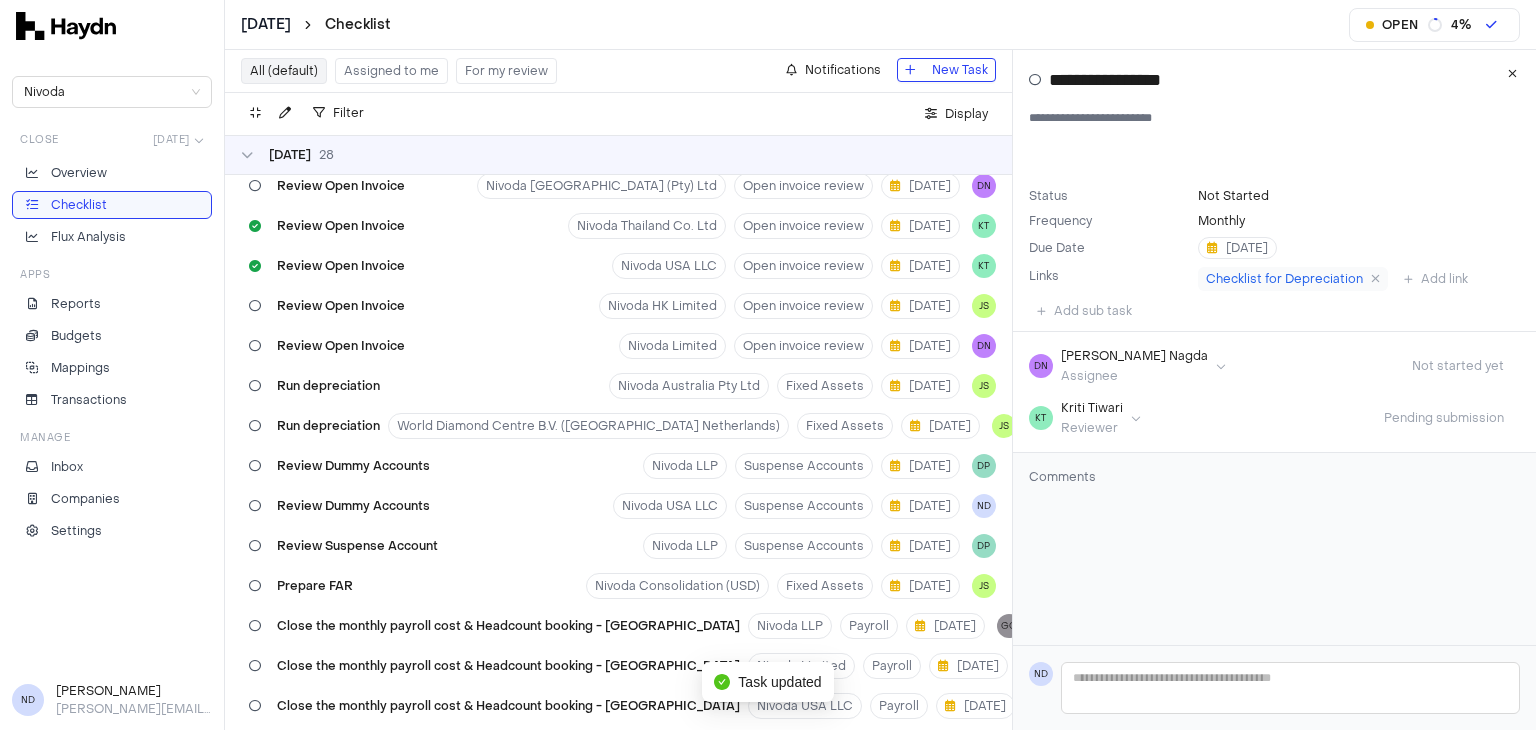 click on "Comments" at bounding box center (1274, 485) 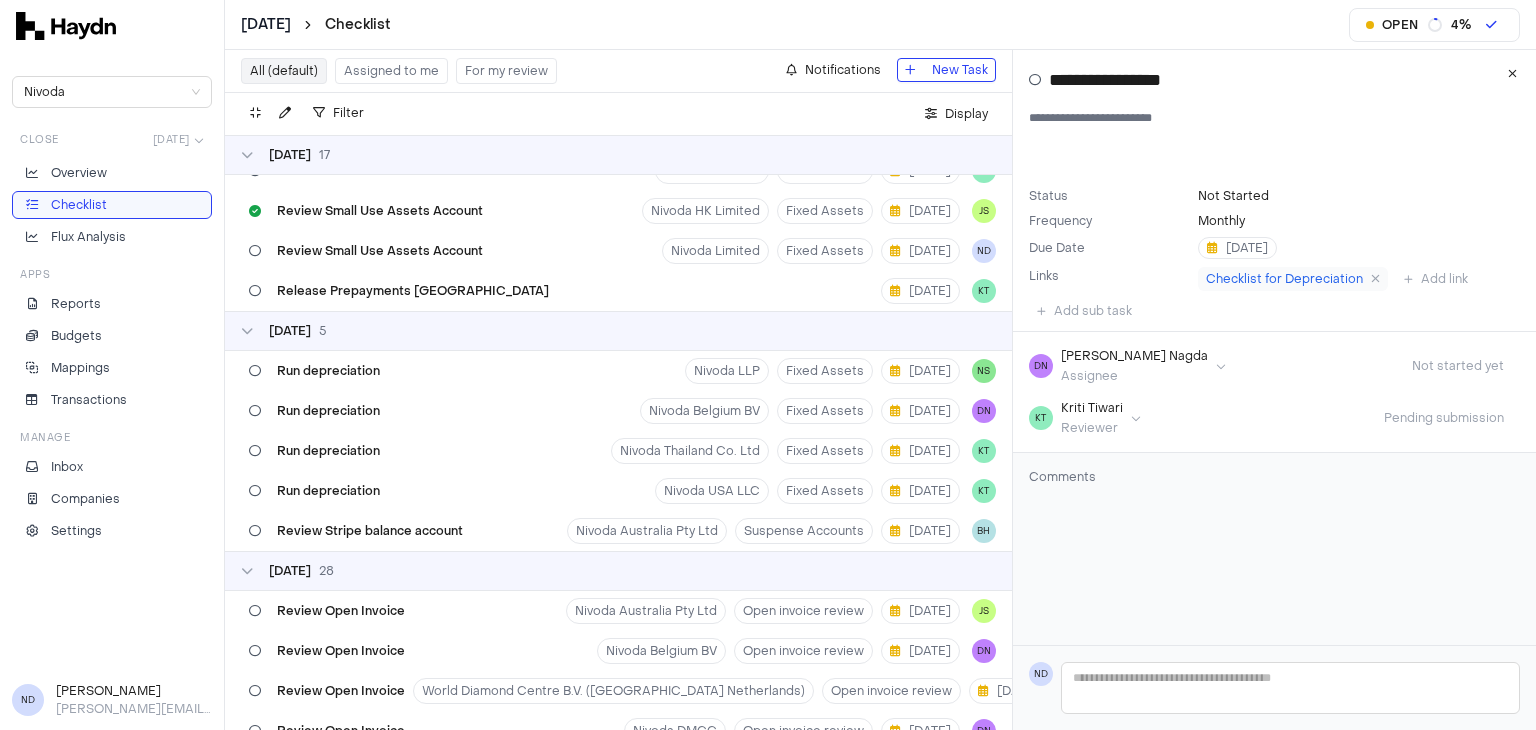scroll, scrollTop: 945, scrollLeft: 0, axis: vertical 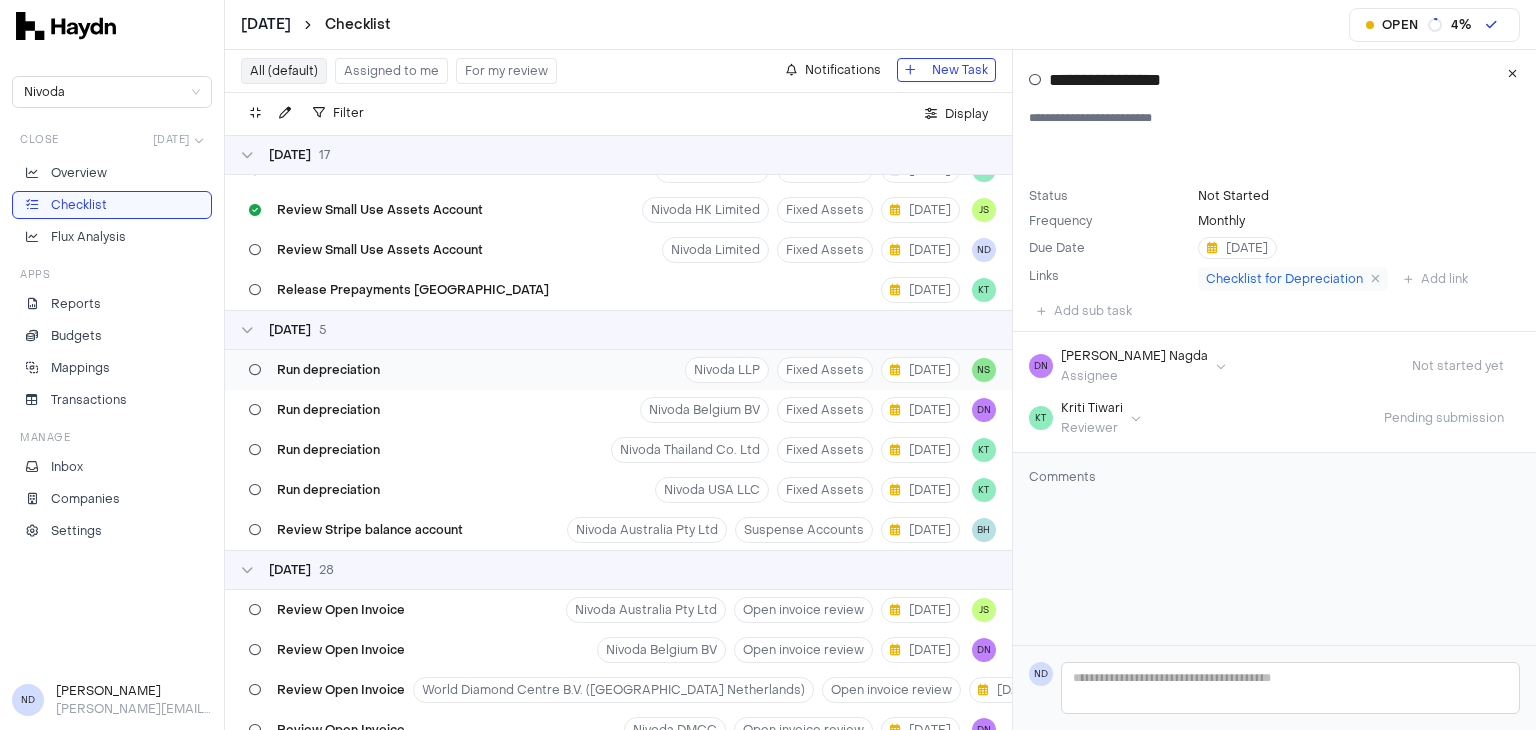click on "Run depreciation Nivoda LLP Fixed Assets 3 Jul NS" at bounding box center (618, 370) 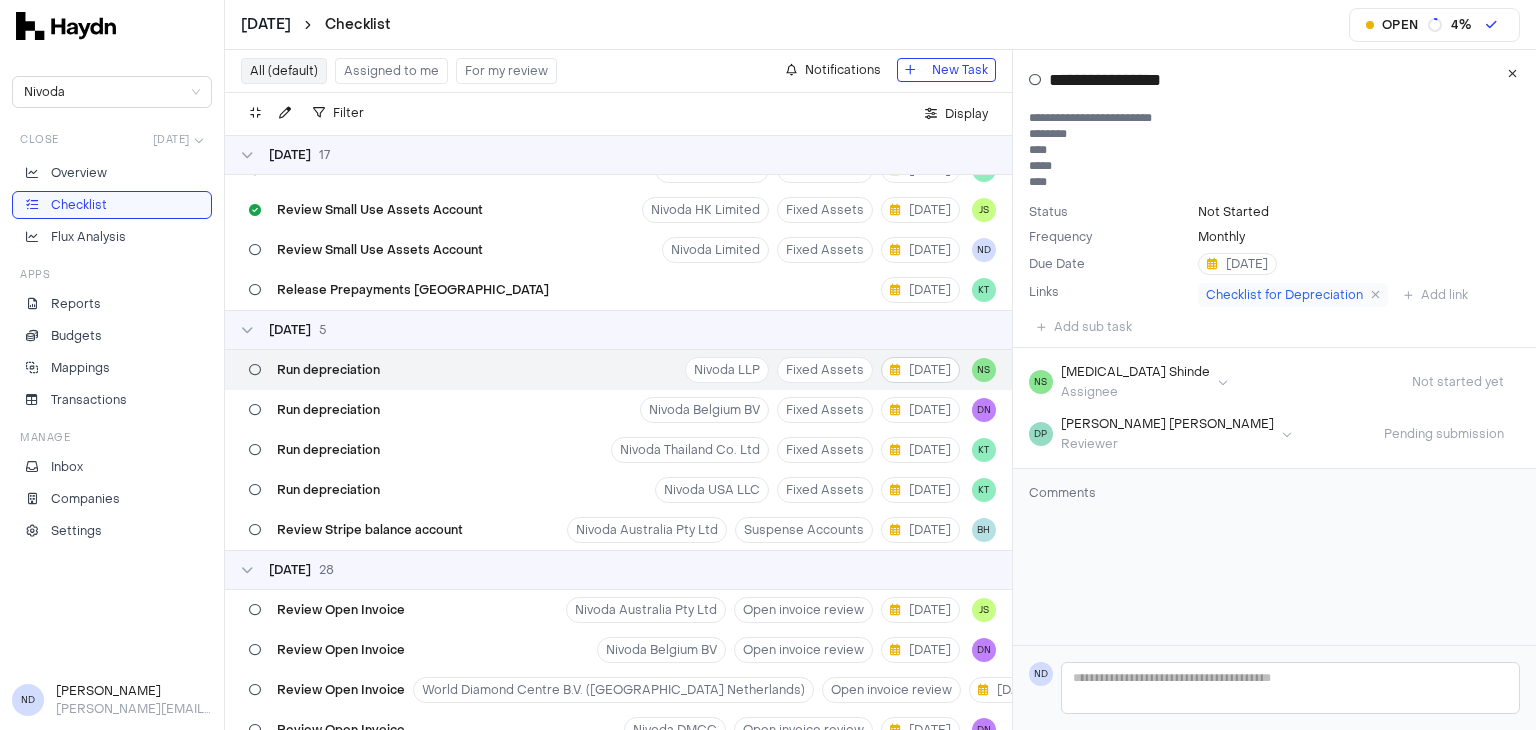 click on "[DATE]" at bounding box center (920, 370) 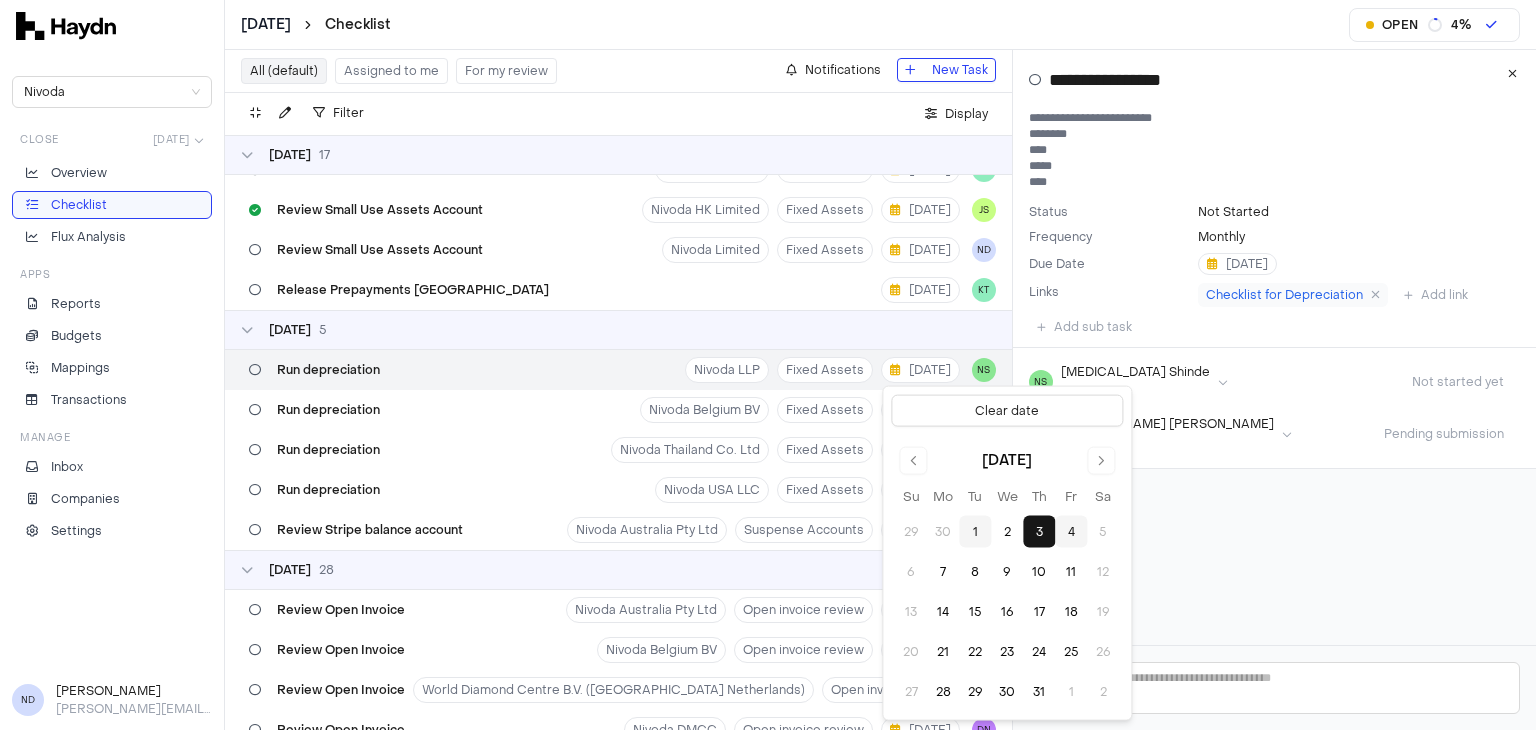 click on "4" at bounding box center [1071, 532] 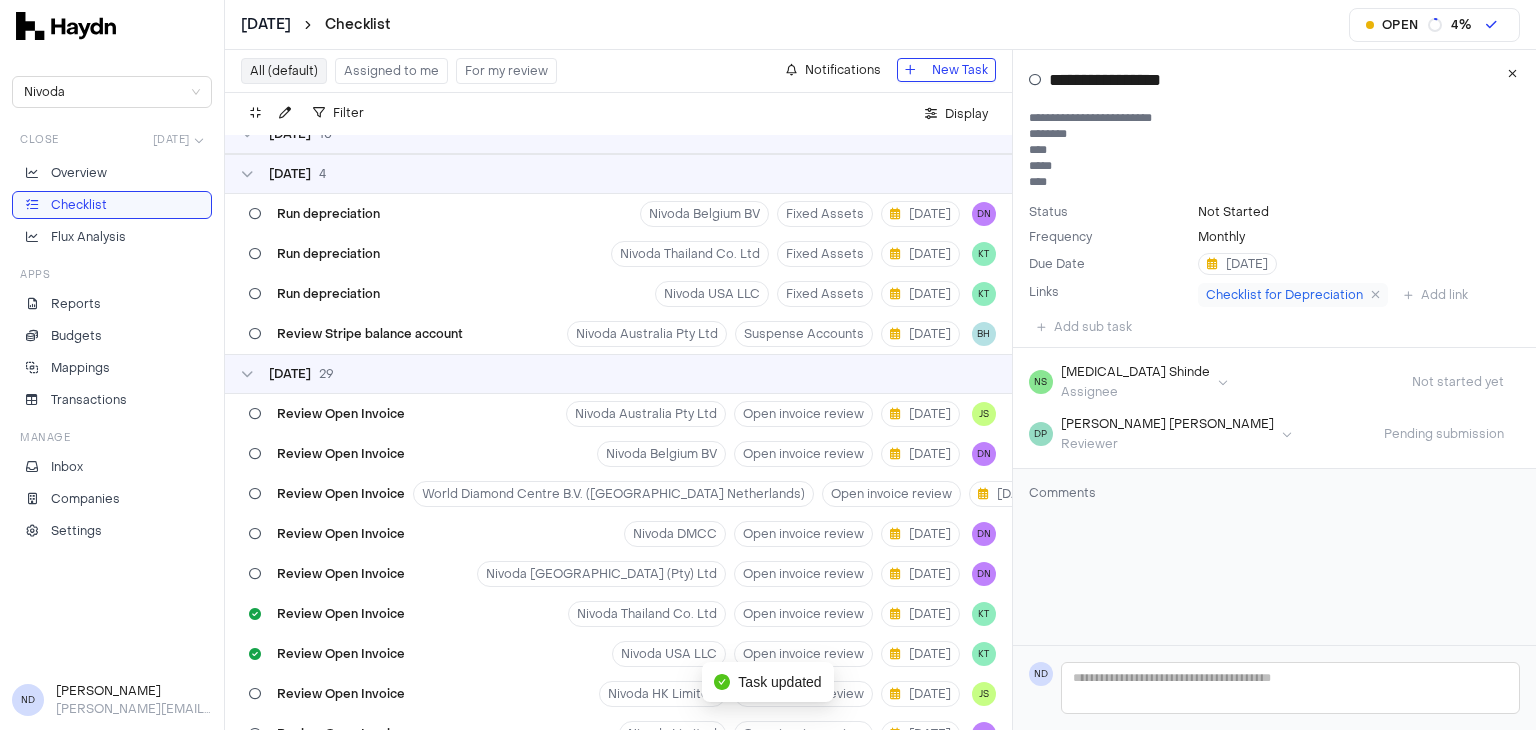 scroll, scrollTop: 1000, scrollLeft: 0, axis: vertical 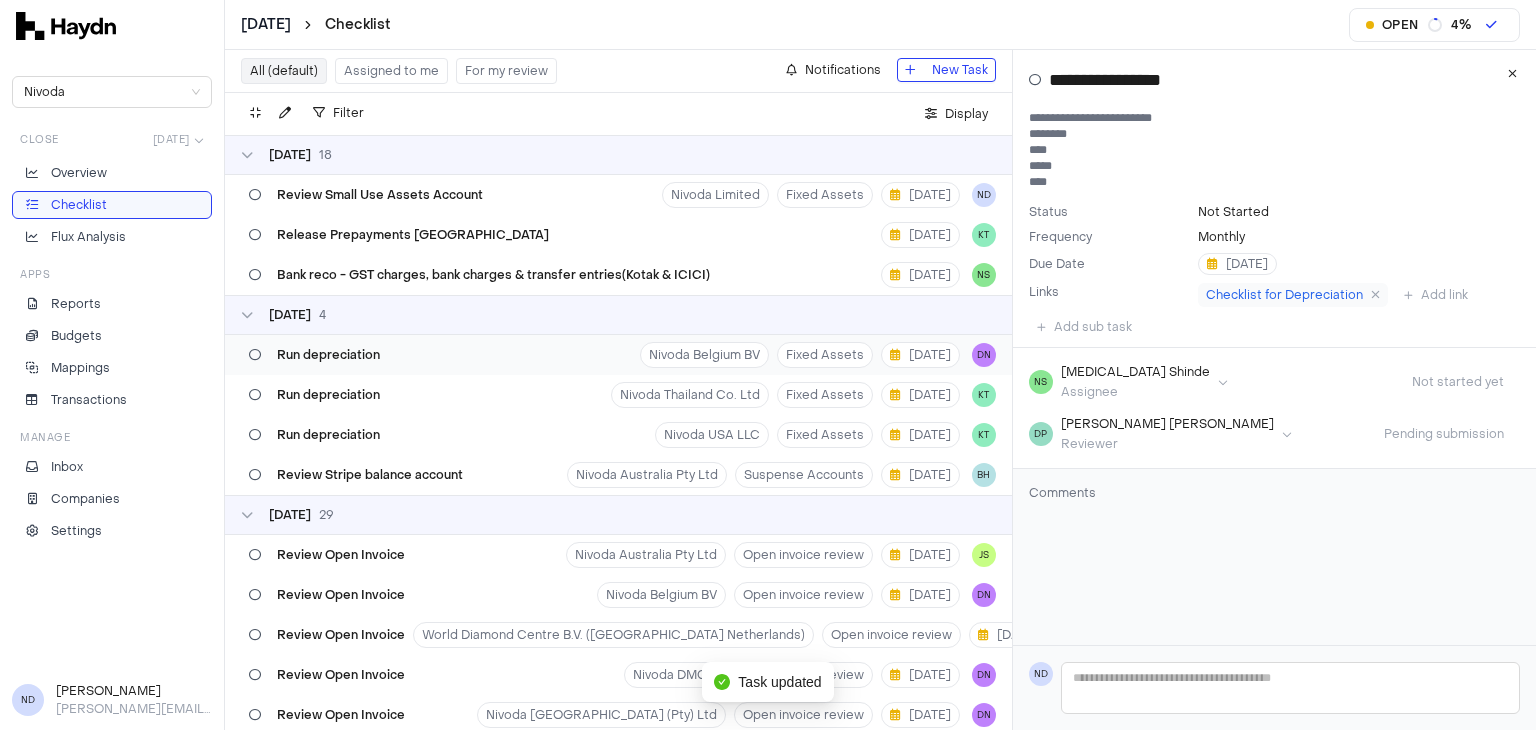 click on "Run depreciation Nivoda Belgium BV Fixed Assets 3 Jul DN" at bounding box center (618, 355) 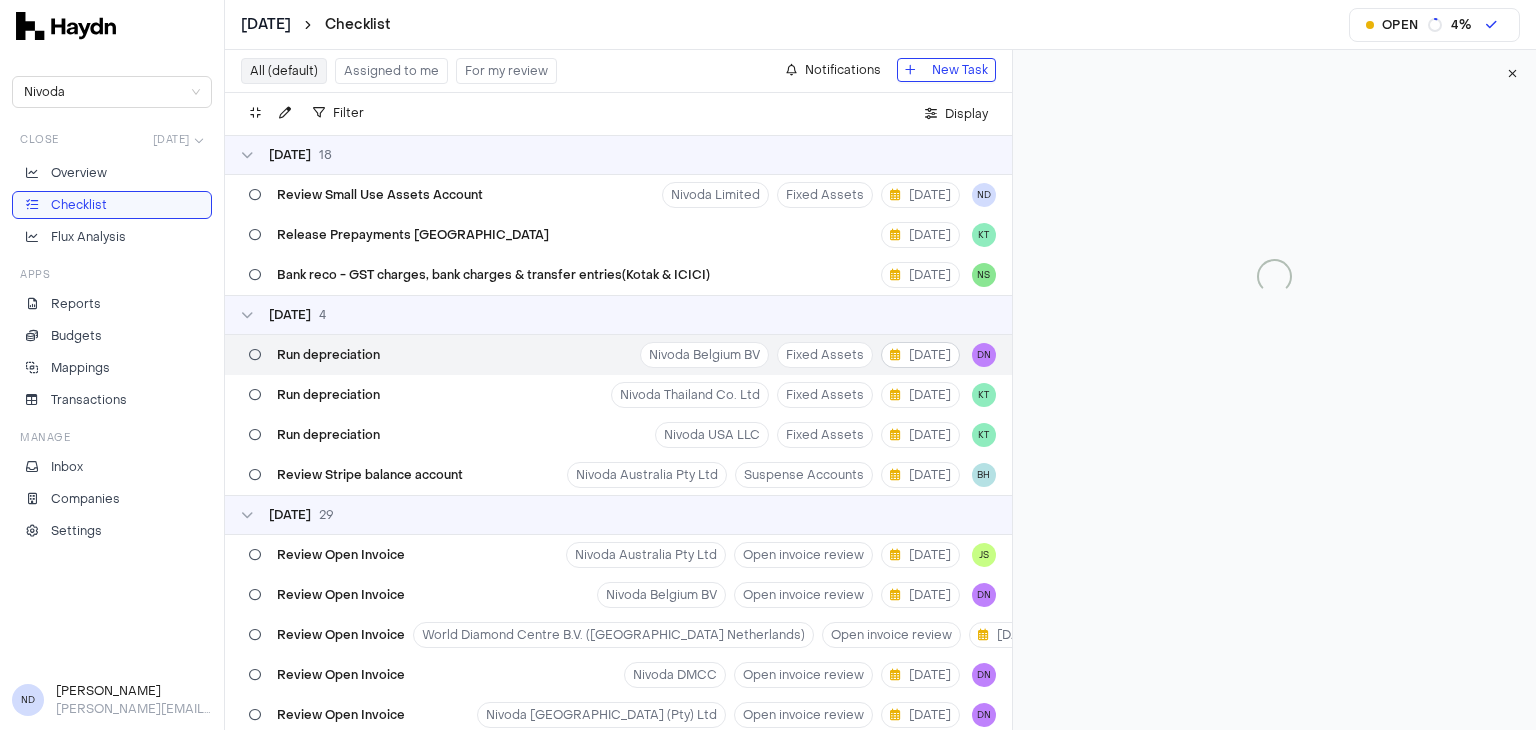 click on "[DATE]" at bounding box center (920, 355) 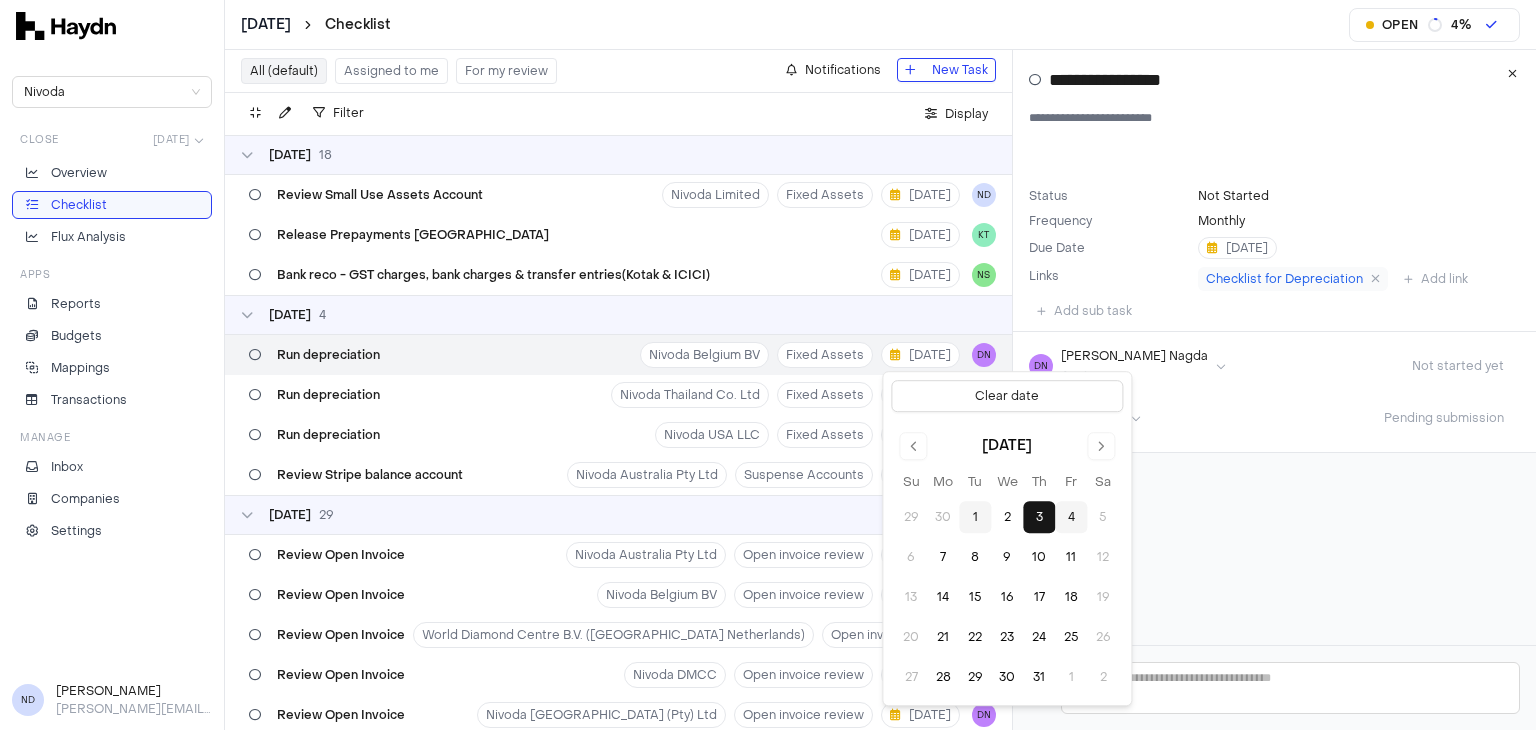 click on "4" at bounding box center (1071, 517) 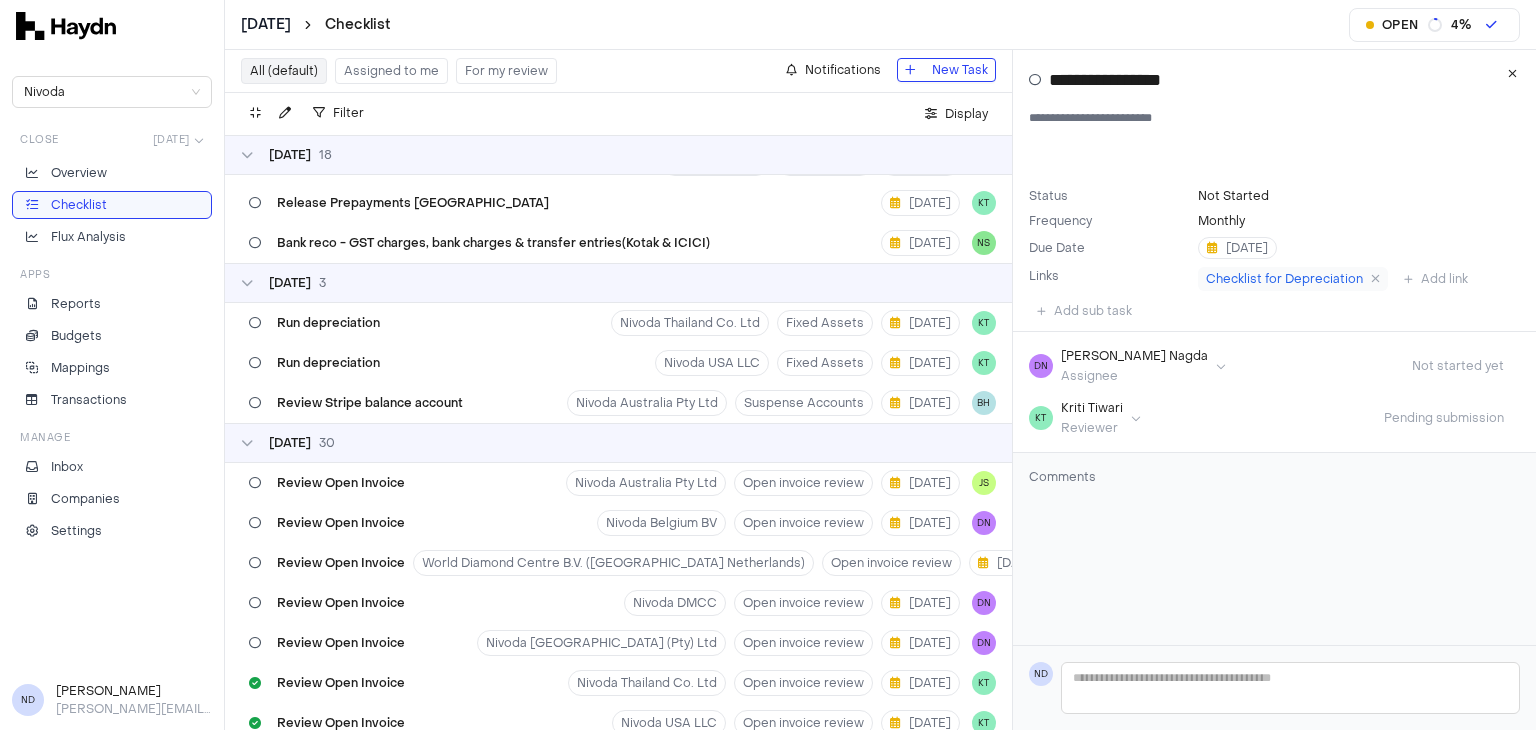 scroll, scrollTop: 920, scrollLeft: 0, axis: vertical 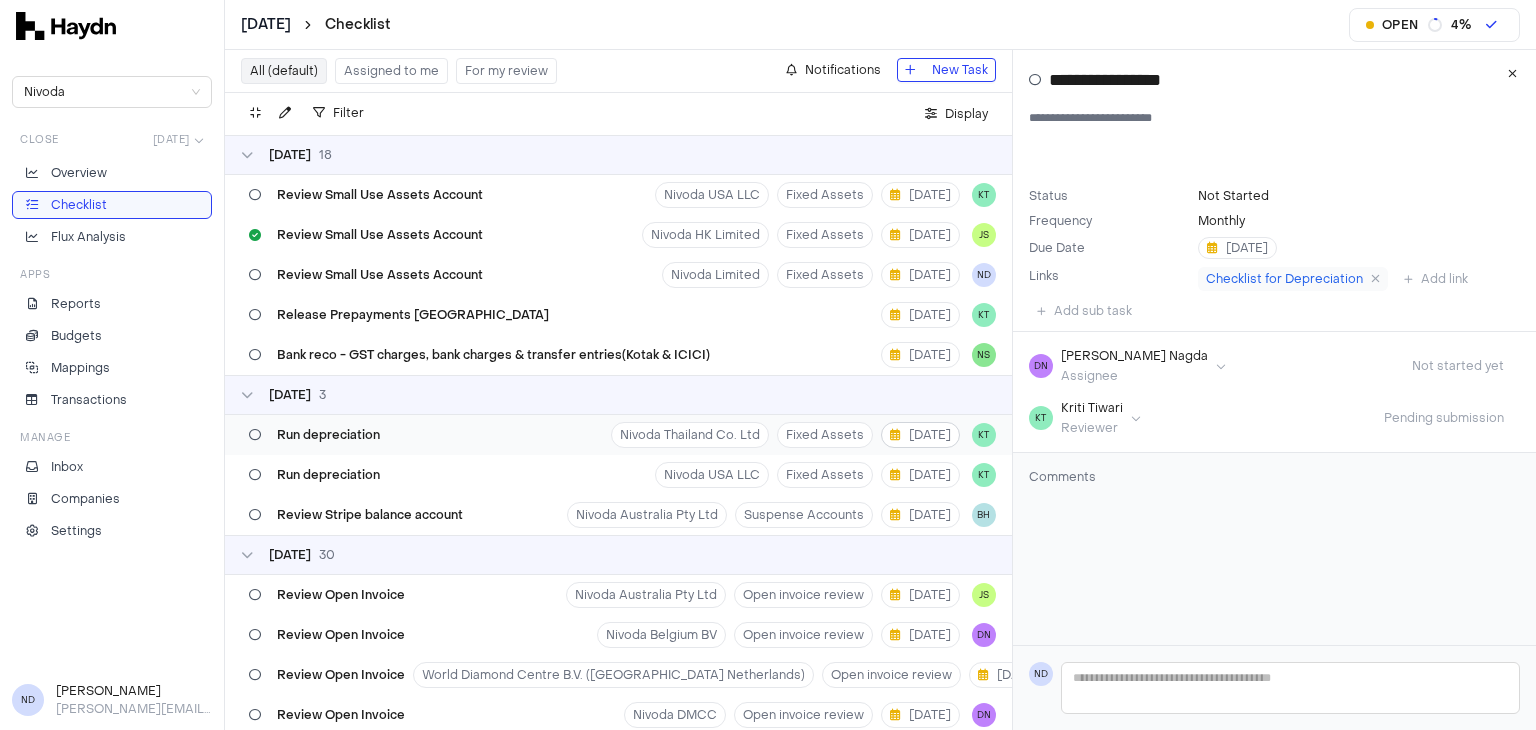 click on "[DATE]" at bounding box center [920, 435] 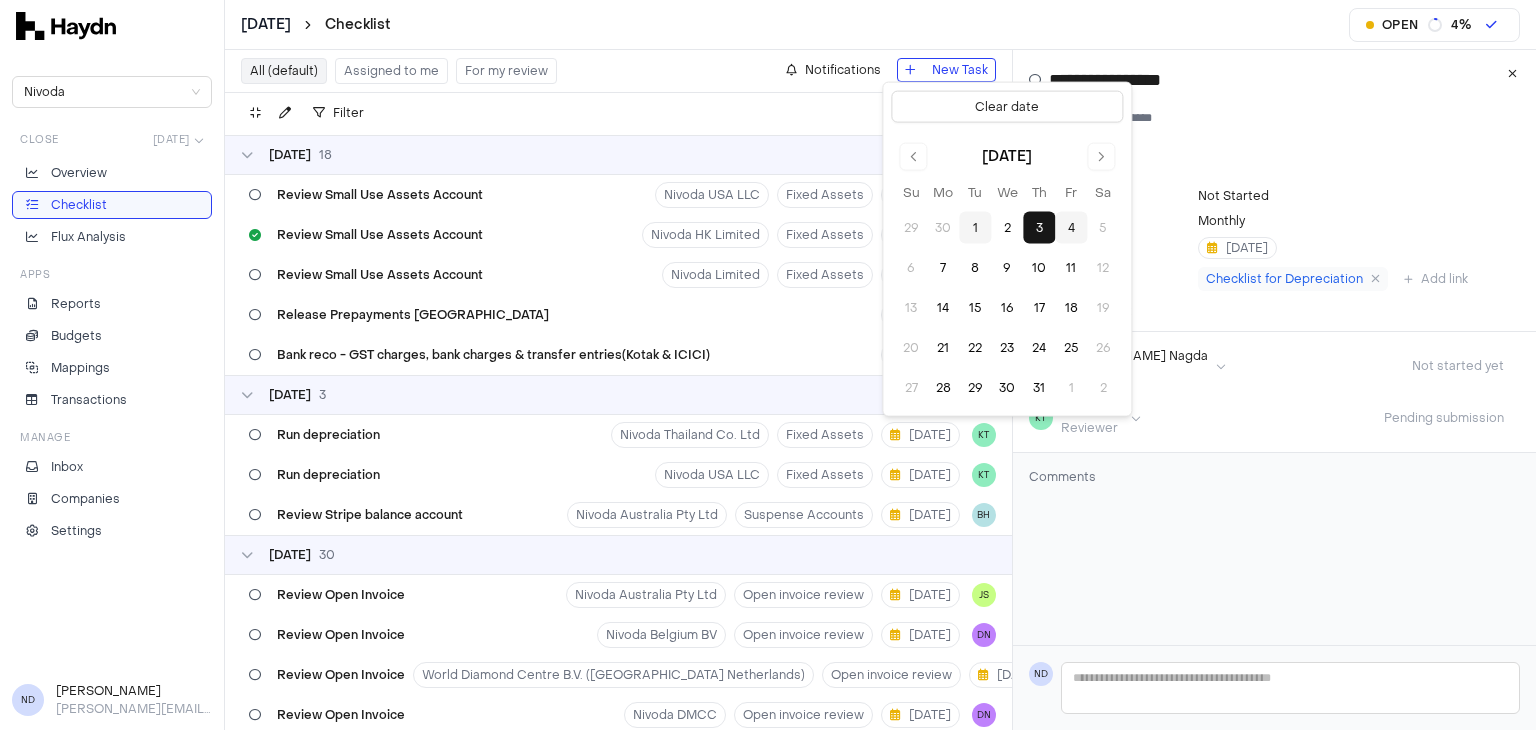click on "4" at bounding box center [1071, 228] 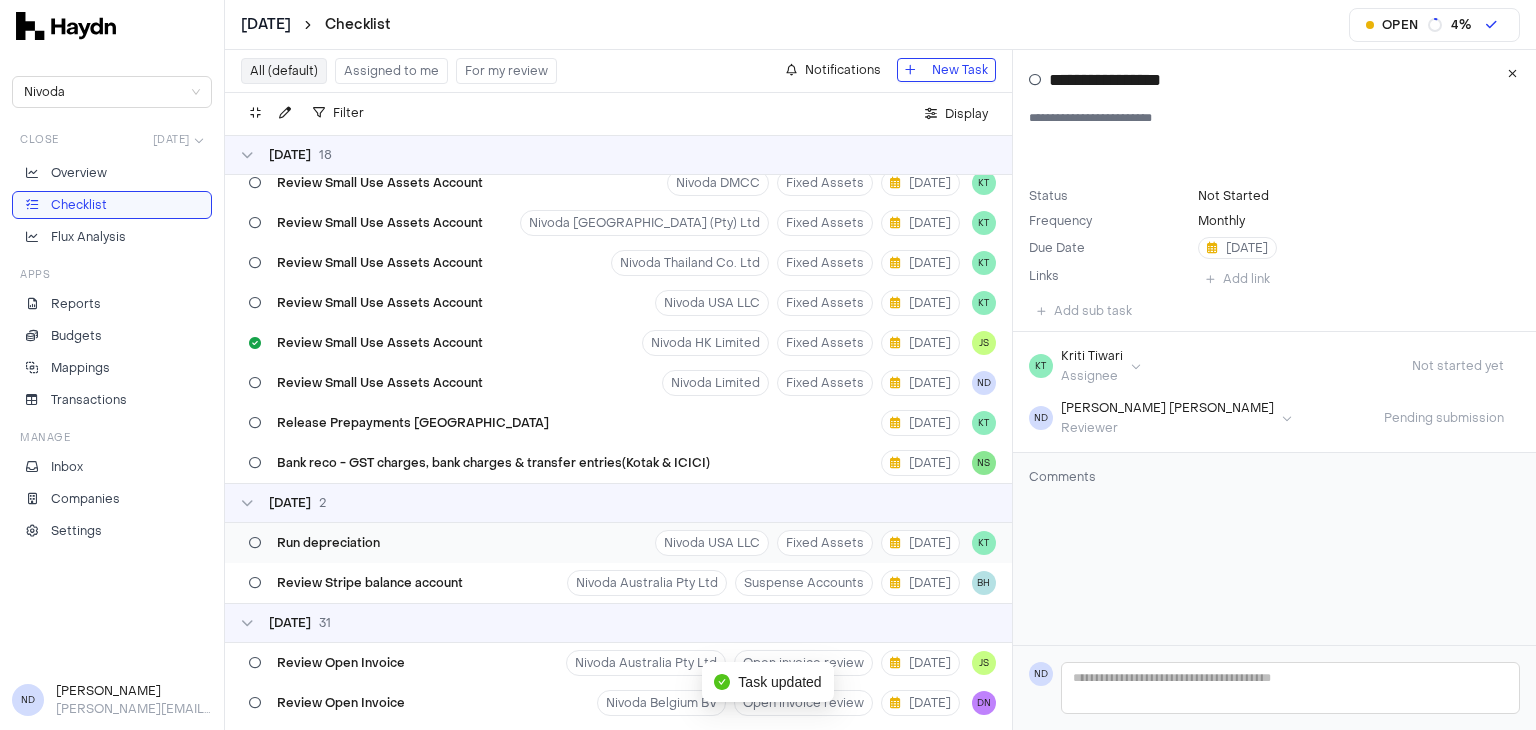 scroll, scrollTop: 801, scrollLeft: 0, axis: vertical 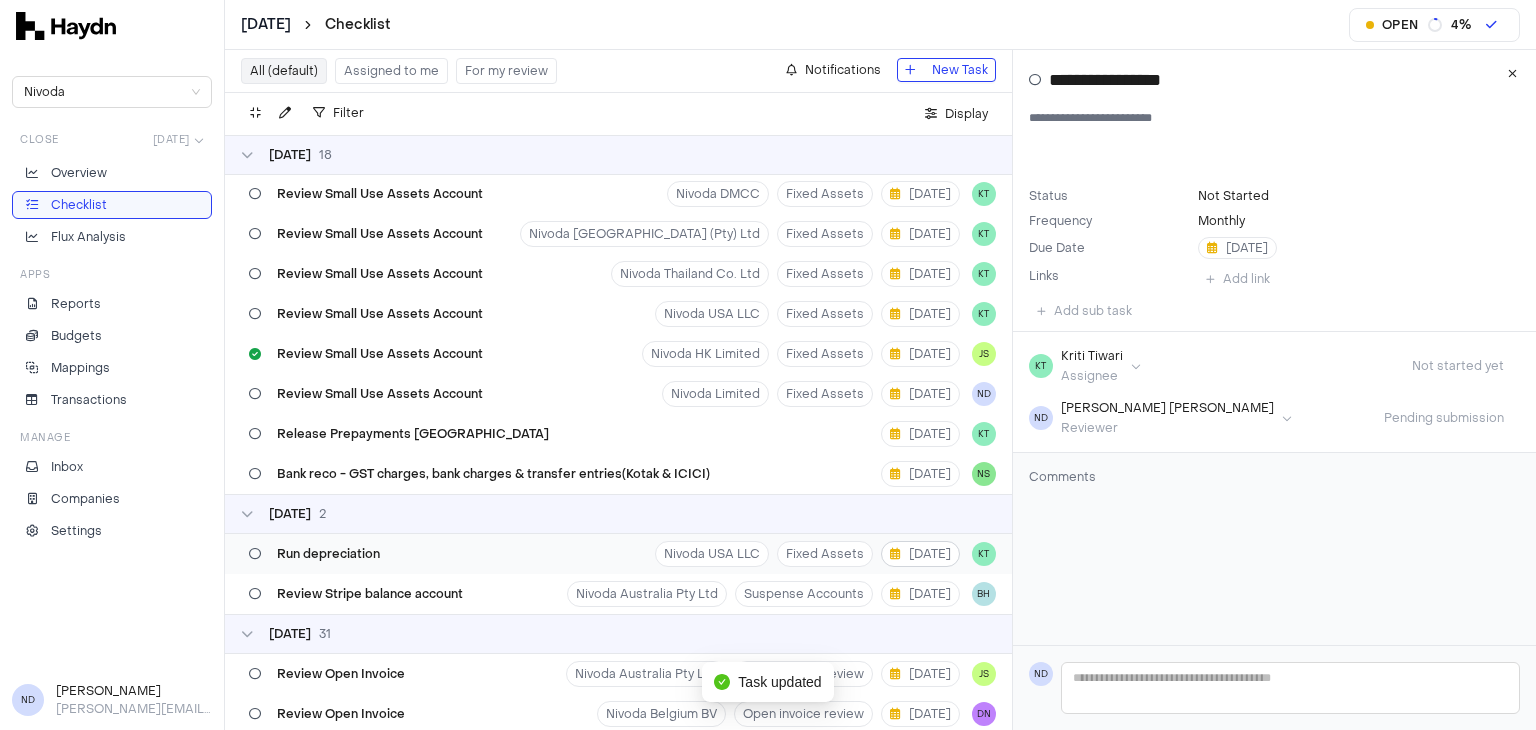click on "[DATE]" at bounding box center (920, 554) 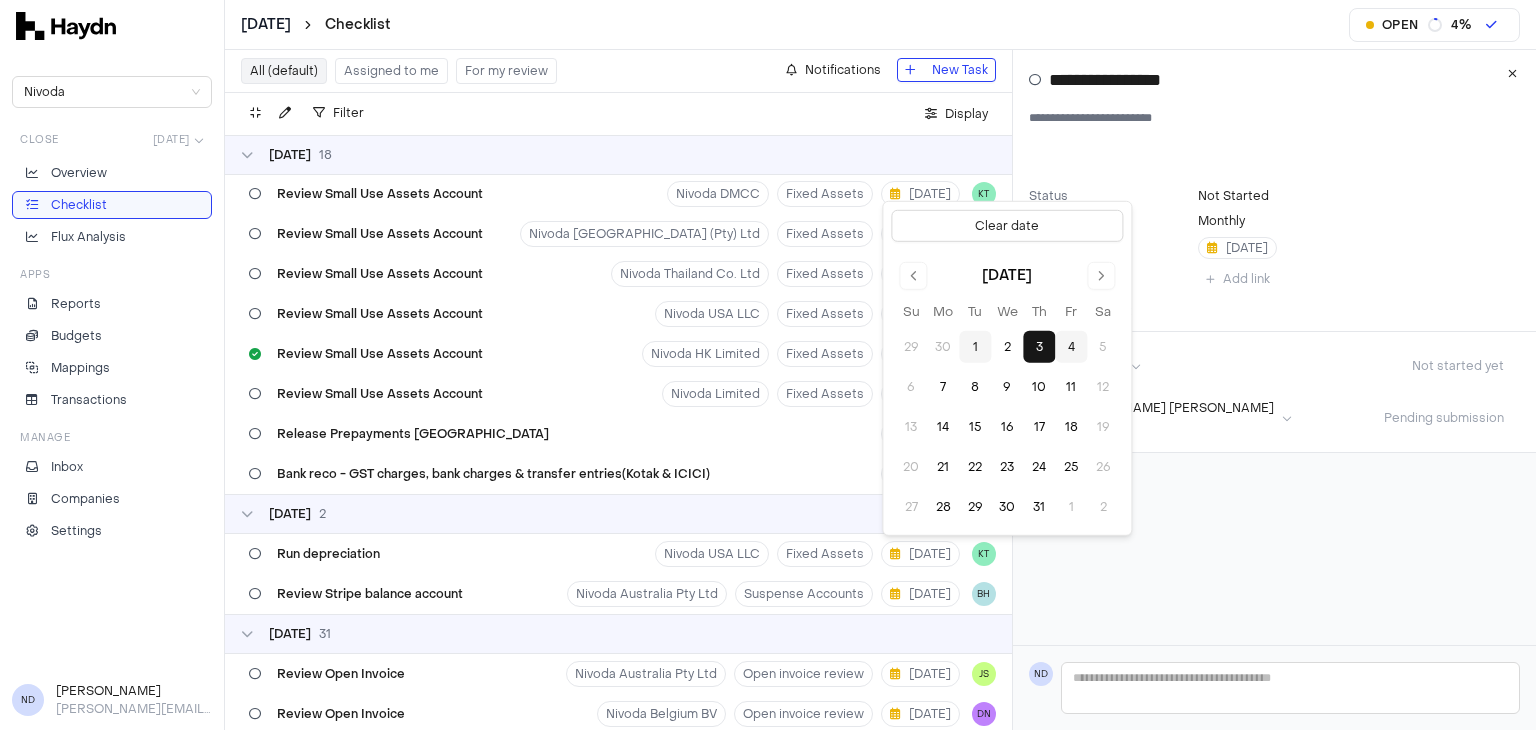 click on "4" at bounding box center [1071, 347] 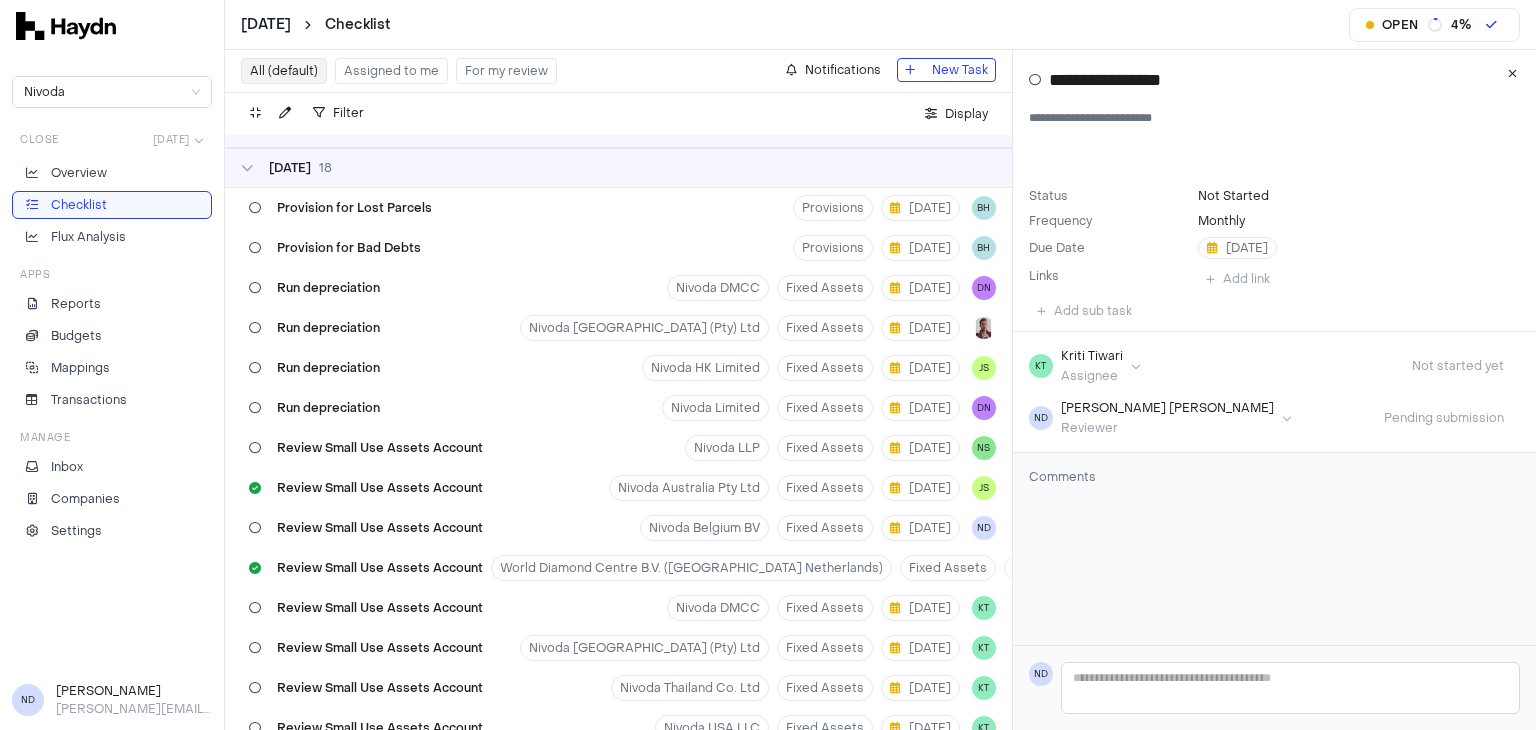 scroll, scrollTop: 398, scrollLeft: 0, axis: vertical 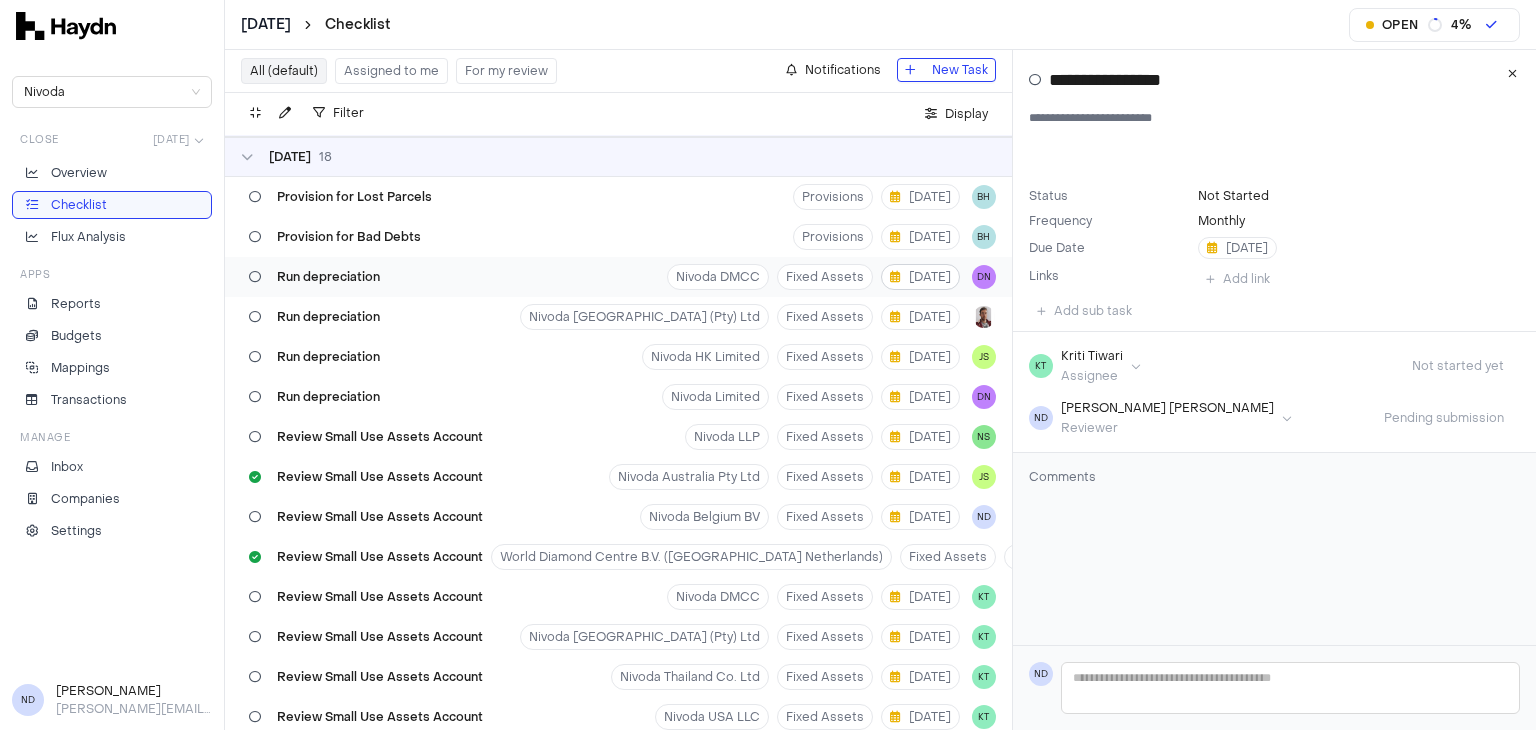 click on "[DATE]" at bounding box center (920, 277) 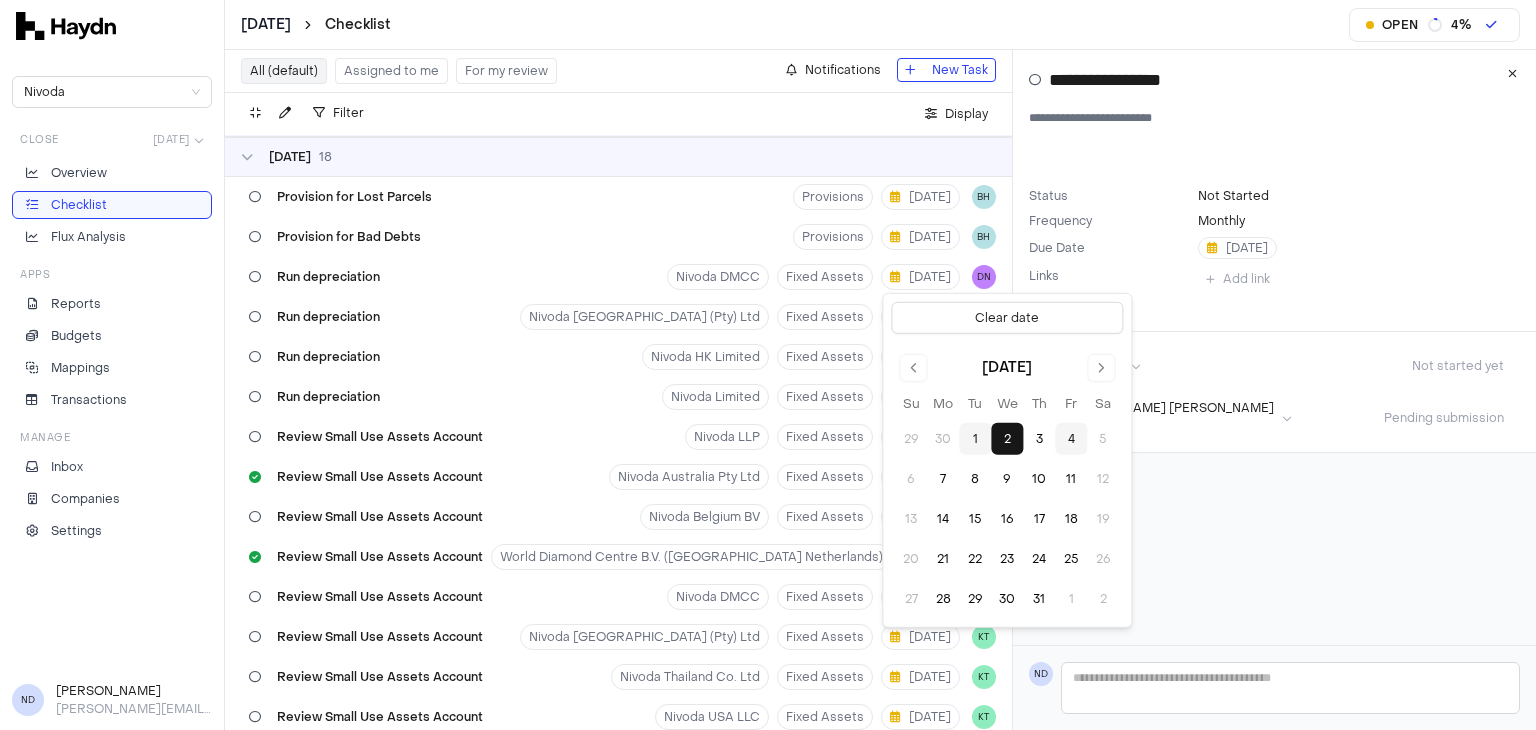 click on "4" at bounding box center [1071, 439] 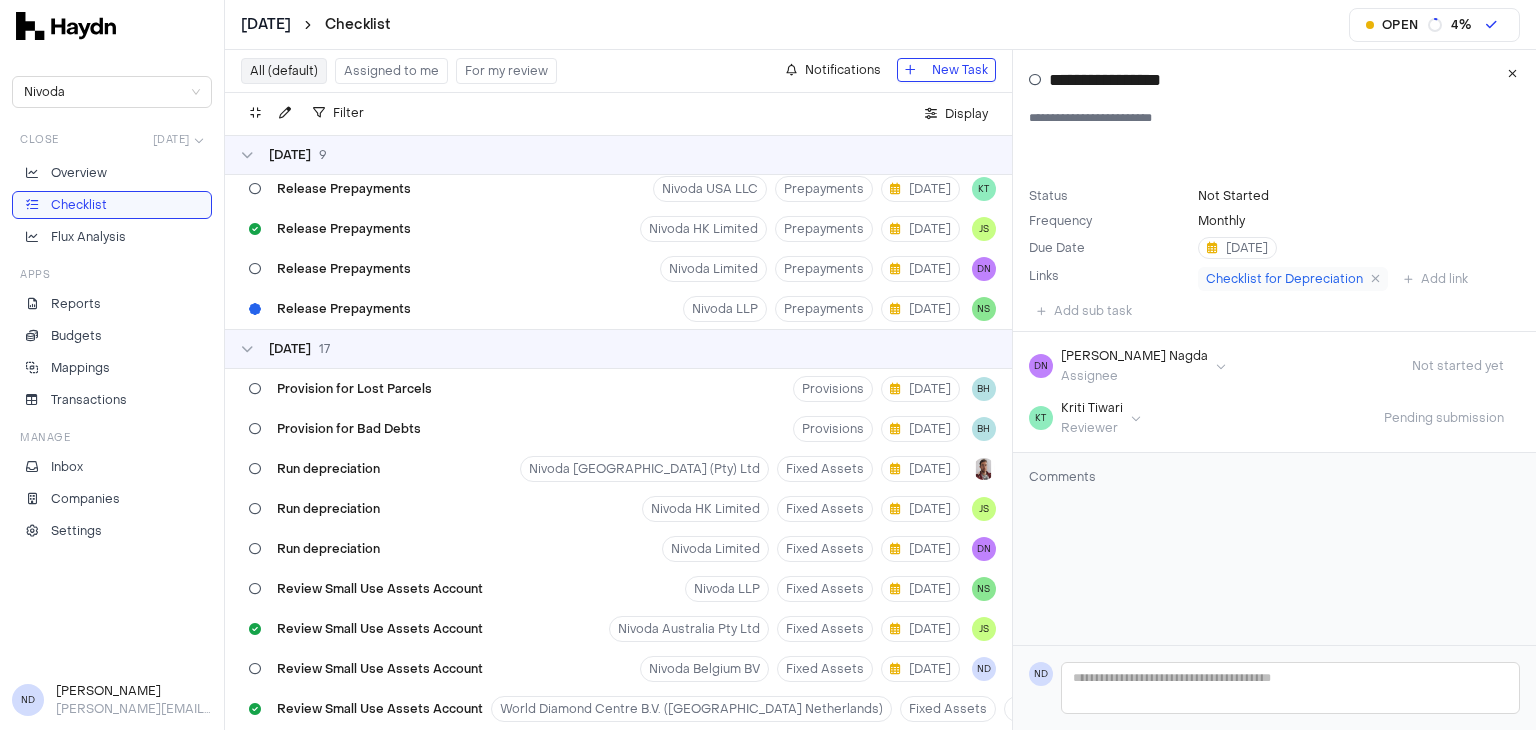 scroll, scrollTop: 209, scrollLeft: 0, axis: vertical 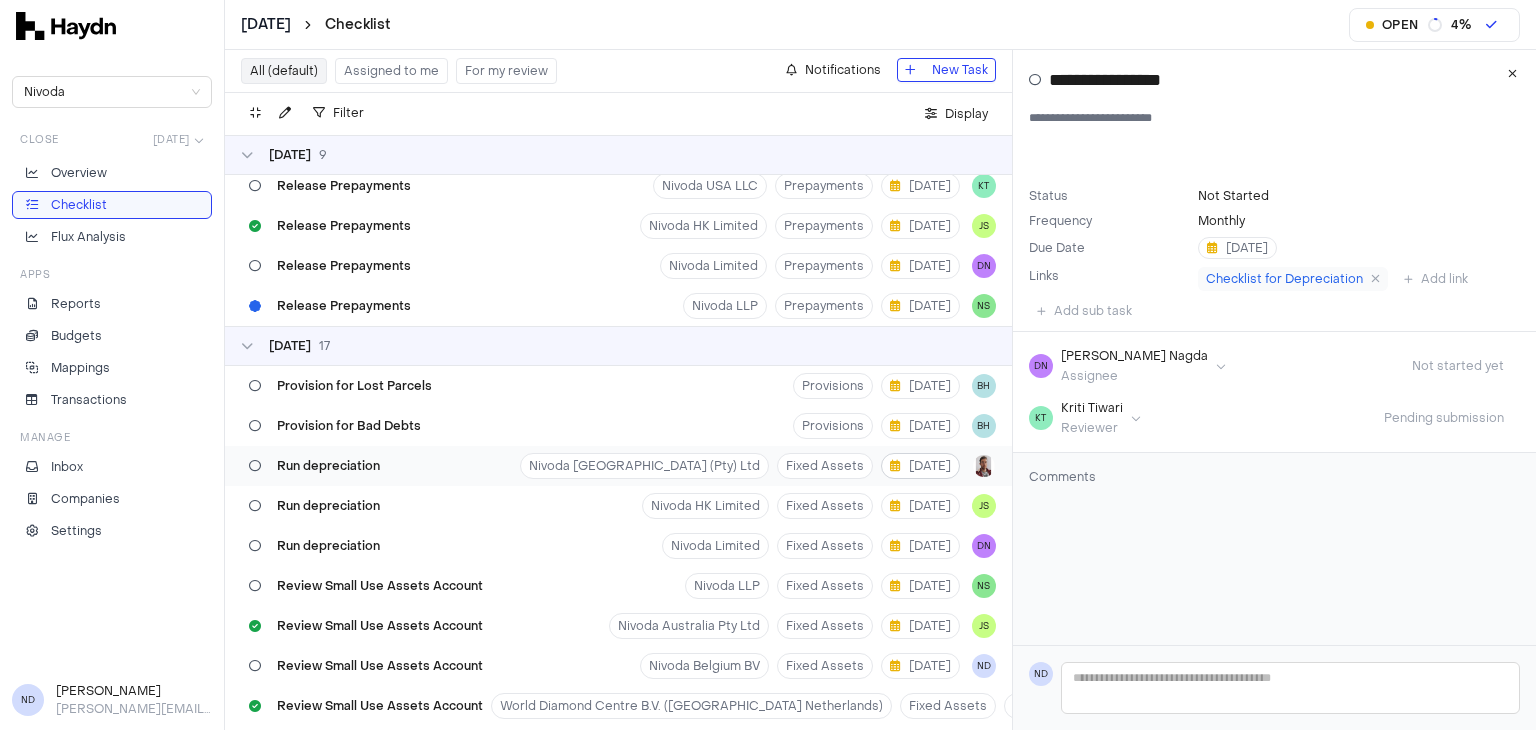 click on "[DATE]" at bounding box center [920, 466] 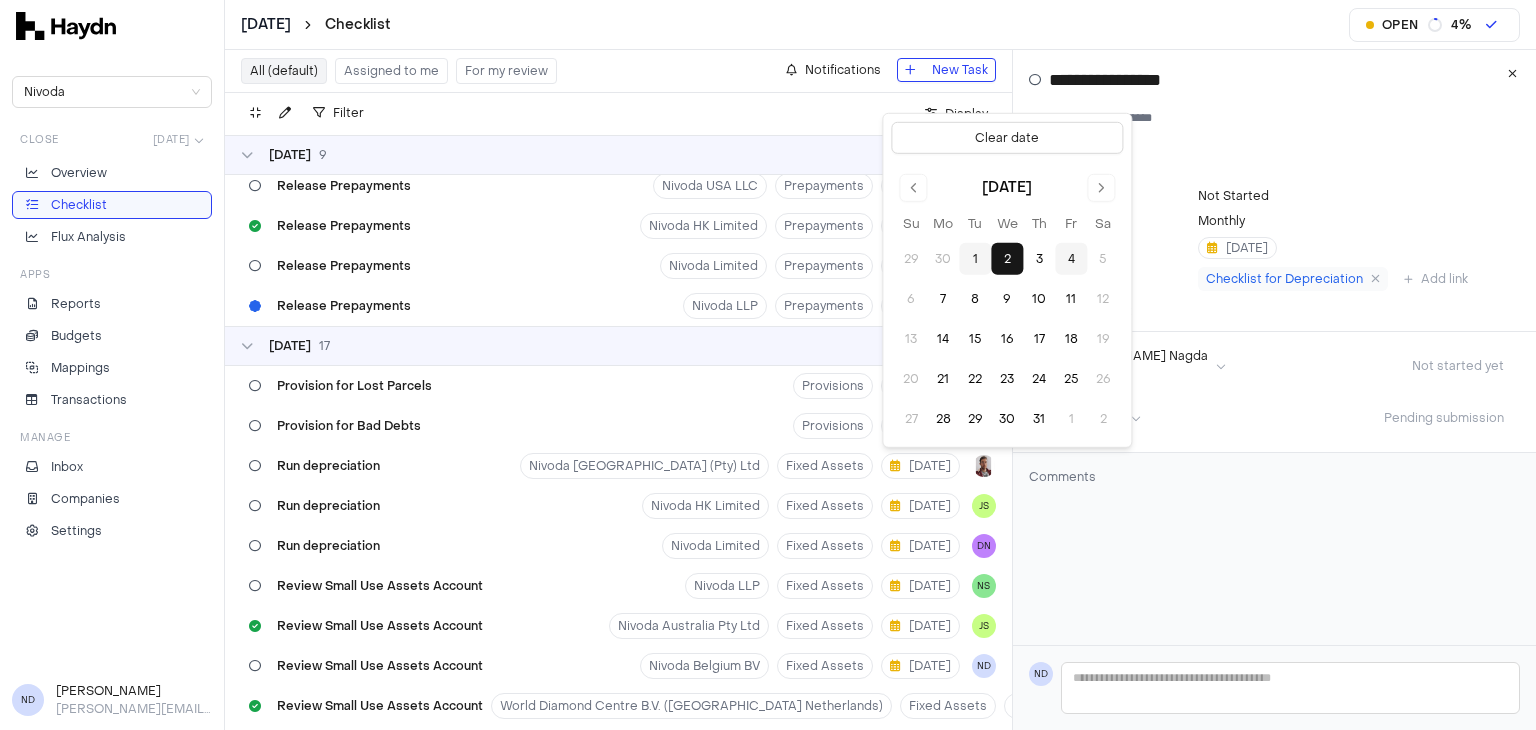 click on "4" at bounding box center [1071, 259] 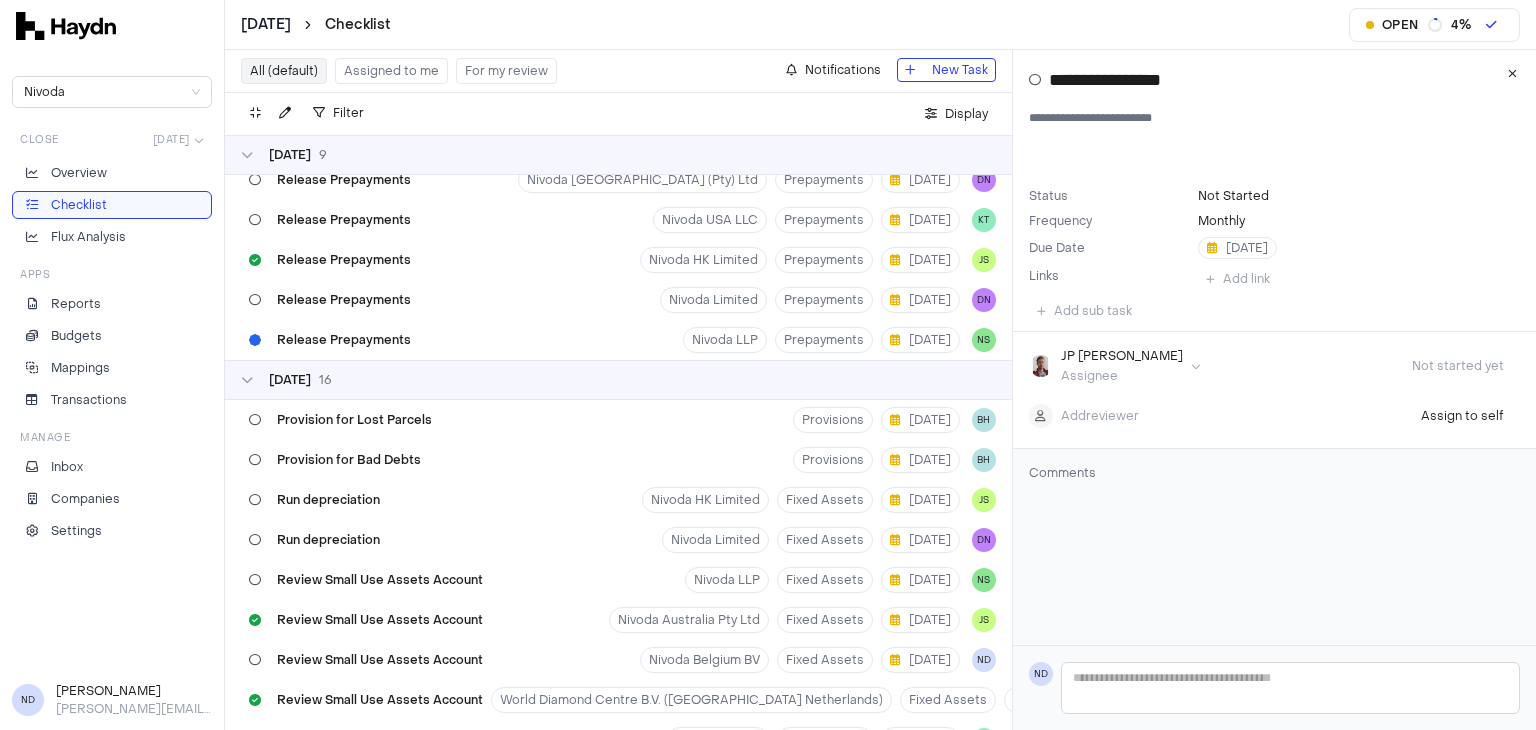 scroll, scrollTop: 242, scrollLeft: 0, axis: vertical 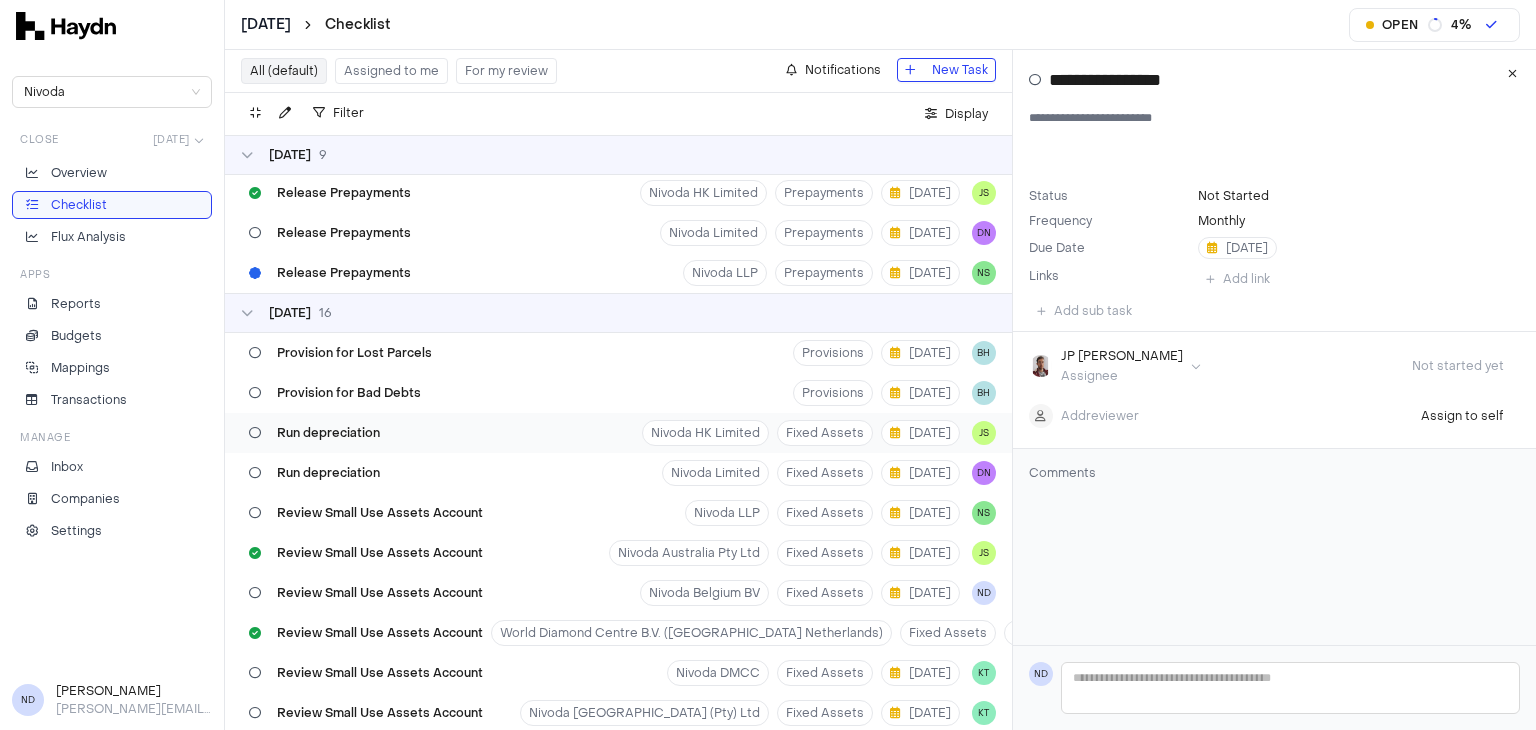 click on "Run depreciation Nivoda HK Limited Fixed Assets 2 Jul JS" at bounding box center [618, 433] 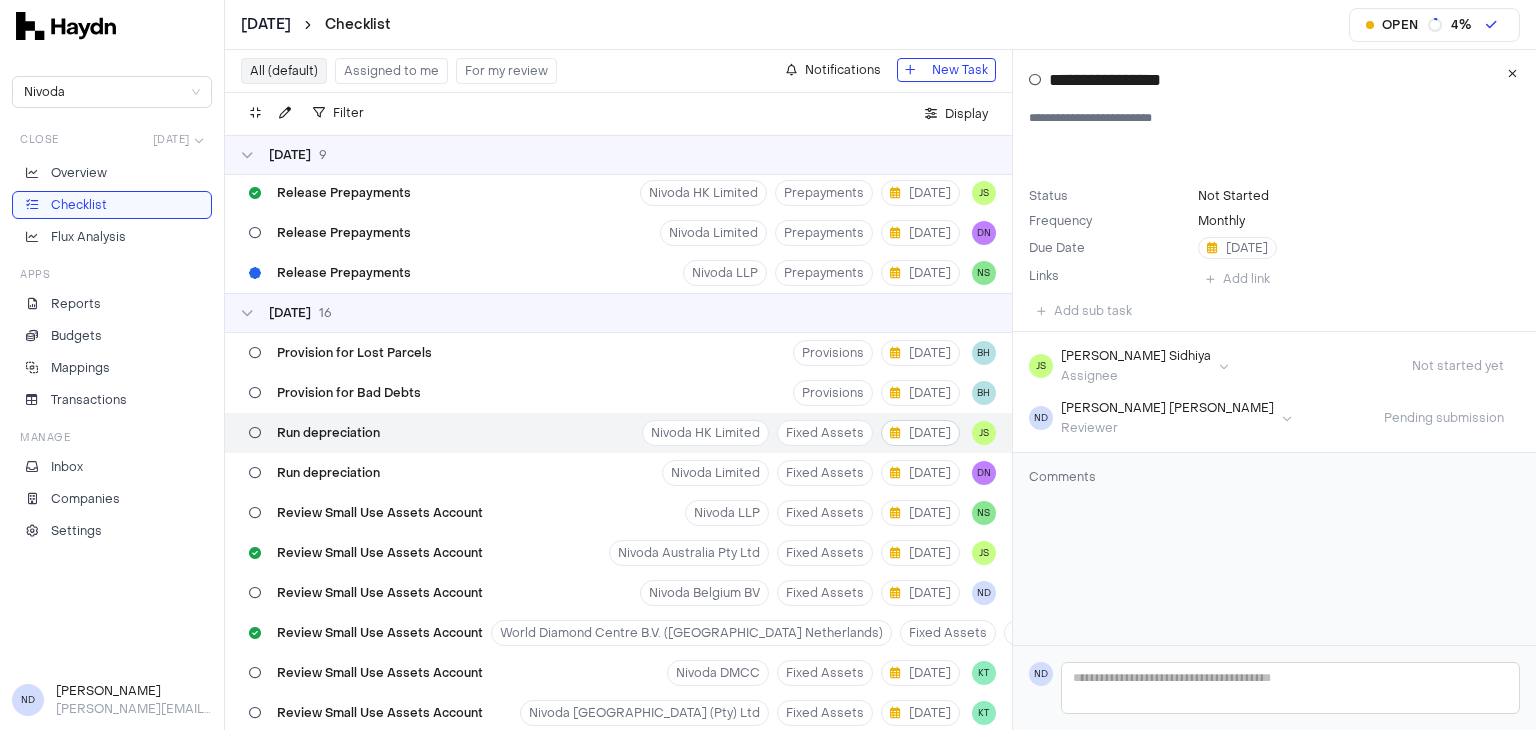 click on "[DATE]" at bounding box center [920, 433] 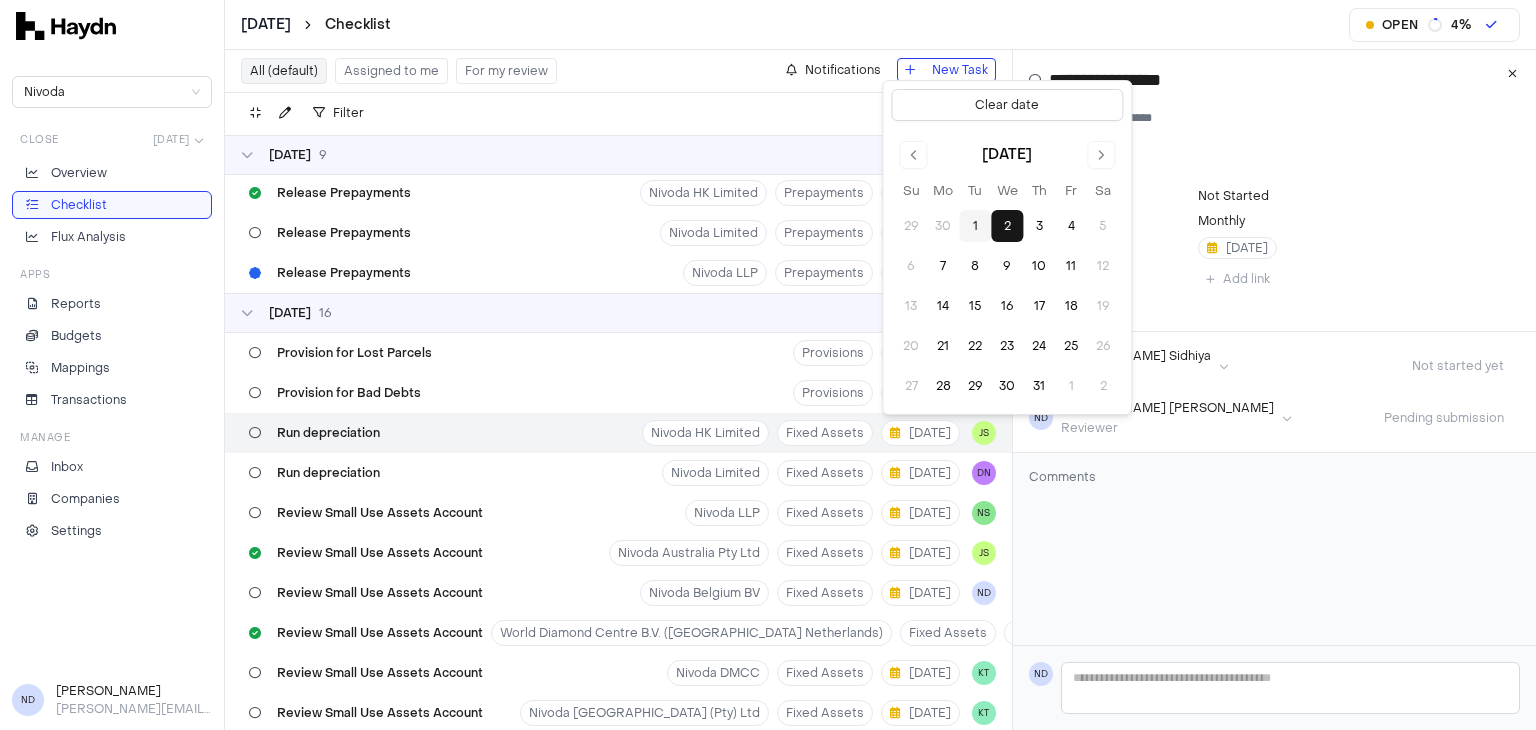 click on "4" at bounding box center (1071, 226) 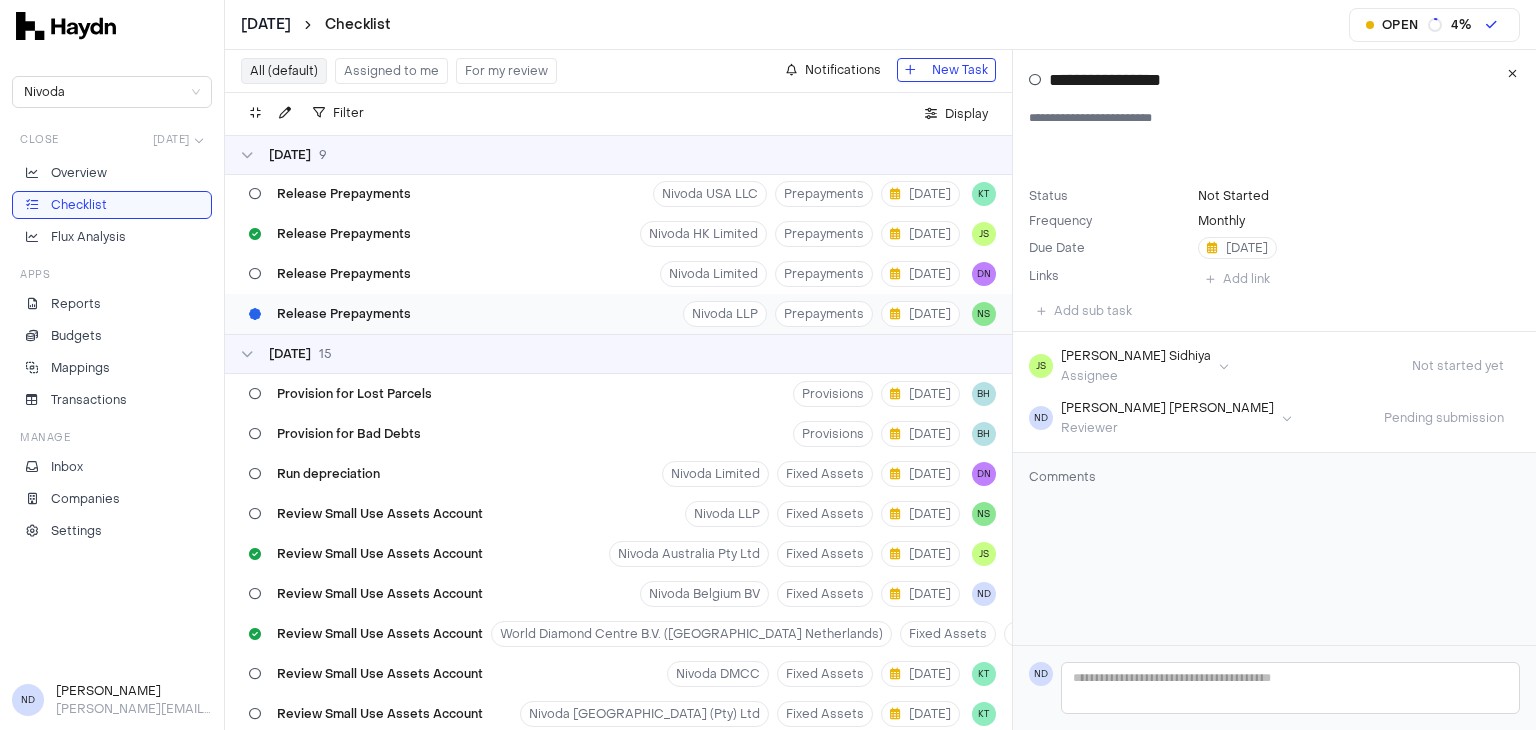 scroll, scrollTop: 200, scrollLeft: 0, axis: vertical 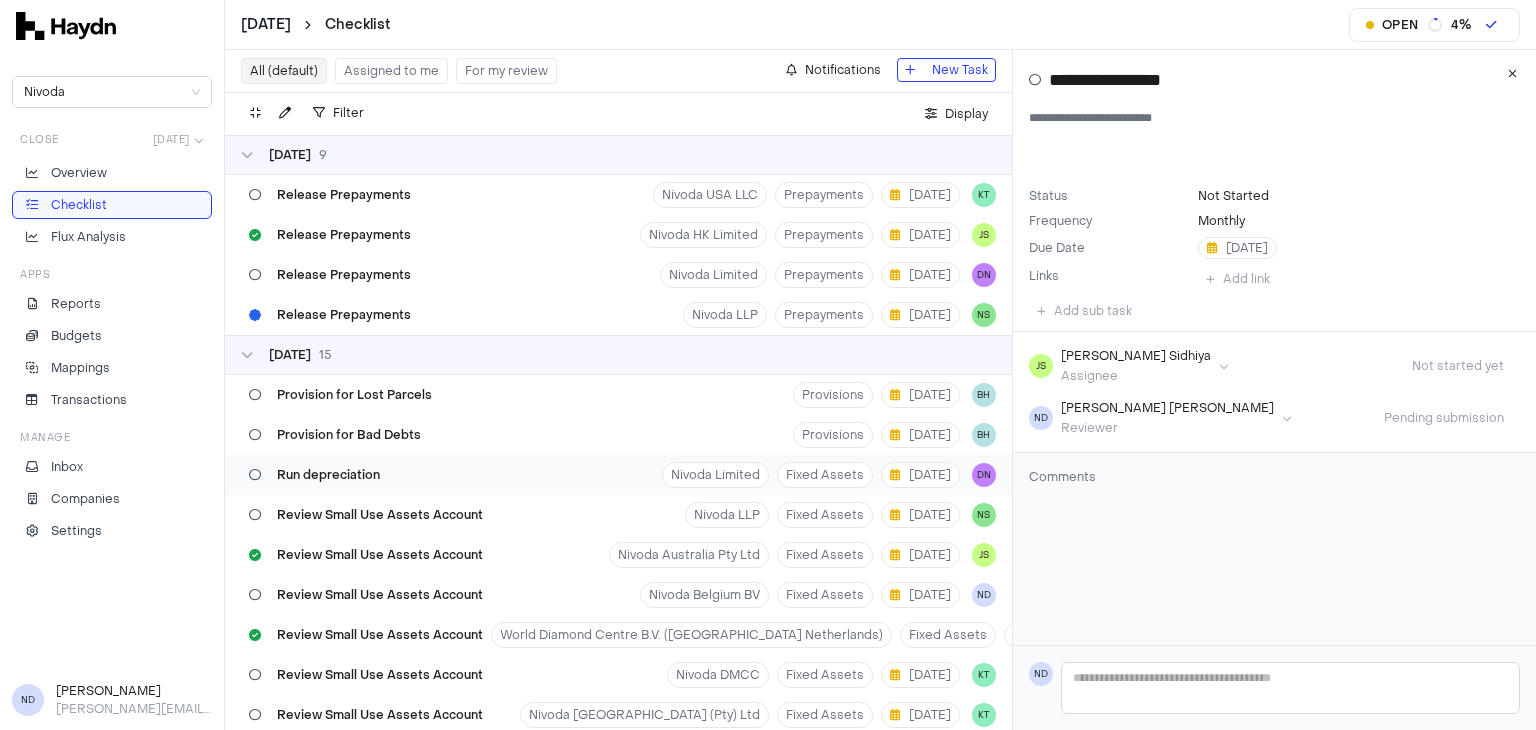 click on "Run depreciation Nivoda Limited Fixed Assets 2 Jul DN" at bounding box center (618, 475) 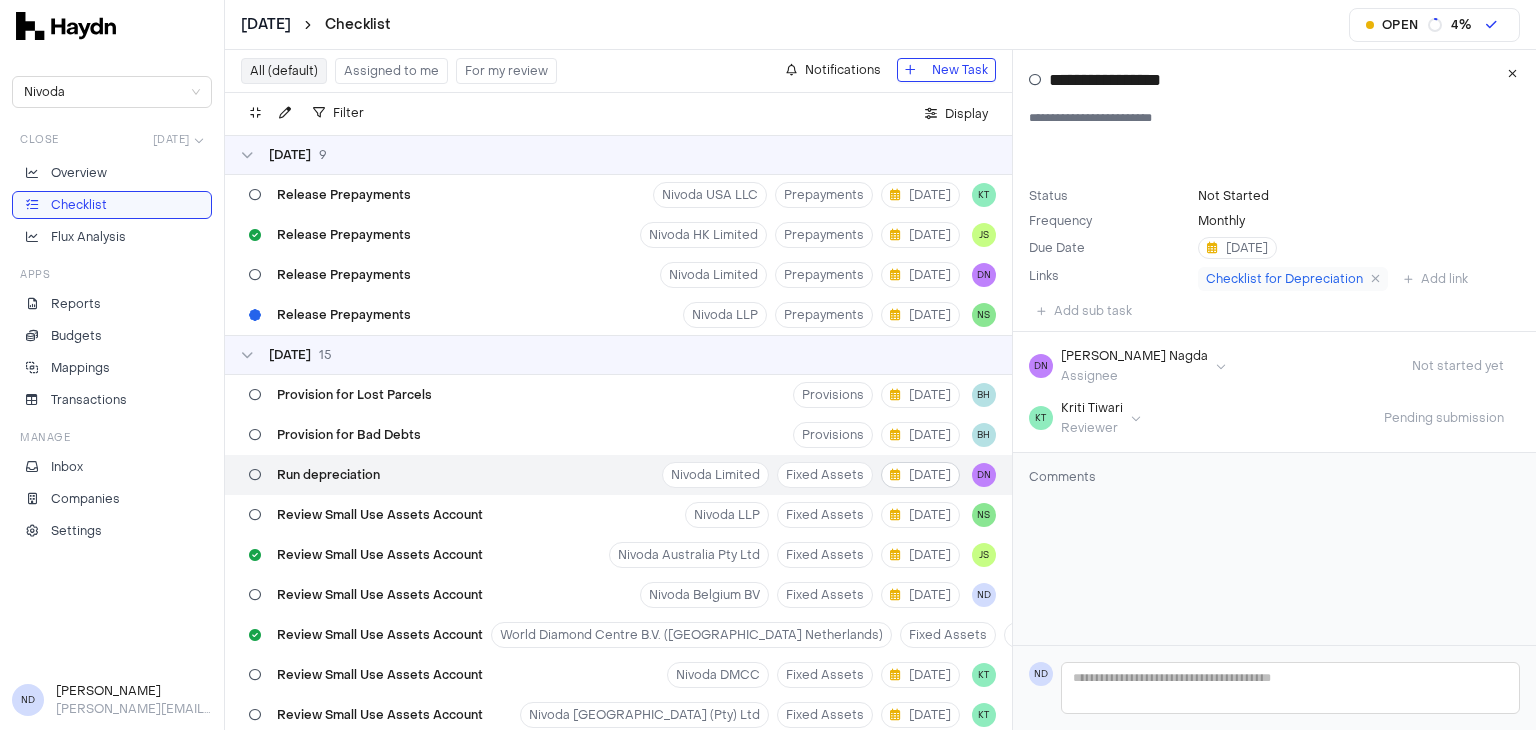 click on "[DATE]" at bounding box center [920, 475] 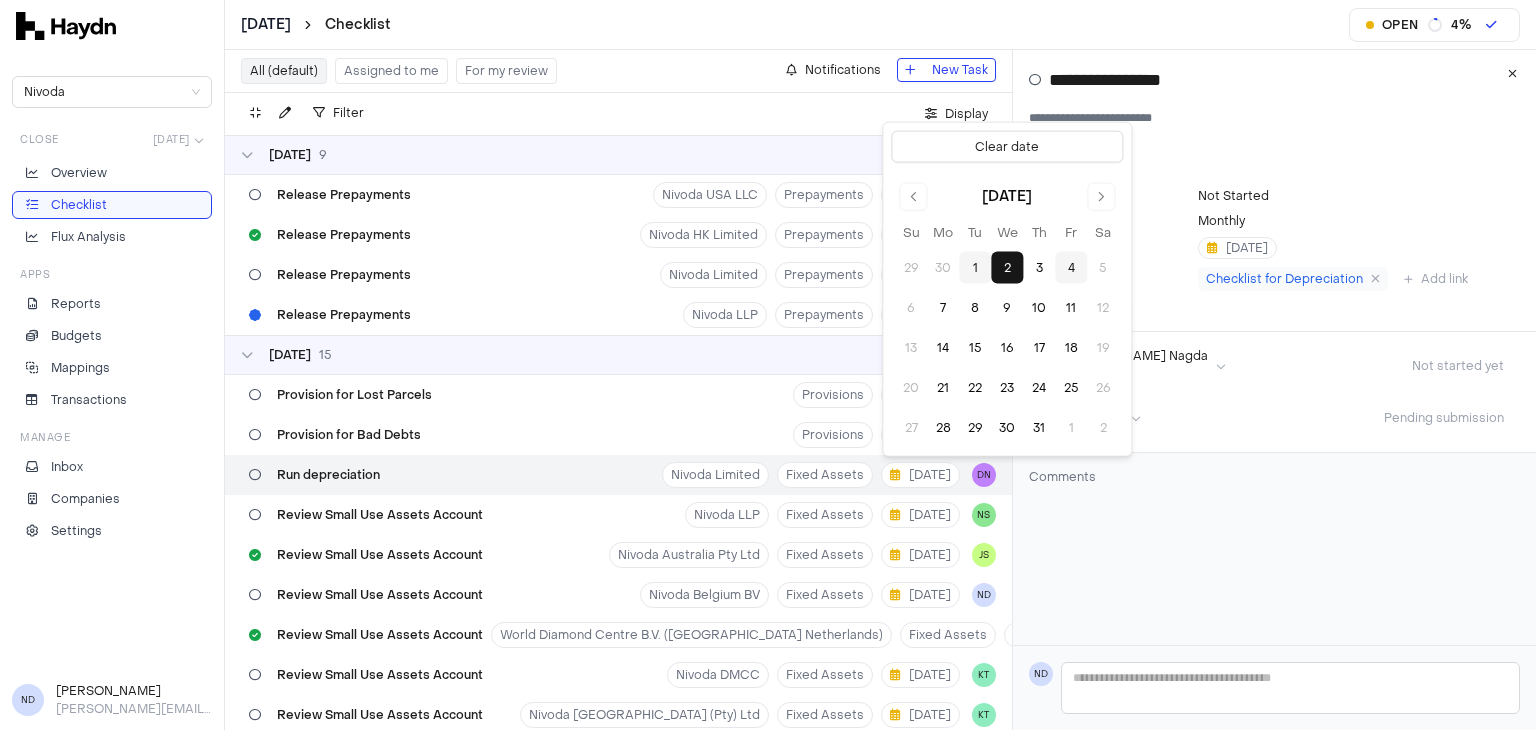 click on "4" at bounding box center (1071, 268) 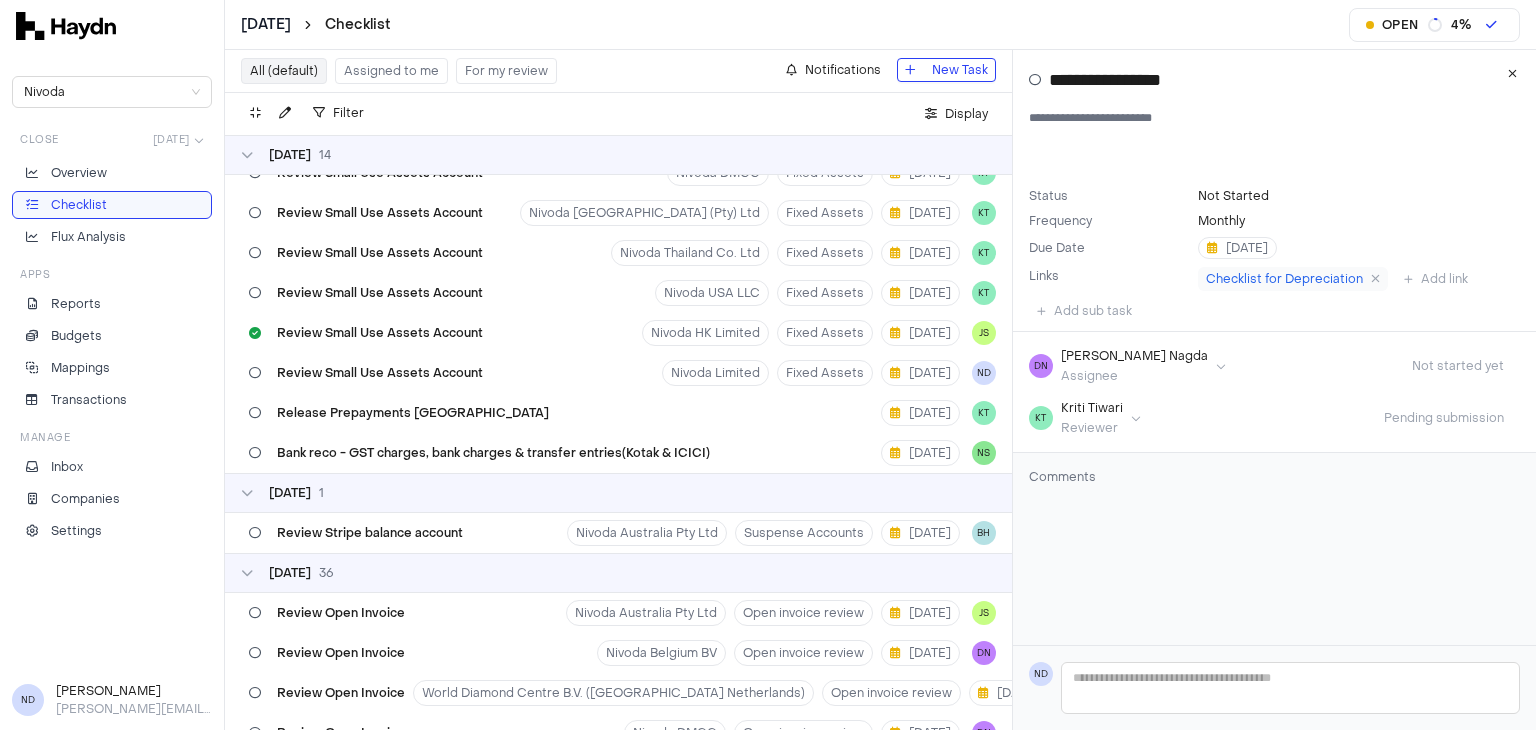 scroll, scrollTop: 661, scrollLeft: 0, axis: vertical 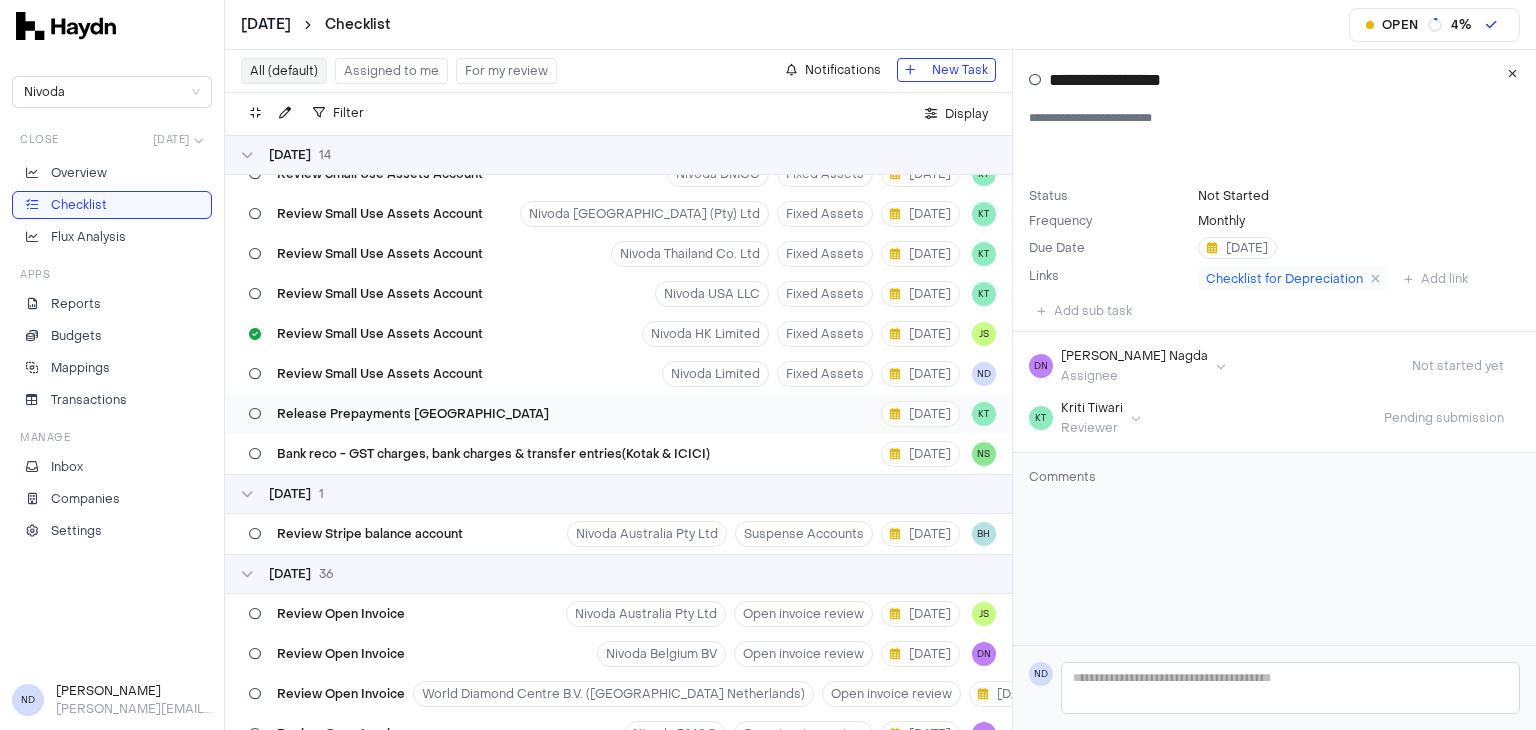 click on "Release Prepayments [GEOGRAPHIC_DATA]" at bounding box center [399, 414] 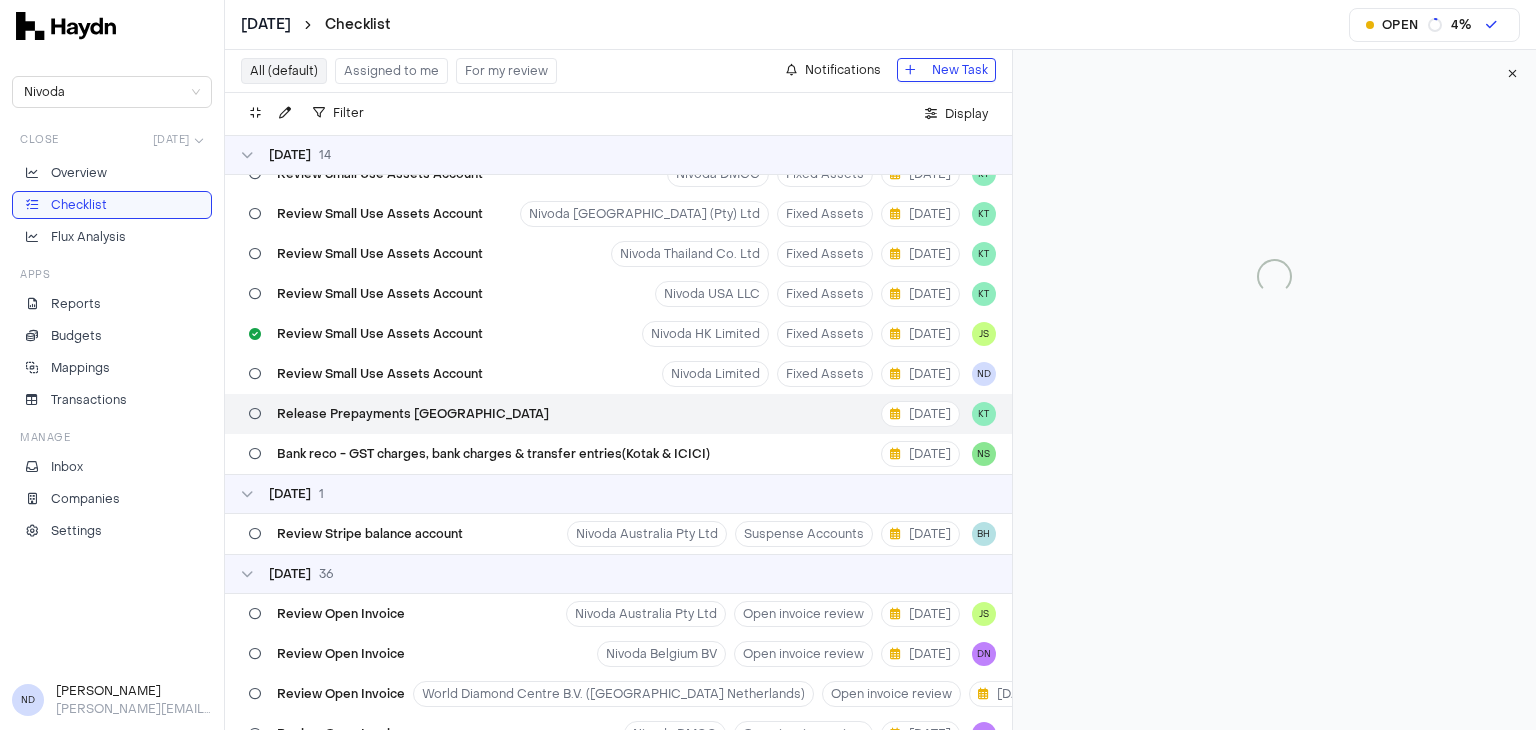 type 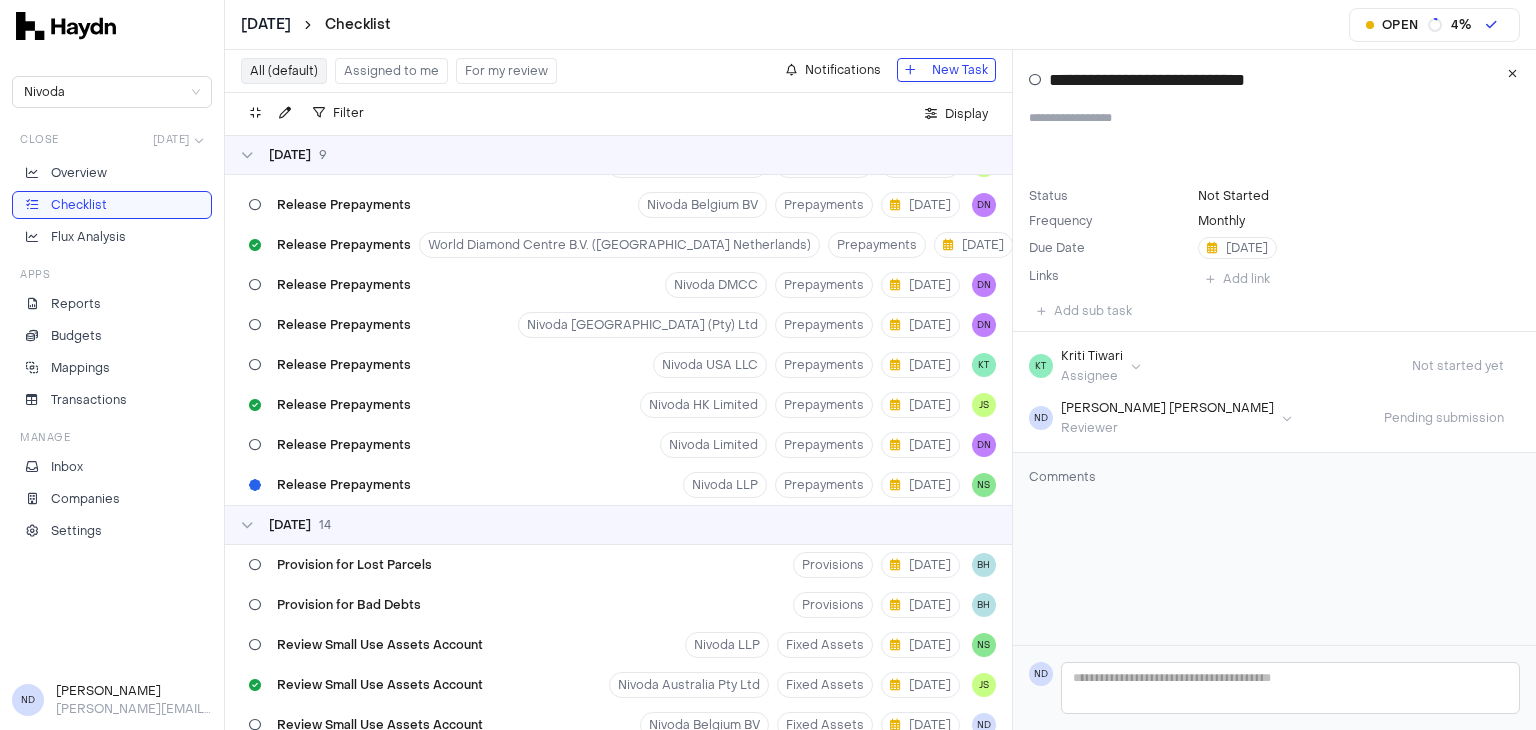 scroll, scrollTop: 0, scrollLeft: 0, axis: both 